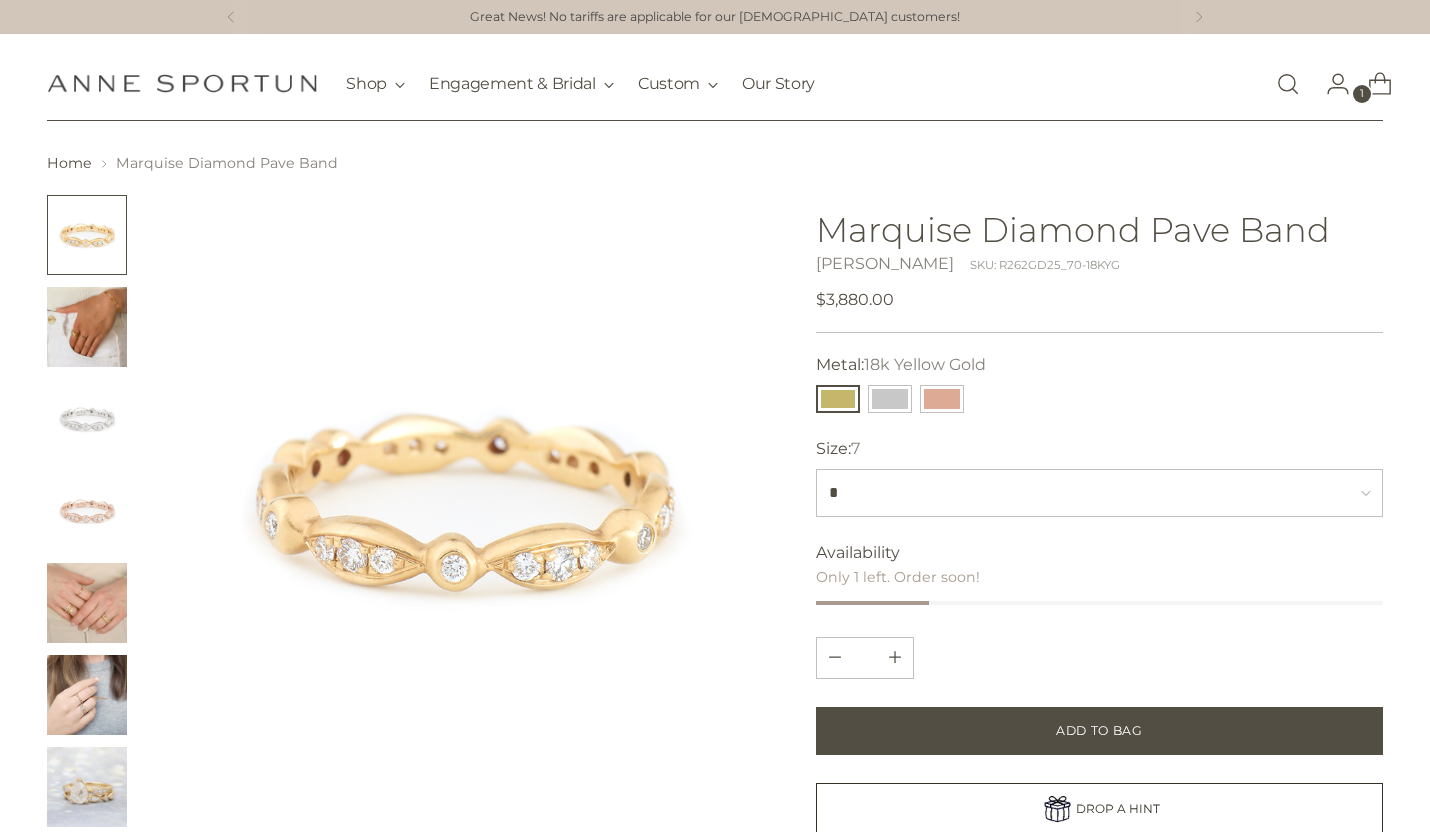 scroll, scrollTop: 0, scrollLeft: 0, axis: both 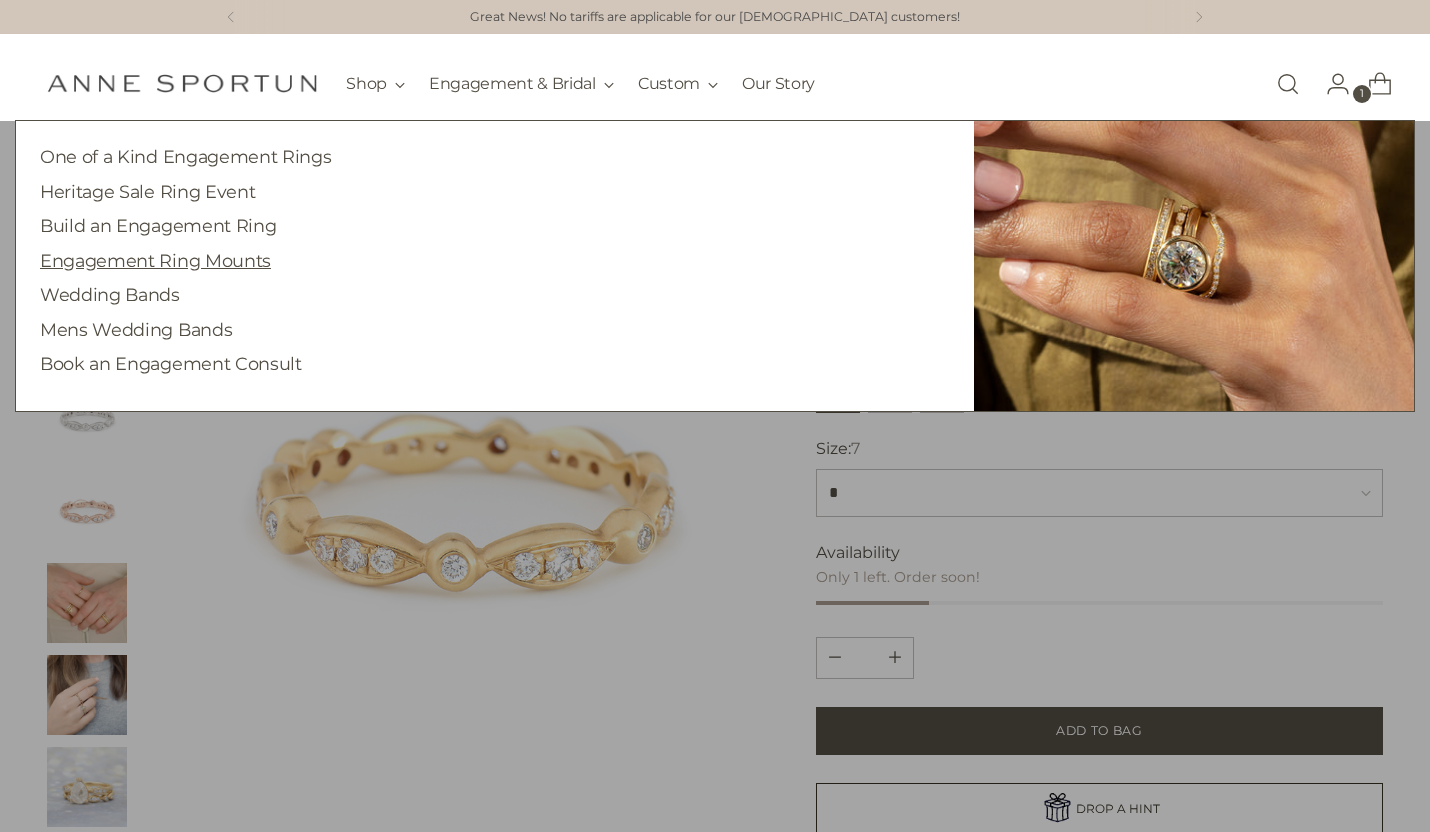 click on "Engagement Ring Mounts" at bounding box center (155, 260) 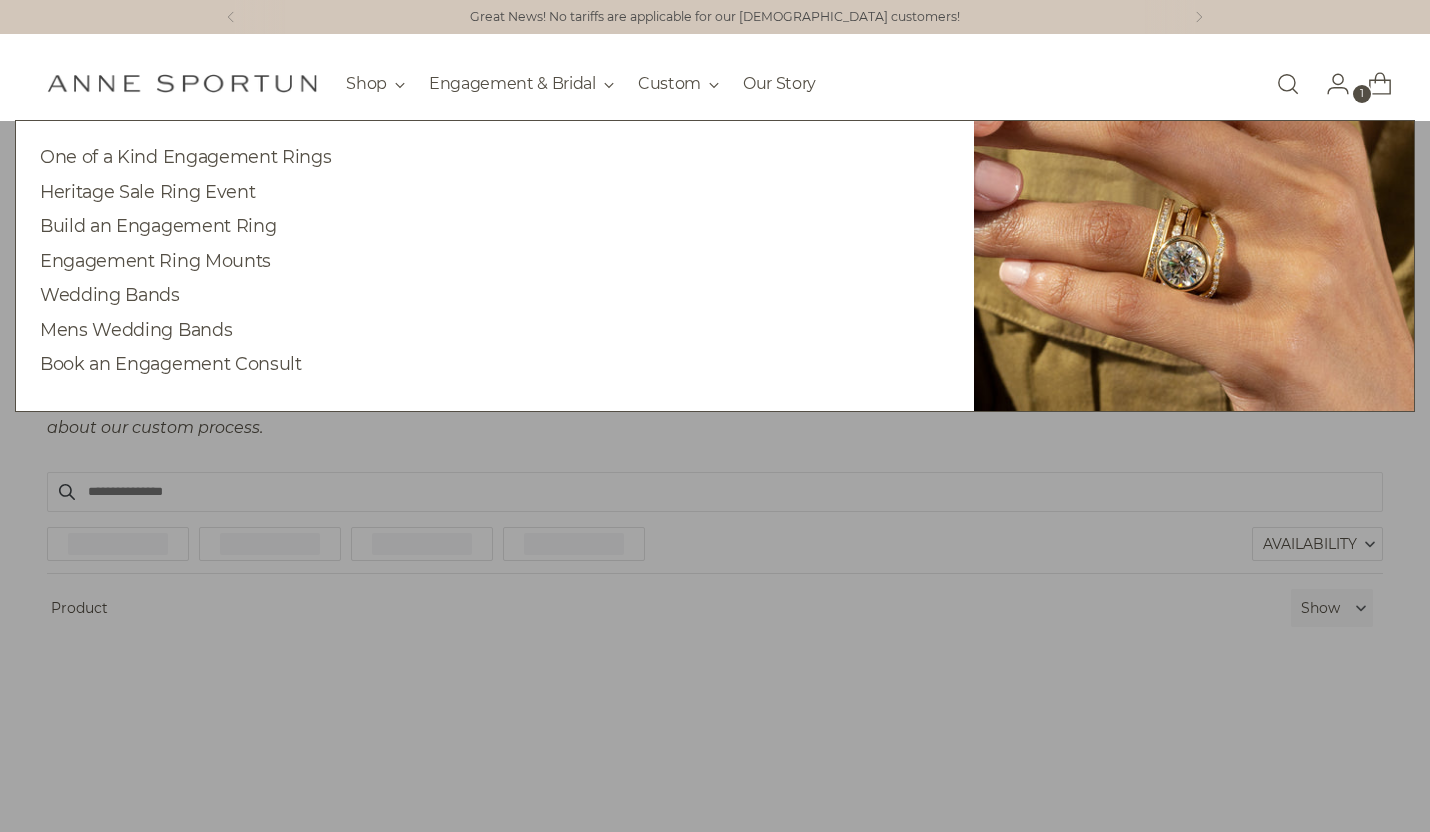 scroll, scrollTop: 0, scrollLeft: 0, axis: both 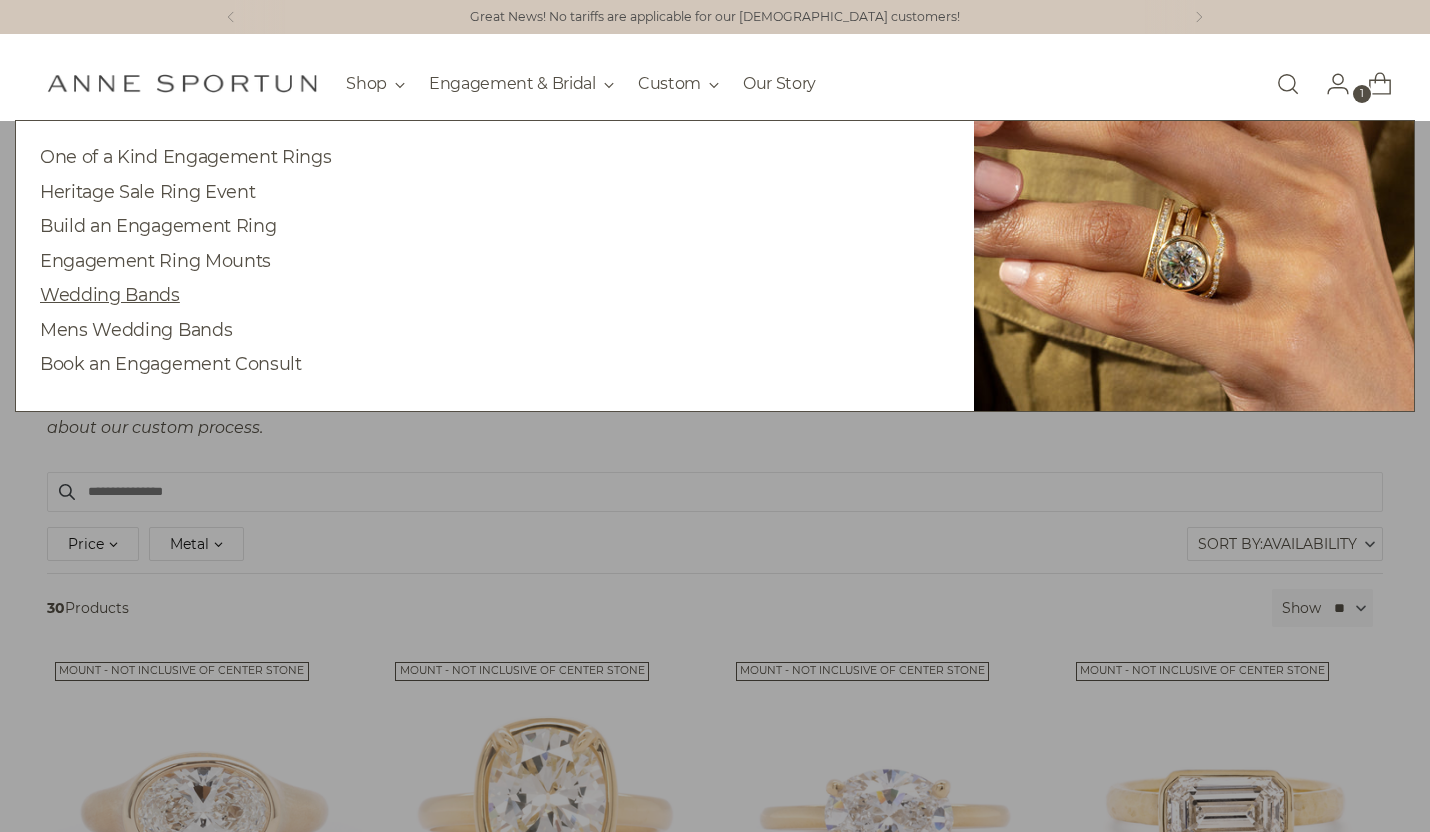 click on "Wedding Bands" at bounding box center (110, 294) 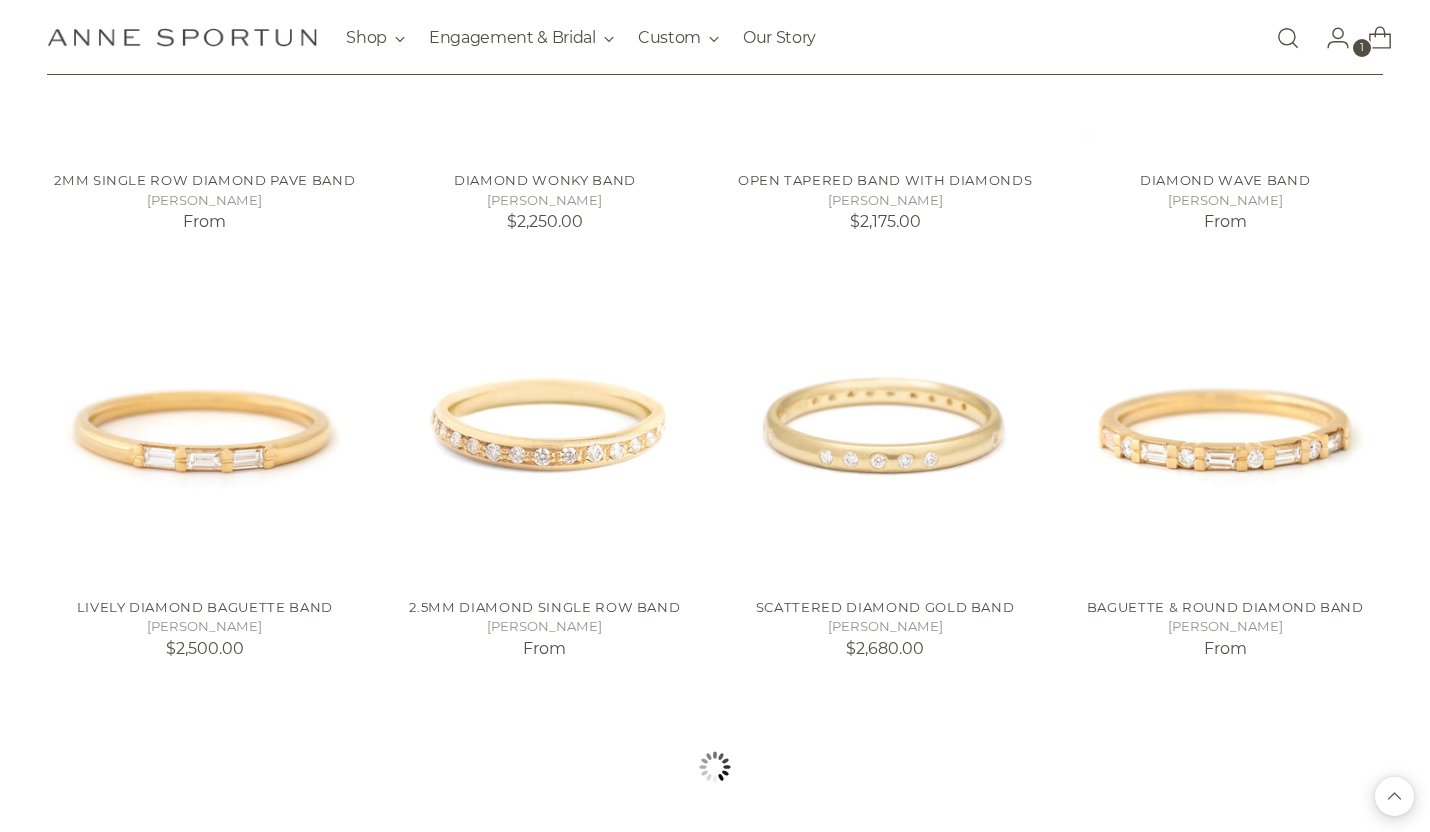 scroll, scrollTop: 1841, scrollLeft: 0, axis: vertical 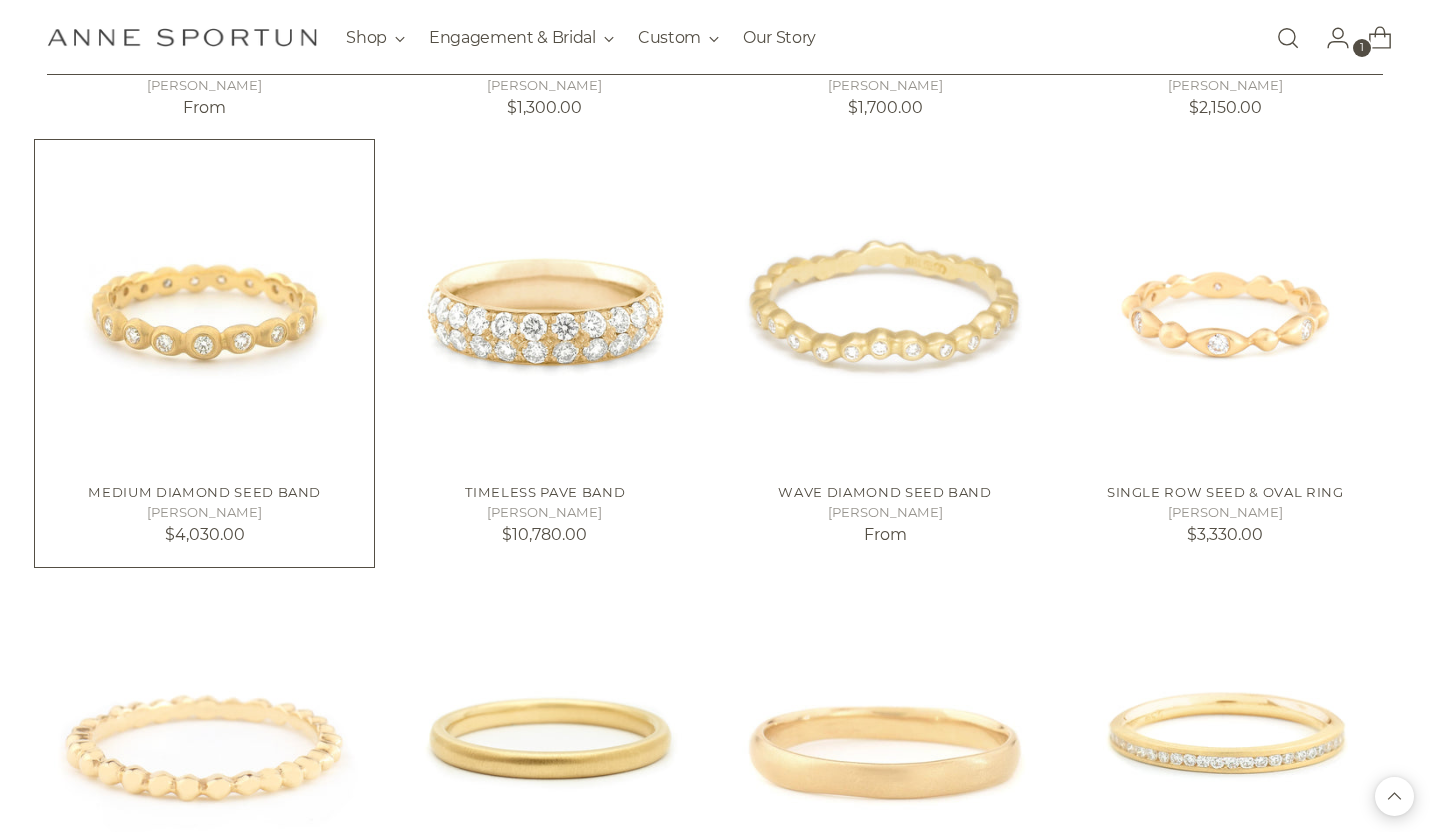 click at bounding box center (0, 0) 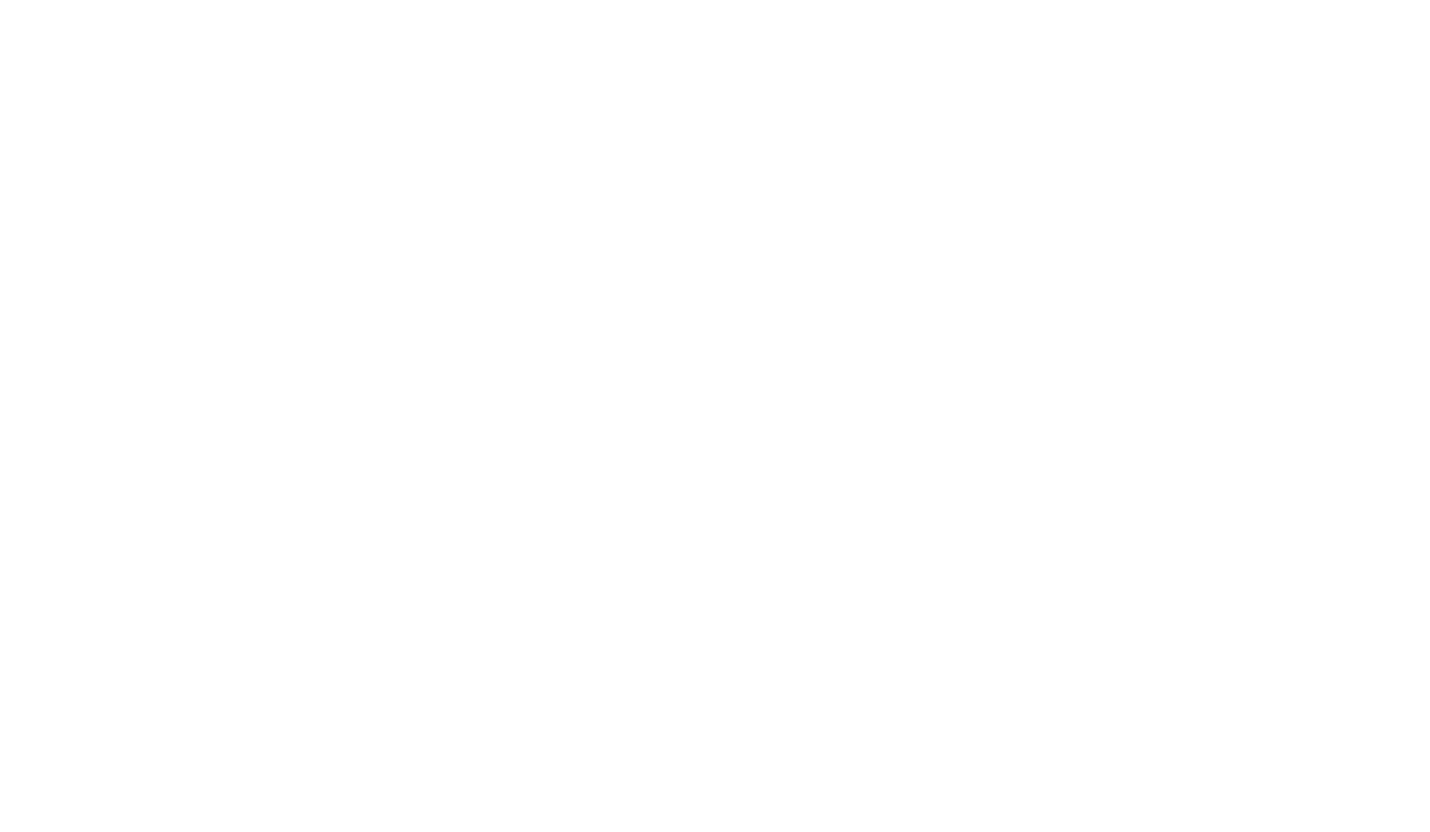 scroll, scrollTop: 0, scrollLeft: 0, axis: both 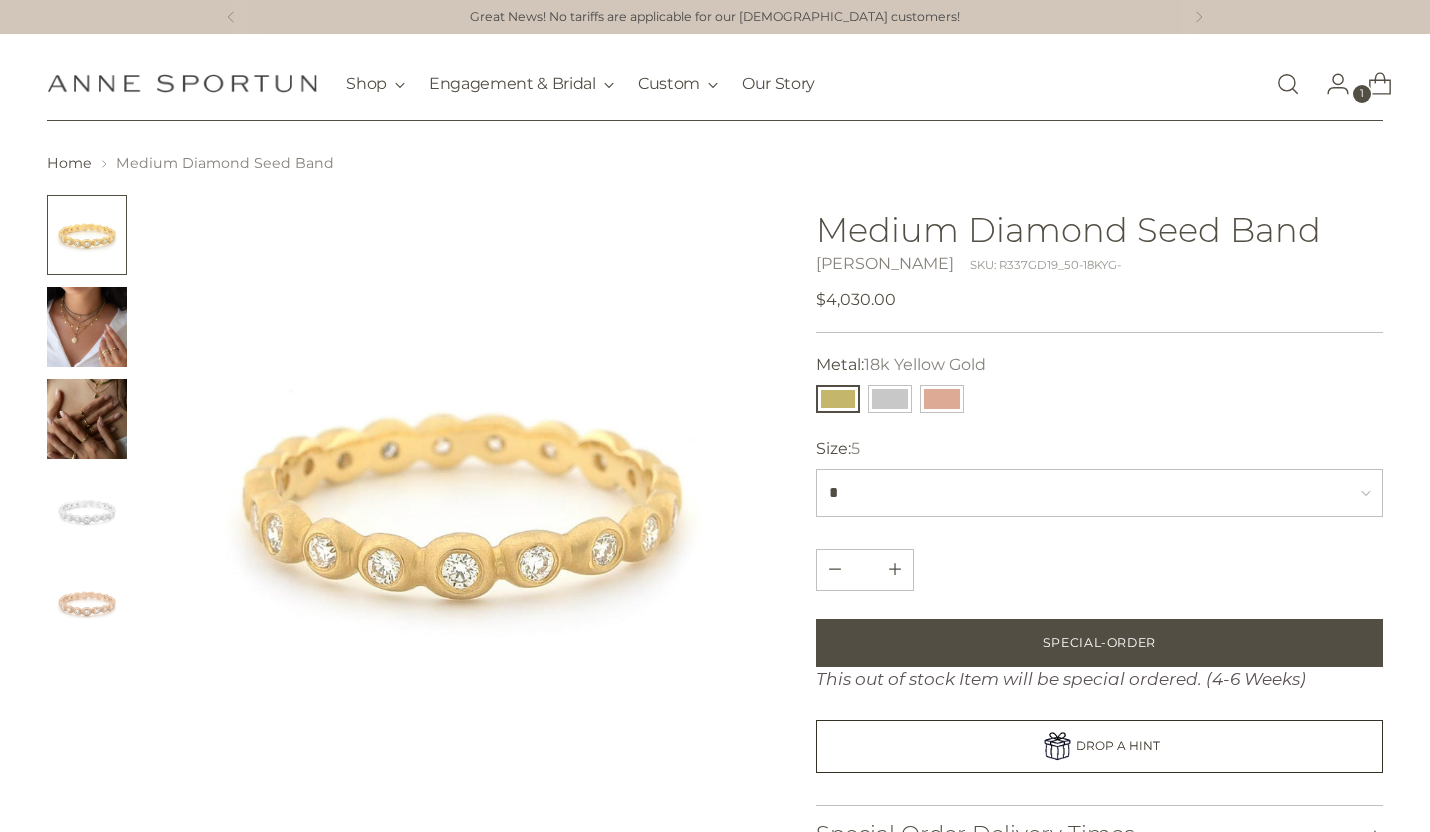 click at bounding box center (87, 511) 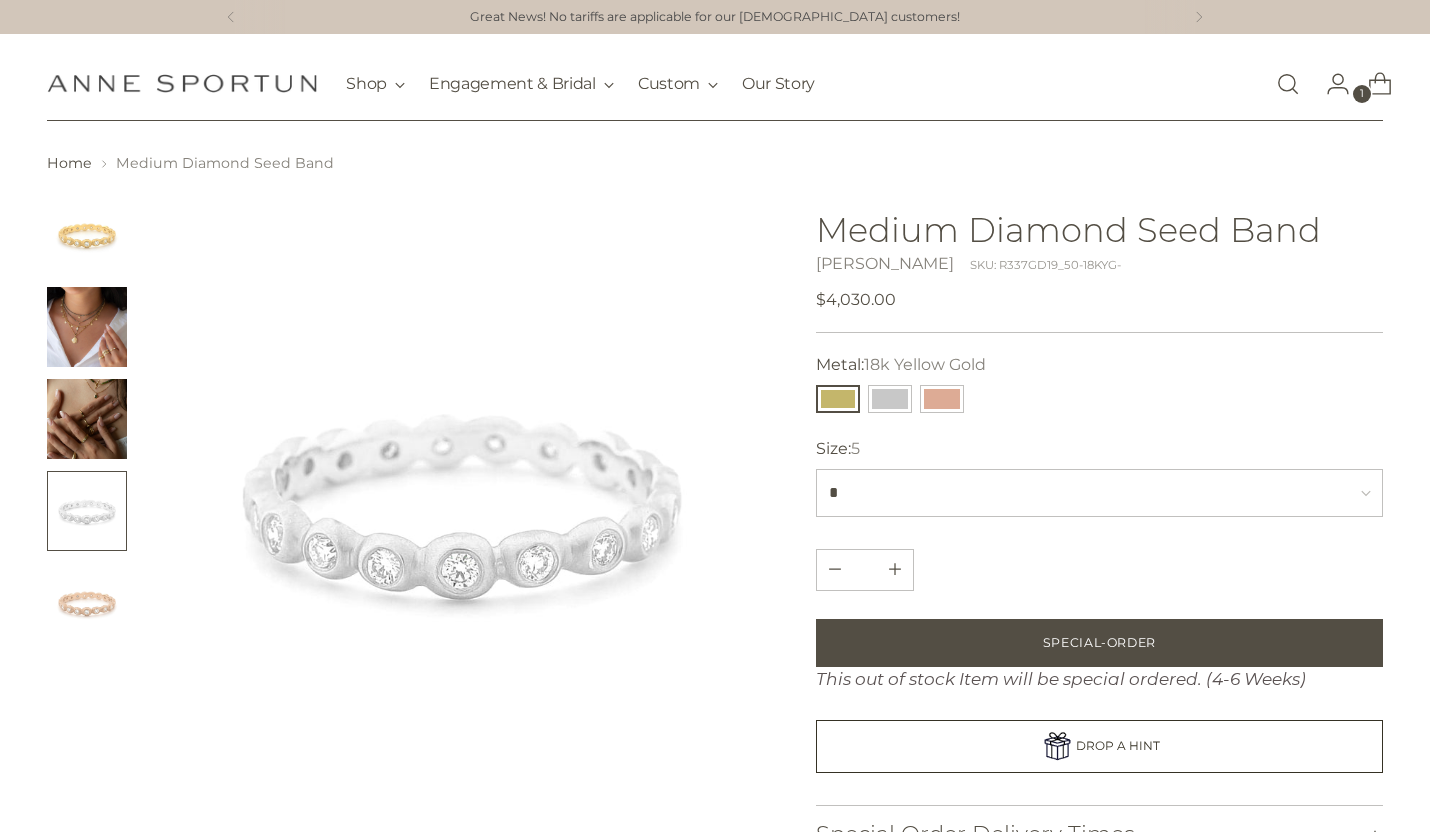 click at bounding box center [87, 419] 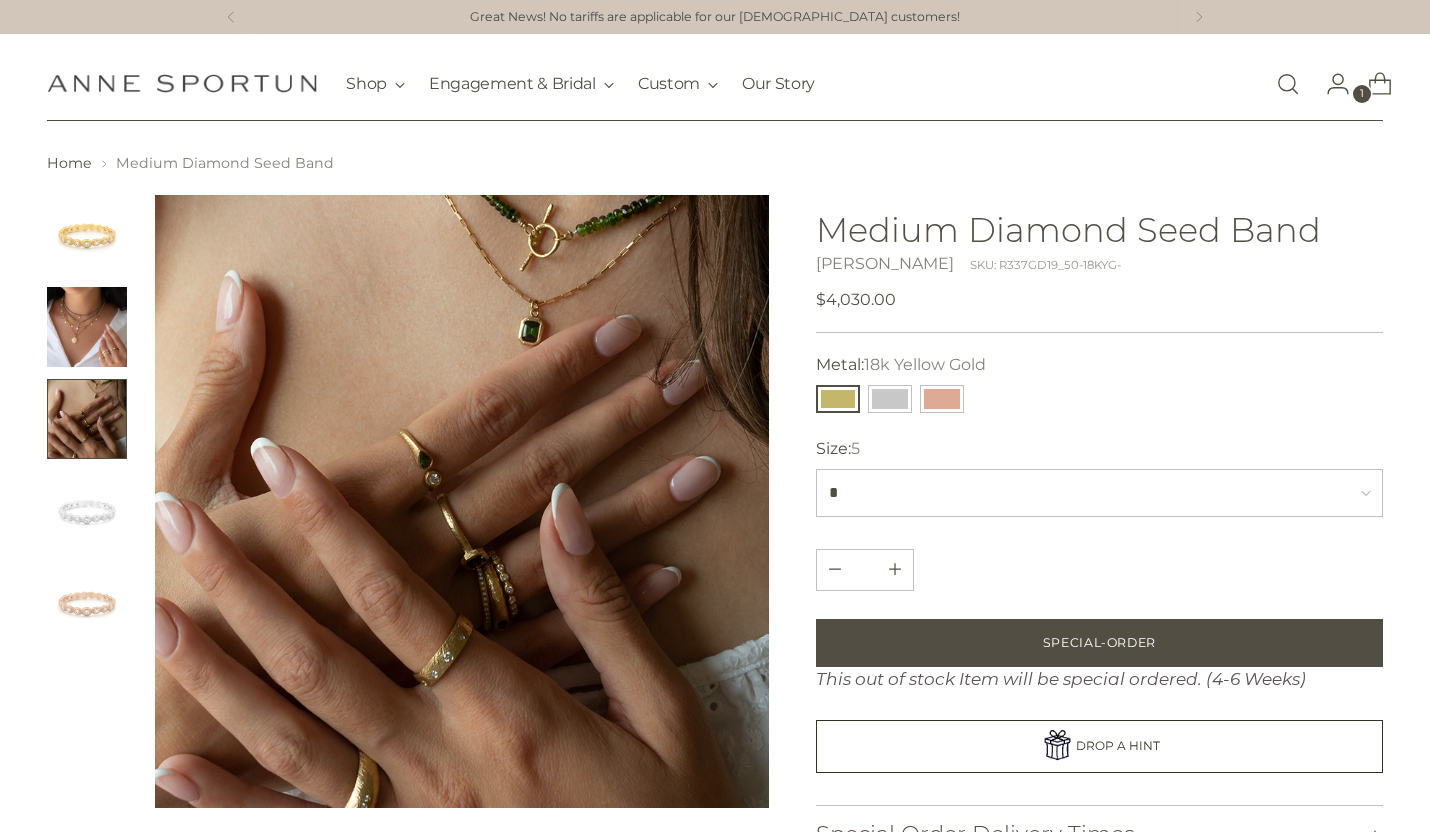 click at bounding box center (87, 327) 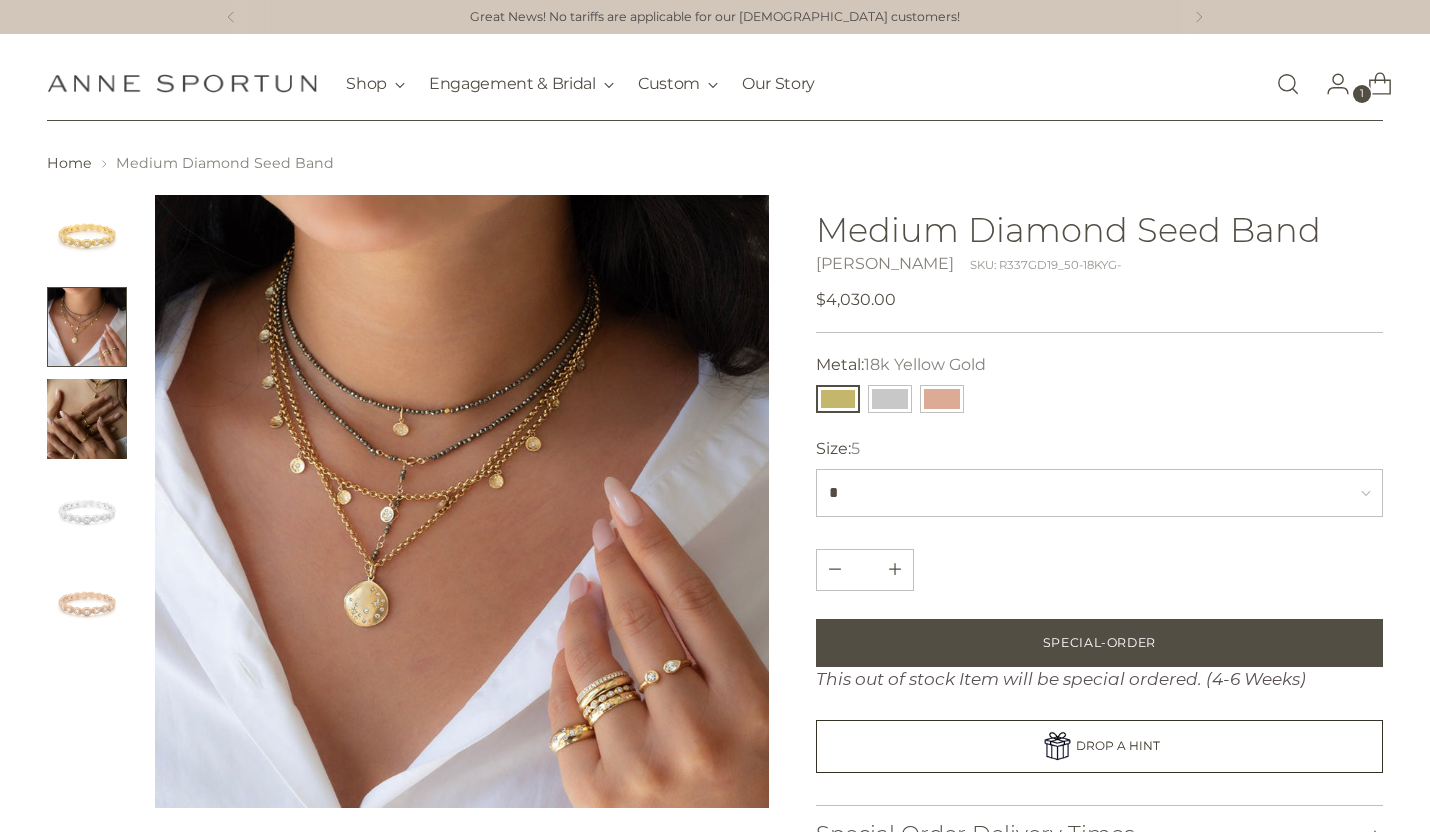 click at bounding box center [87, 419] 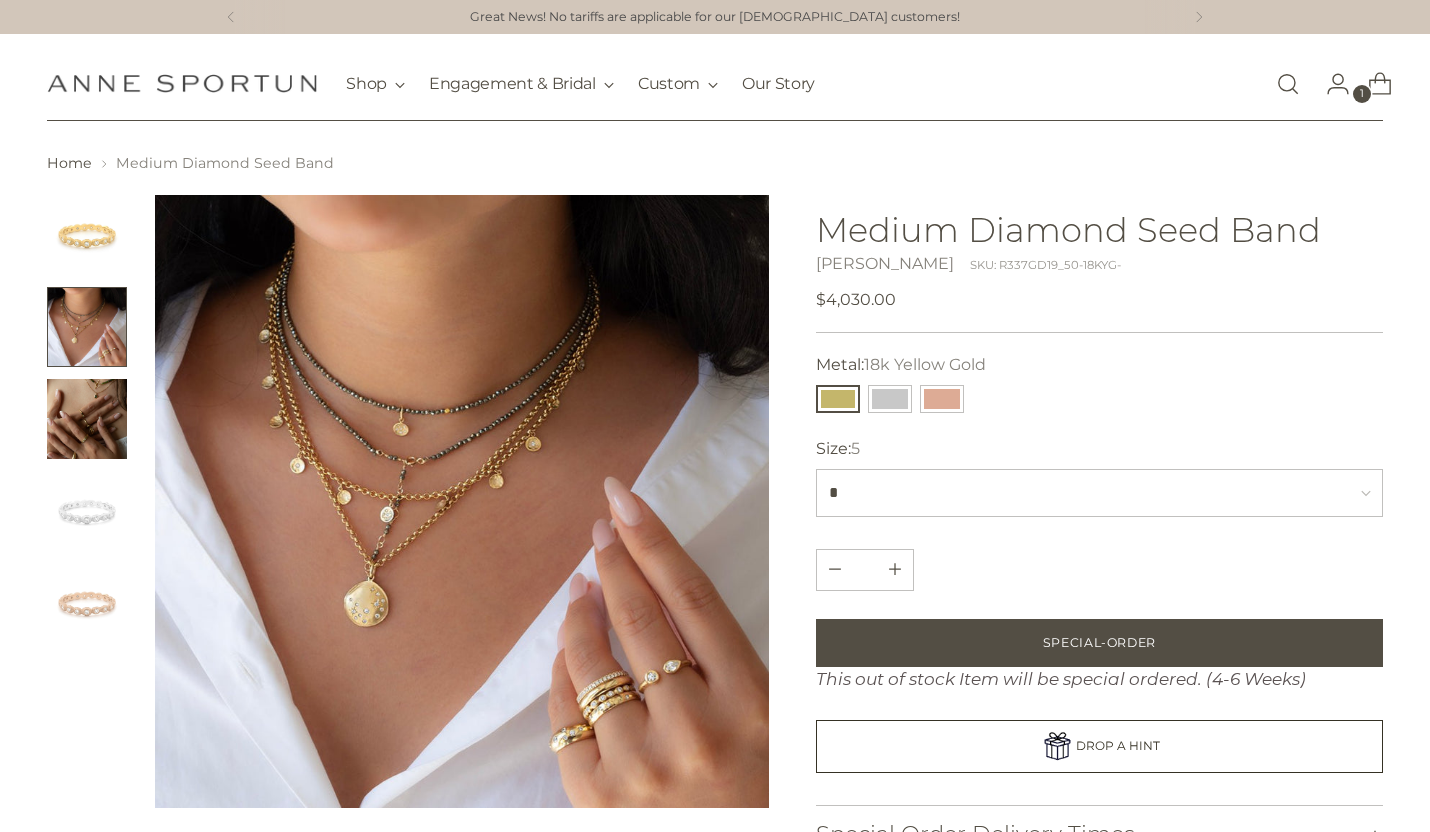 click at bounding box center (87, 419) 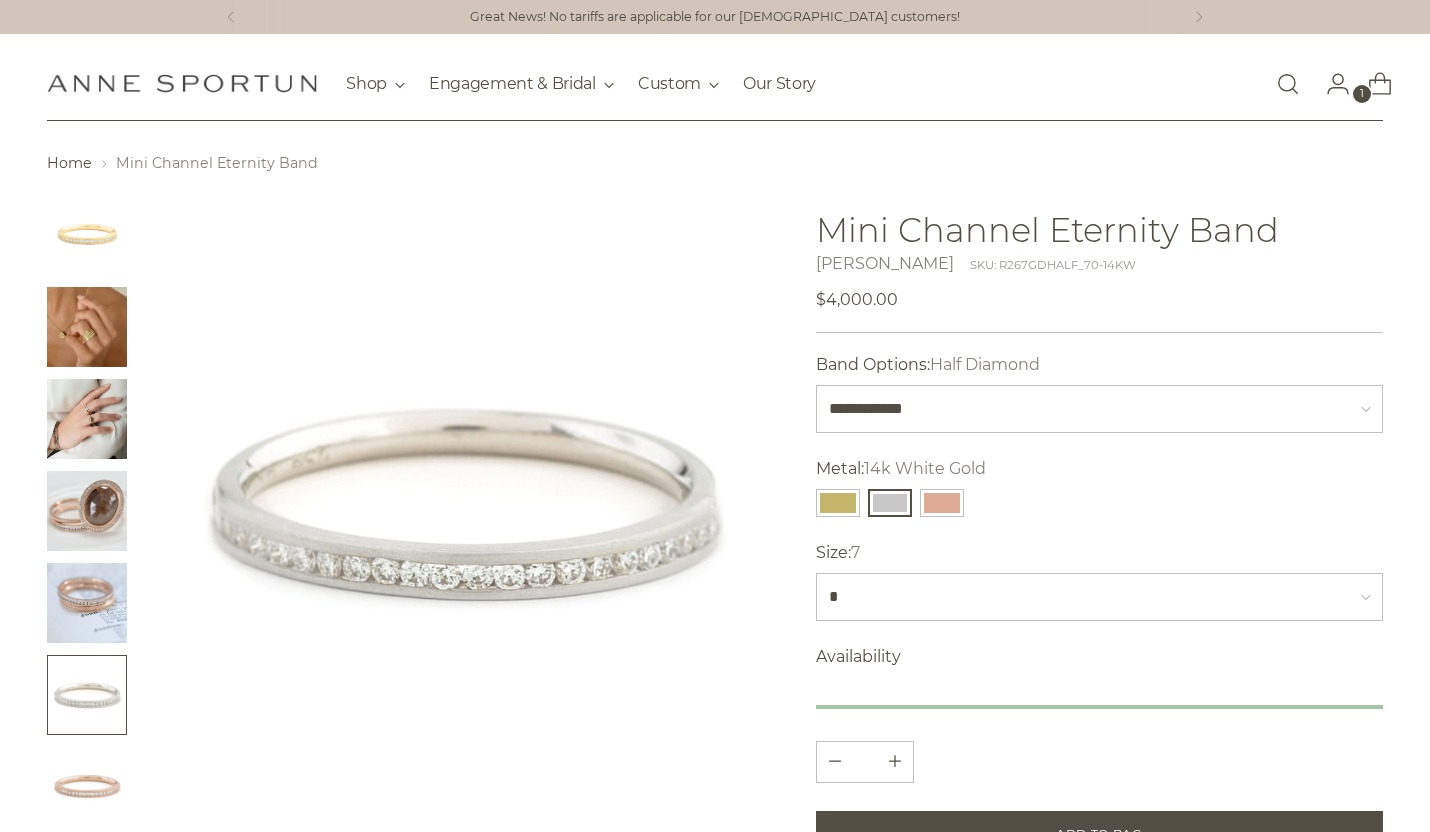 scroll, scrollTop: 0, scrollLeft: 0, axis: both 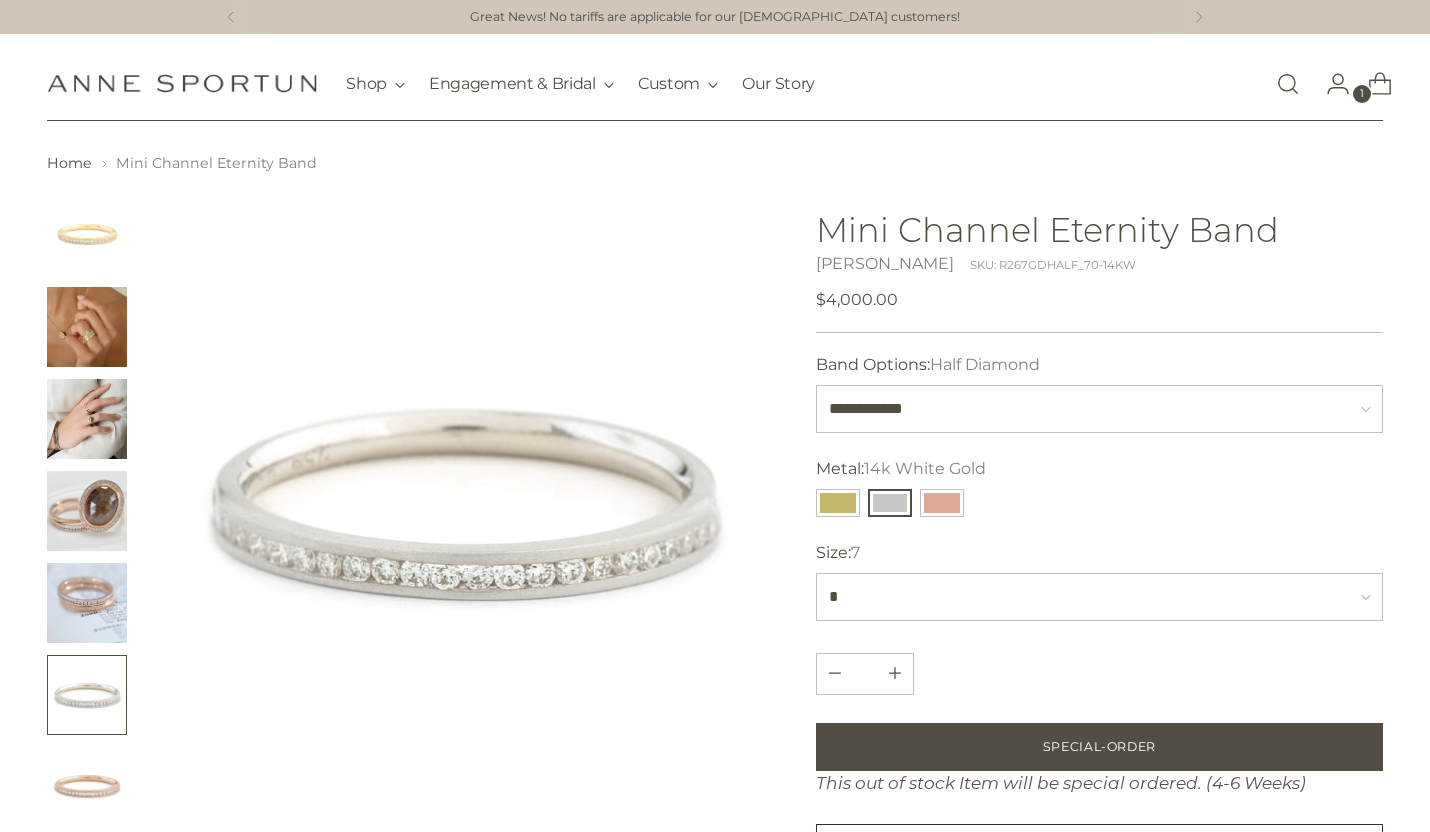 click at bounding box center [1288, 84] 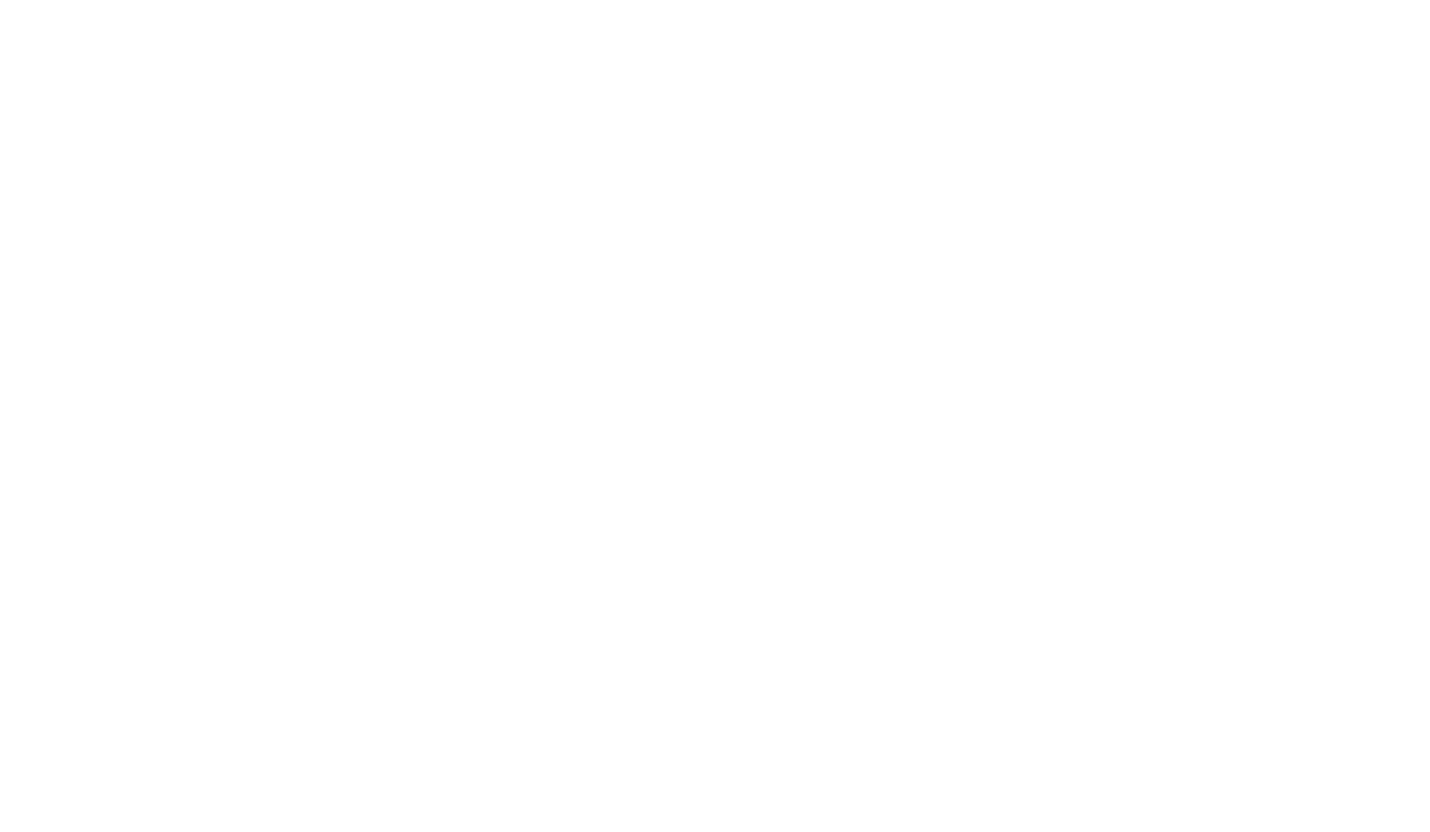 scroll, scrollTop: 0, scrollLeft: 0, axis: both 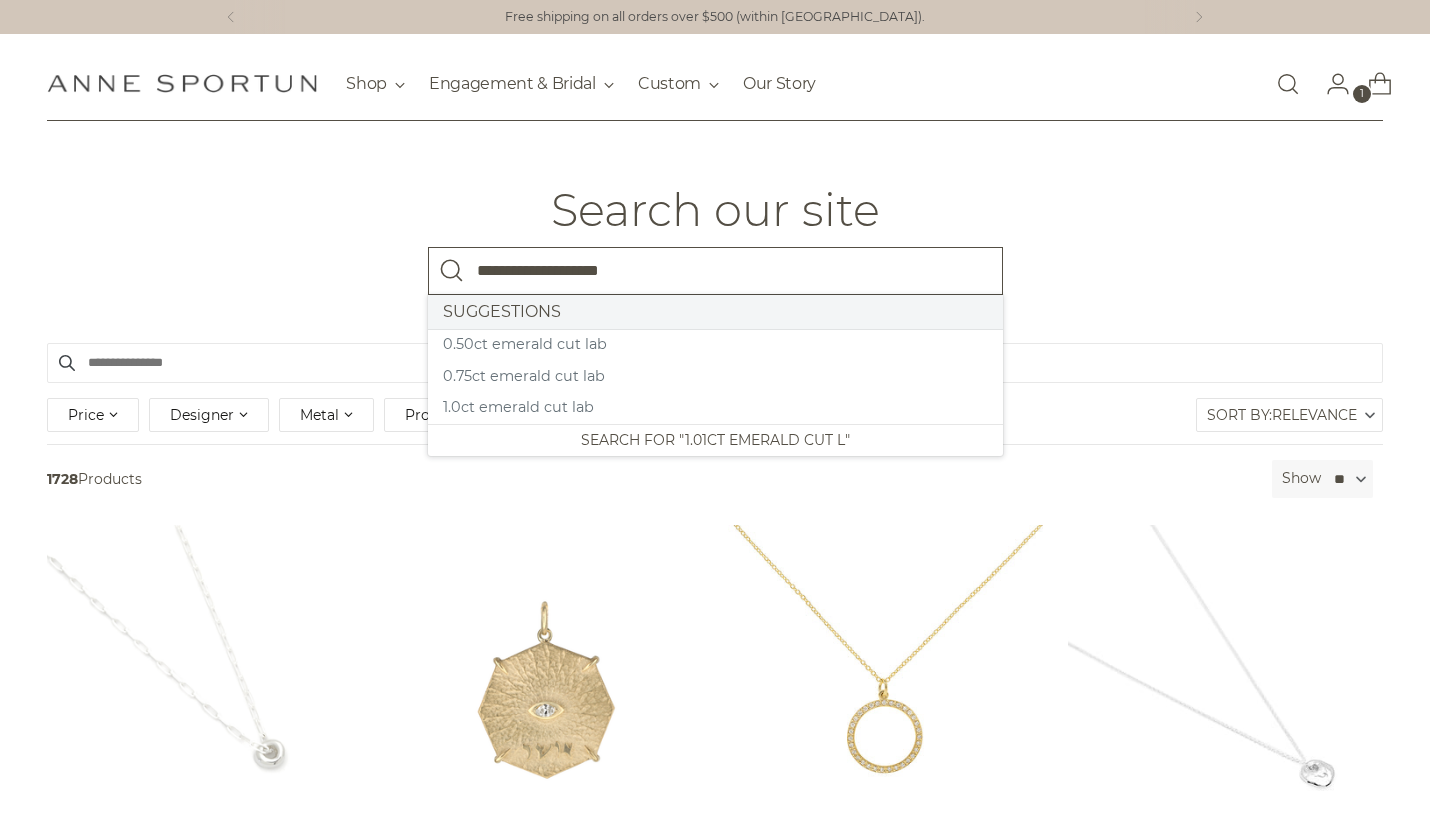 type on "**********" 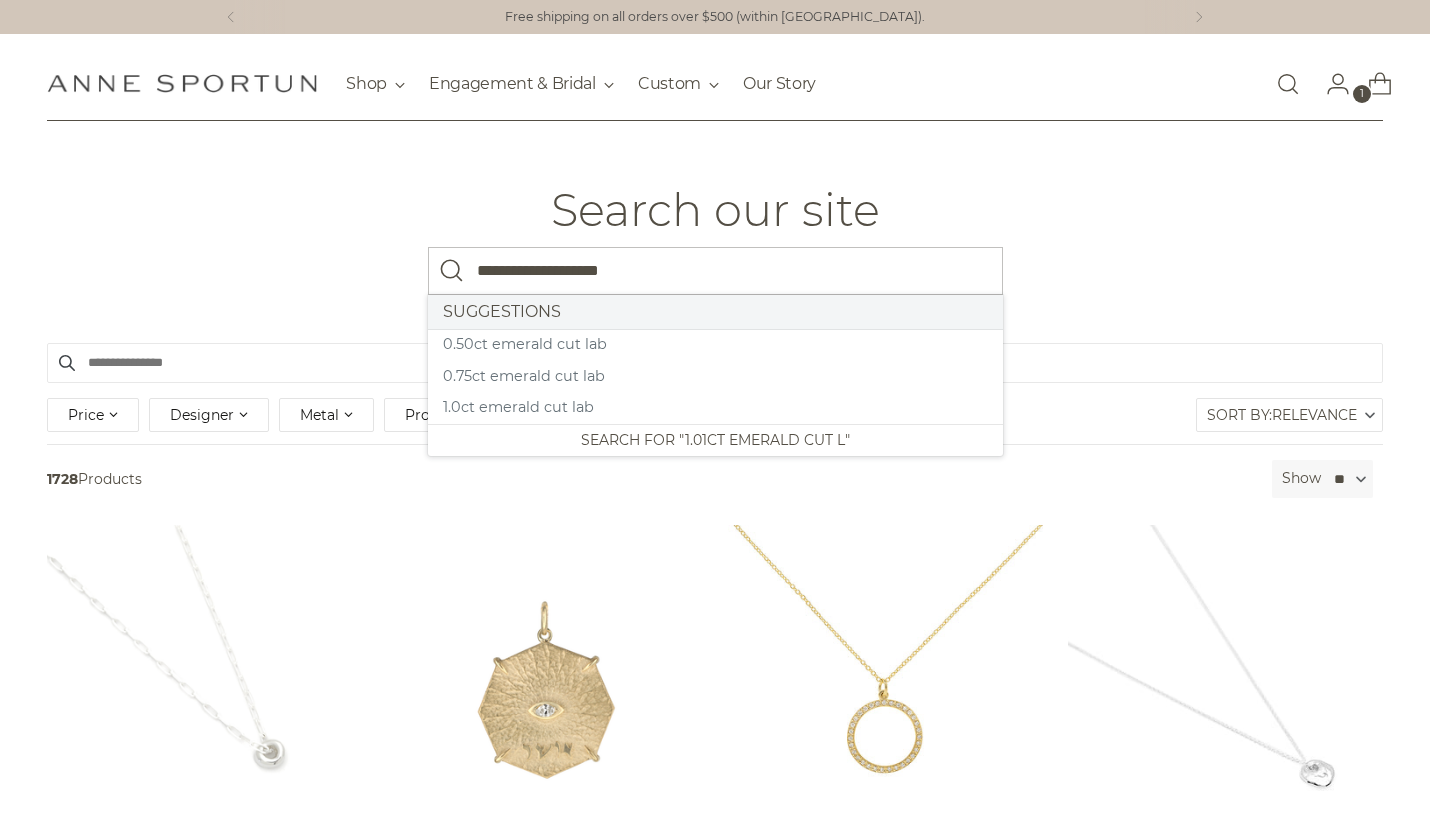 click on "**********" at bounding box center [715, 240] 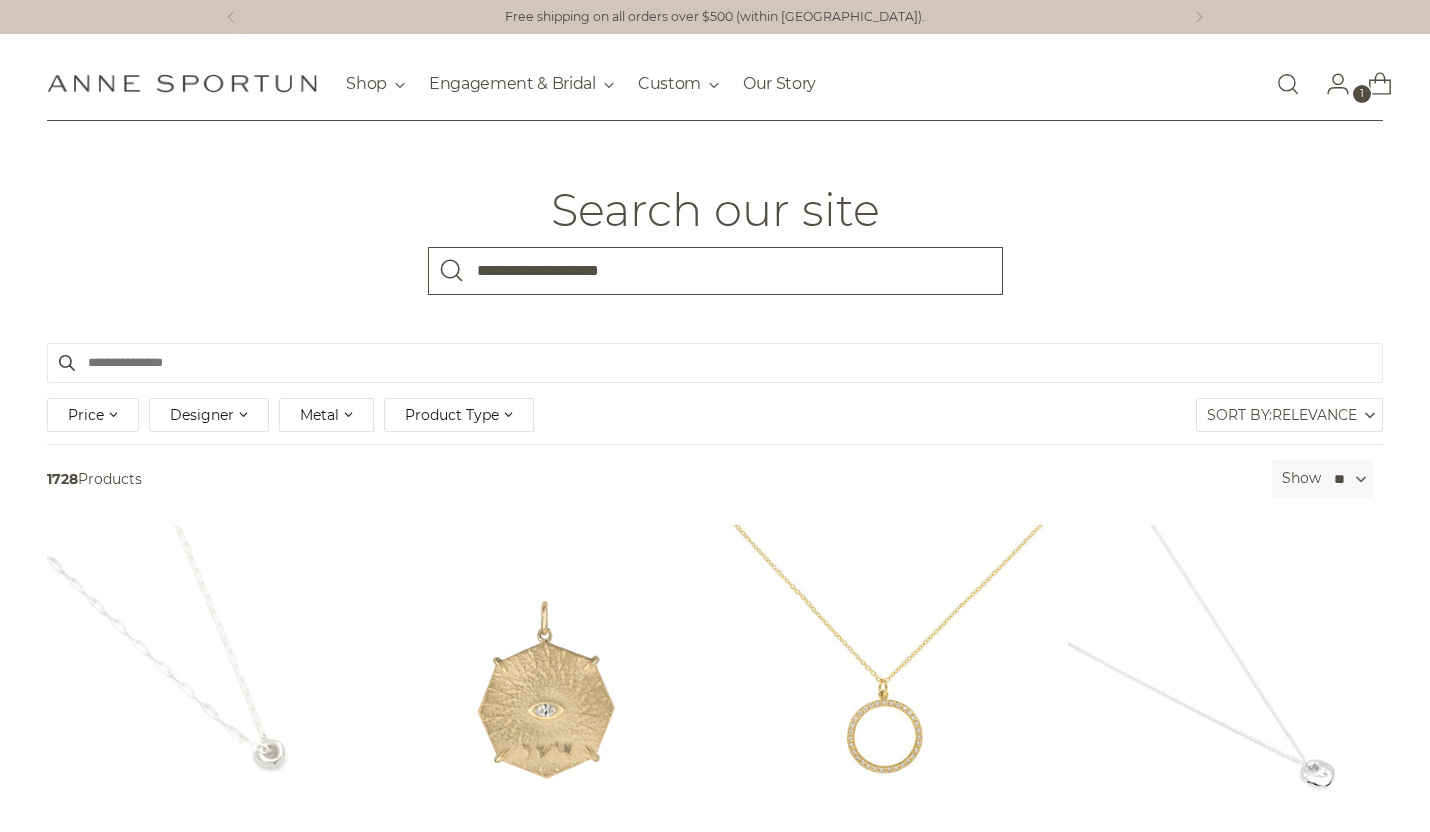 drag, startPoint x: 572, startPoint y: 299, endPoint x: 574, endPoint y: 264, distance: 35.057095 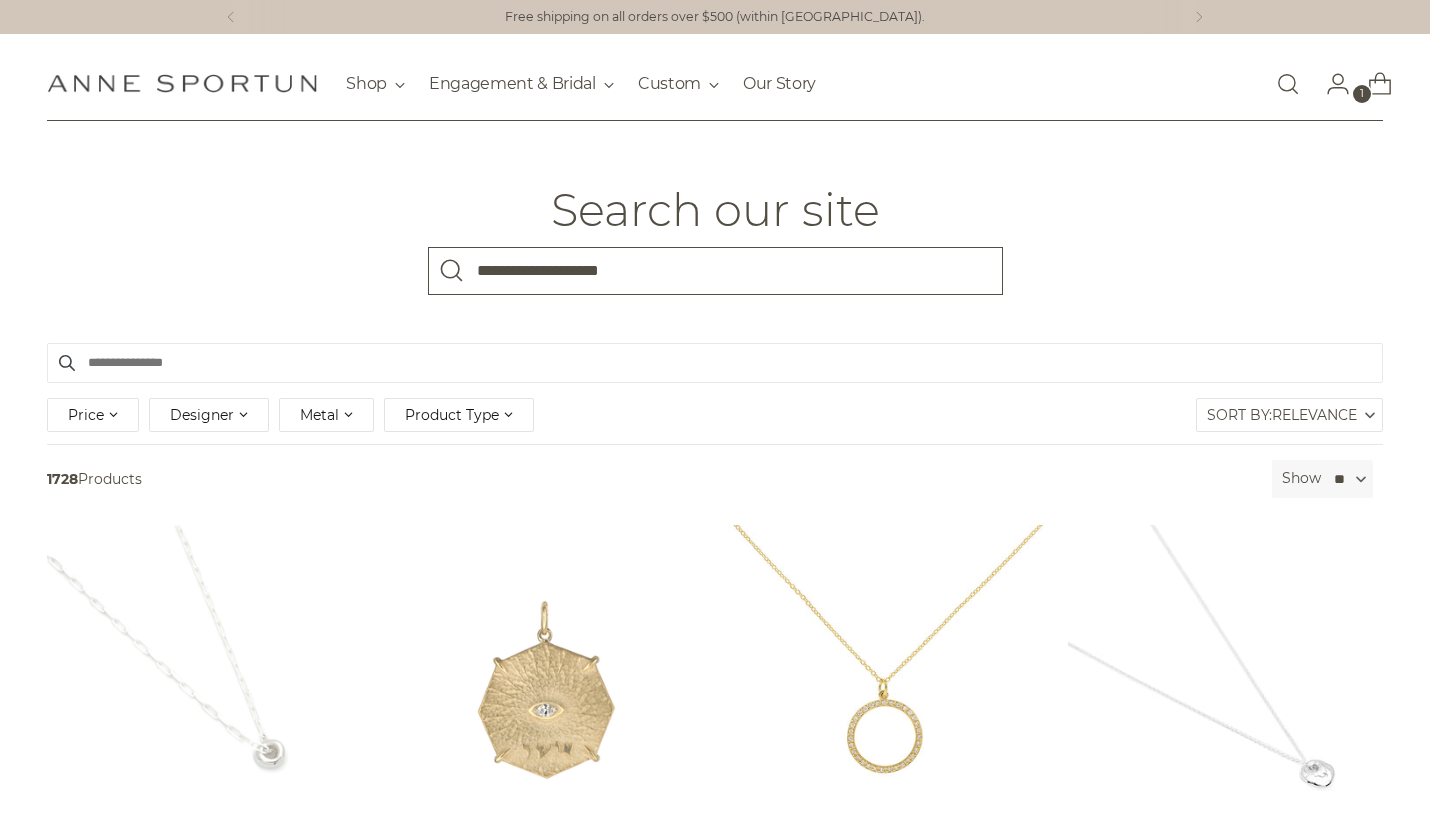 click on "**********" at bounding box center (715, 232) 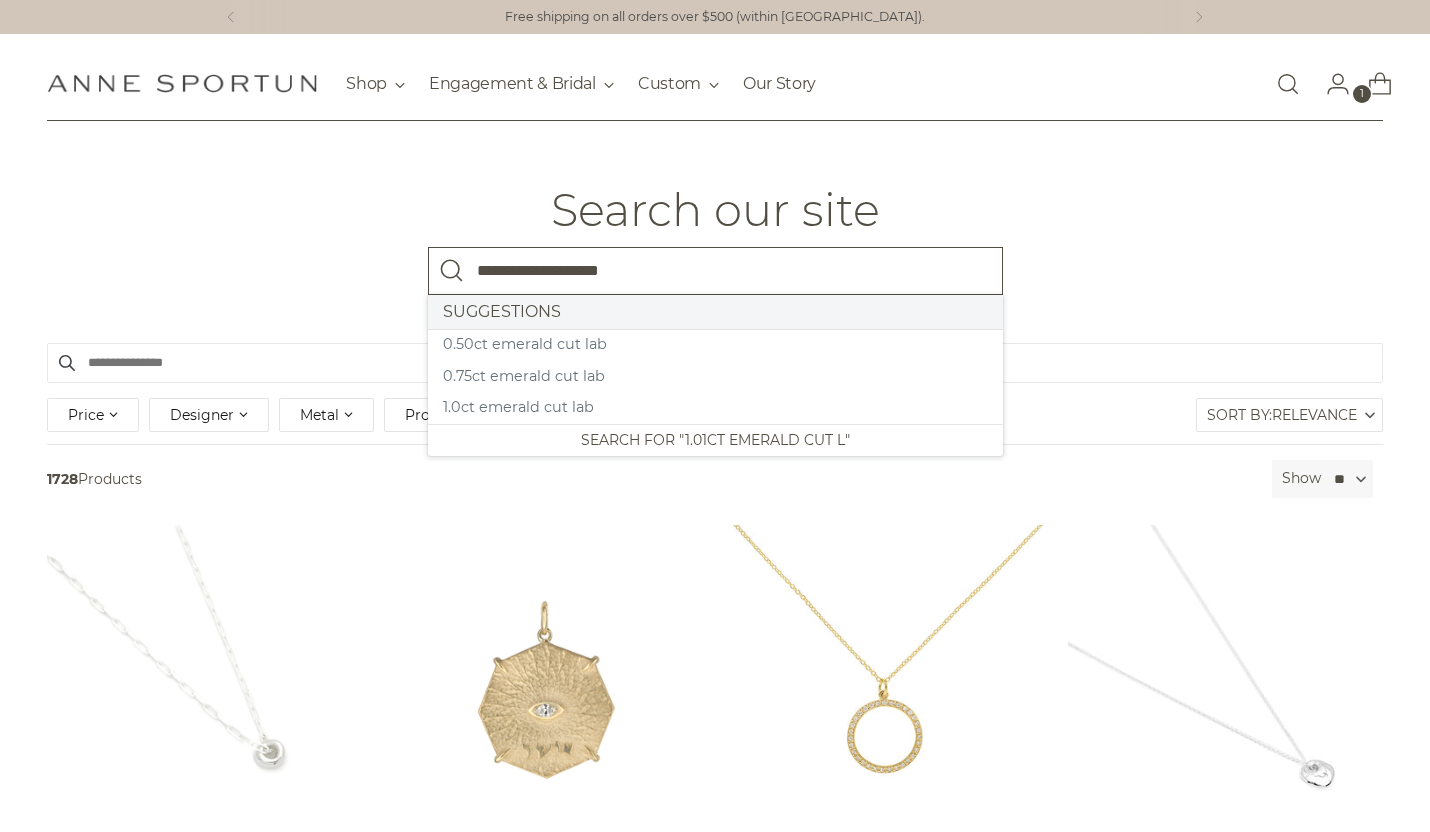 click at bounding box center (452, 271) 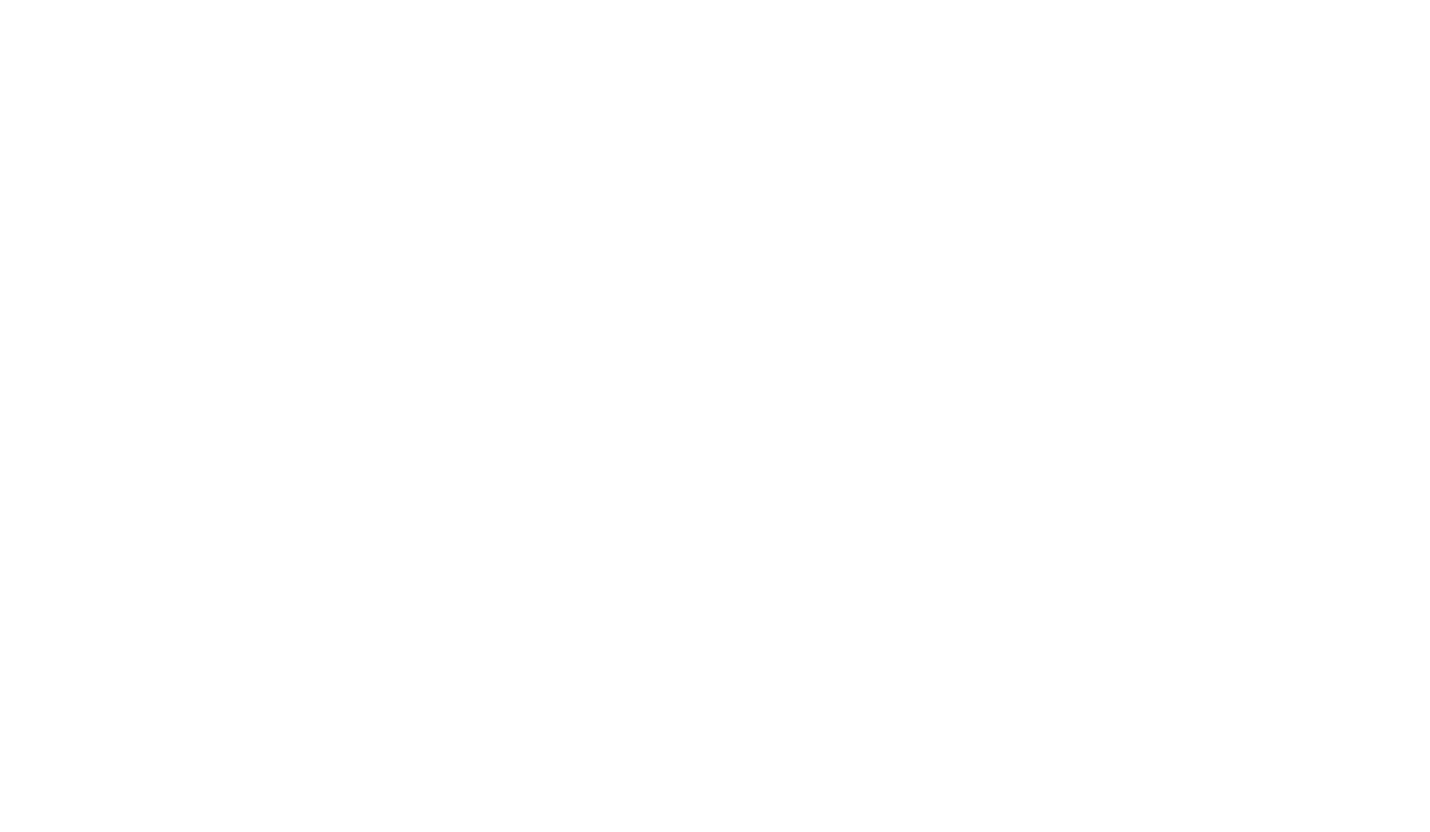 scroll, scrollTop: 0, scrollLeft: 0, axis: both 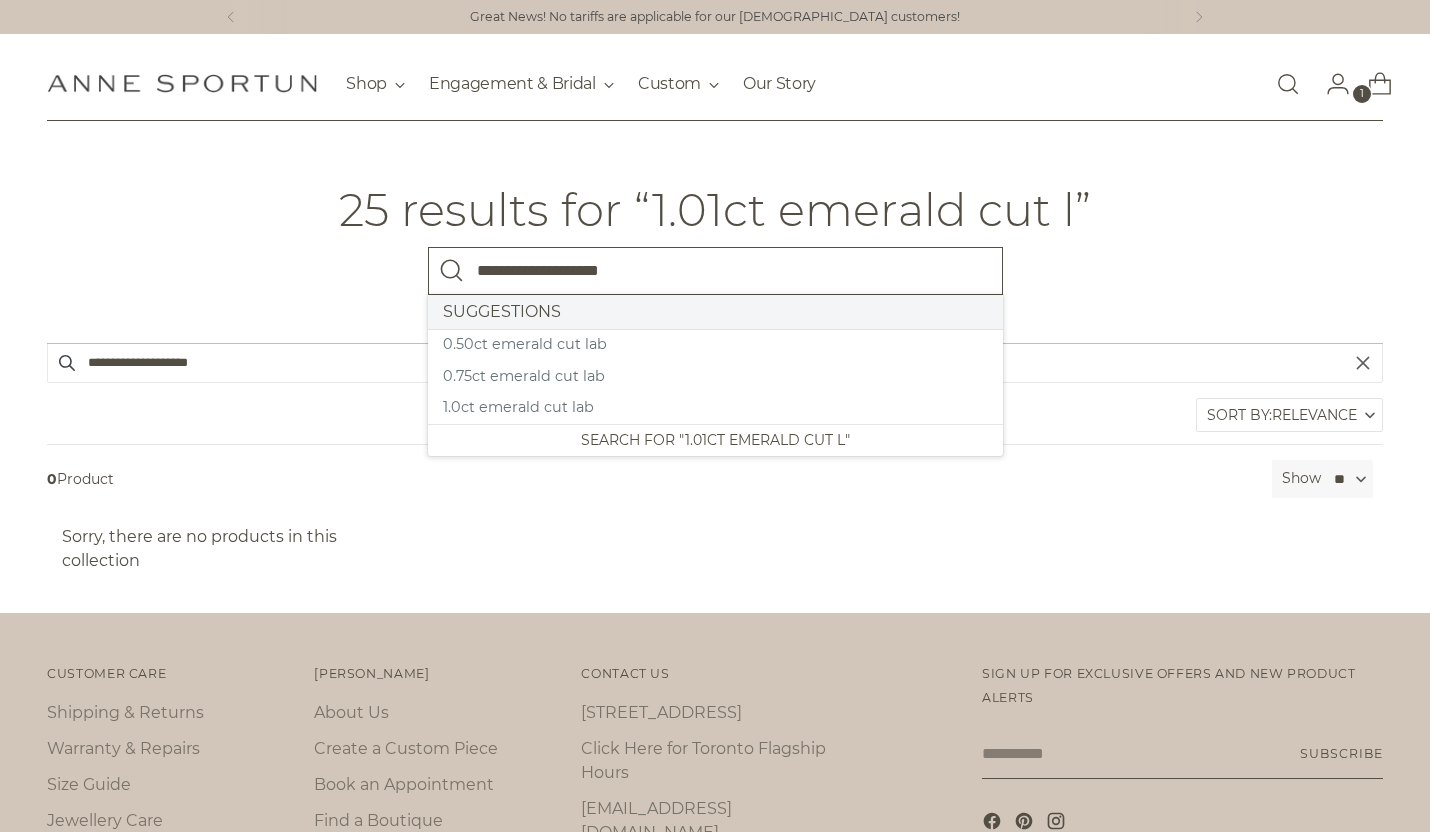 click on "**********" at bounding box center [715, 271] 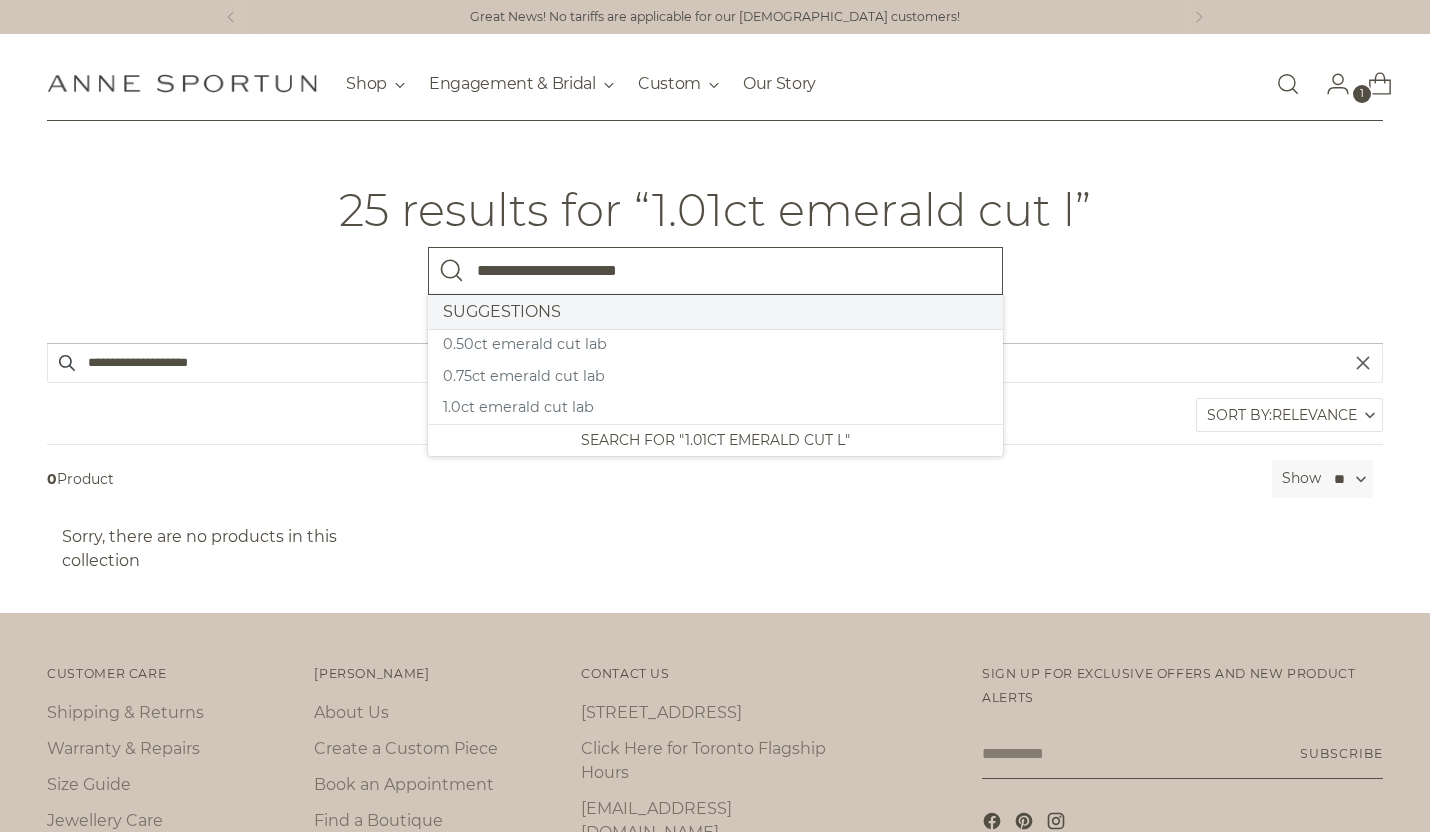 type on "**********" 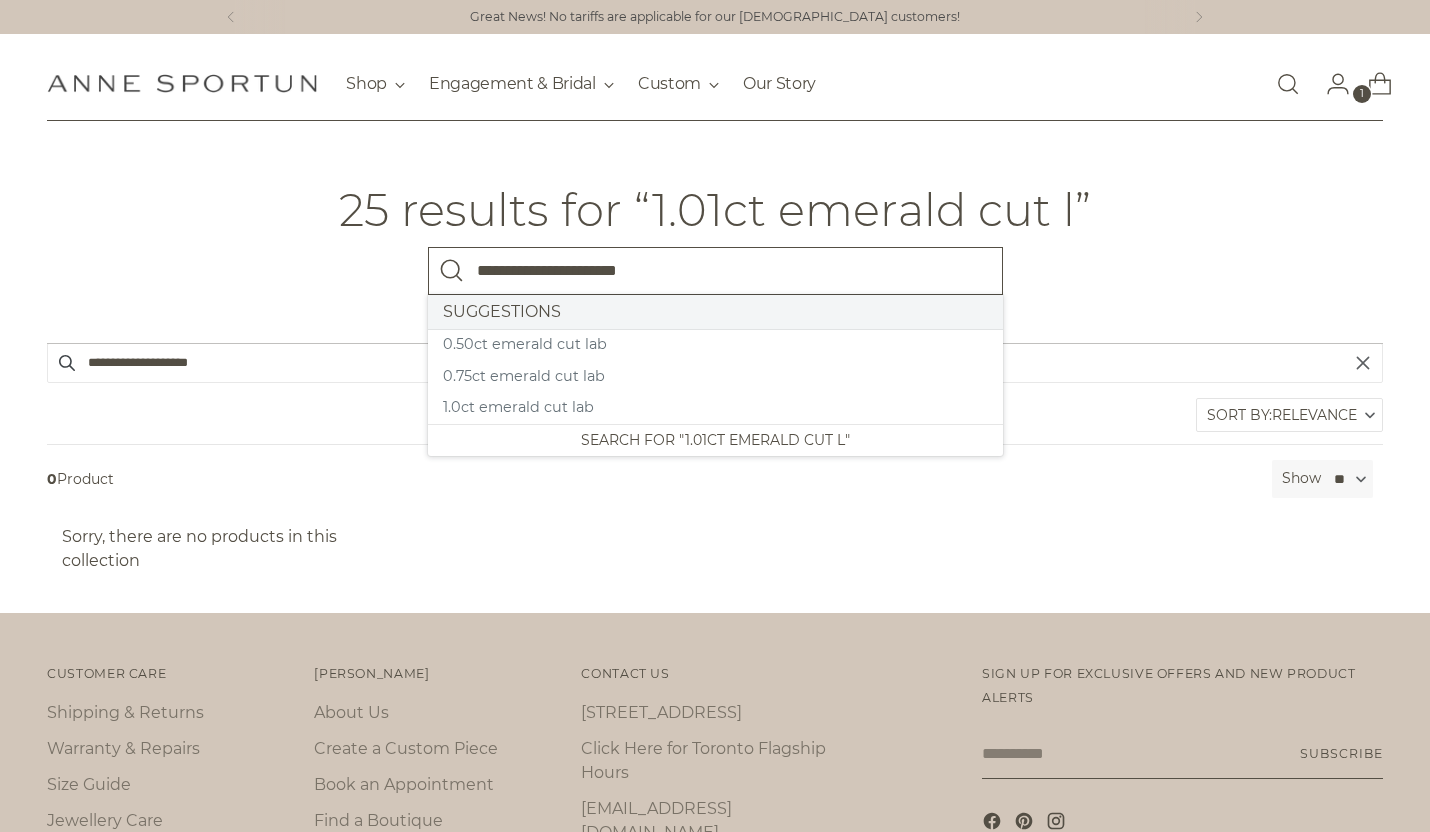 click at bounding box center (452, 271) 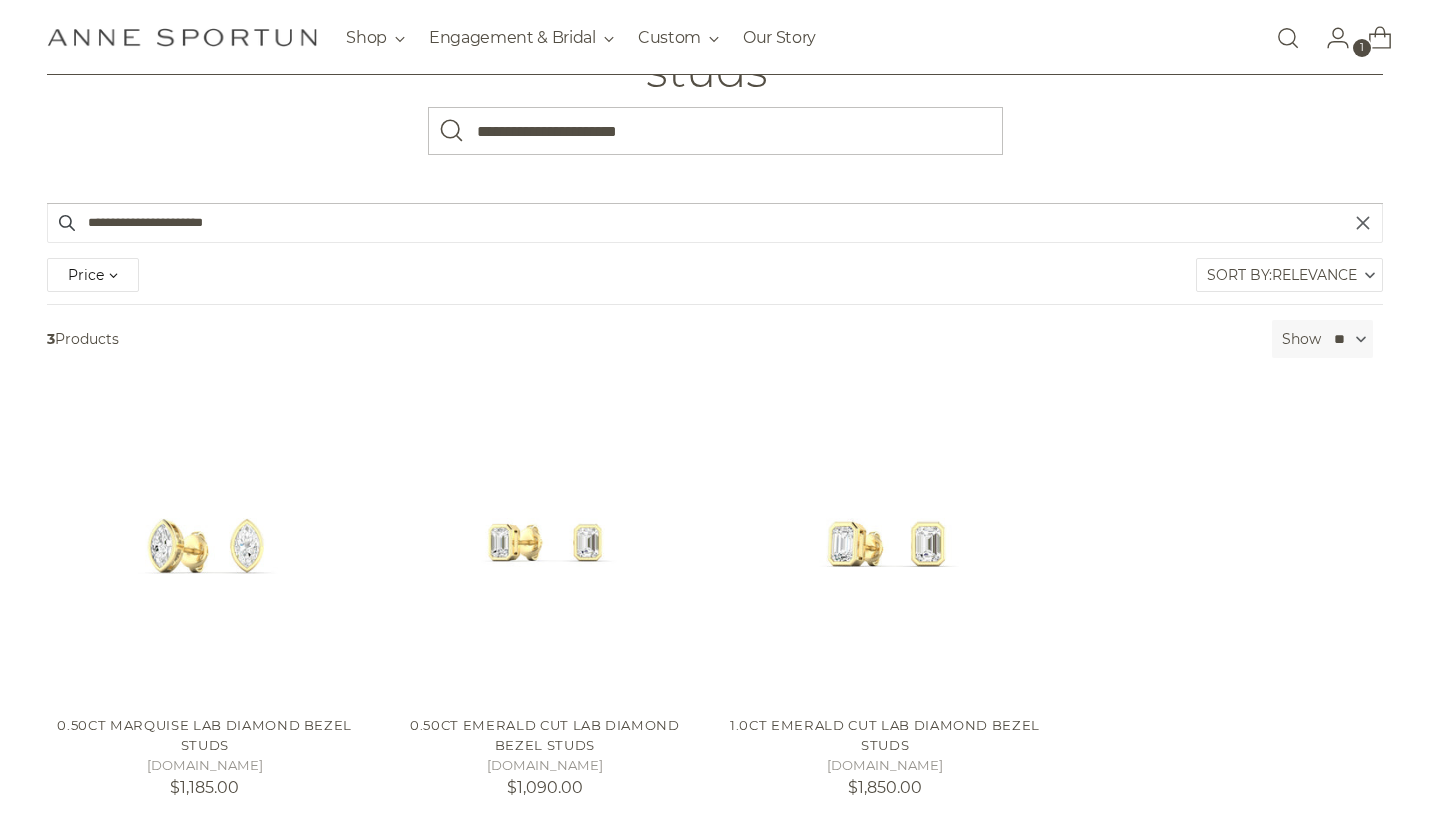 scroll, scrollTop: 190, scrollLeft: 0, axis: vertical 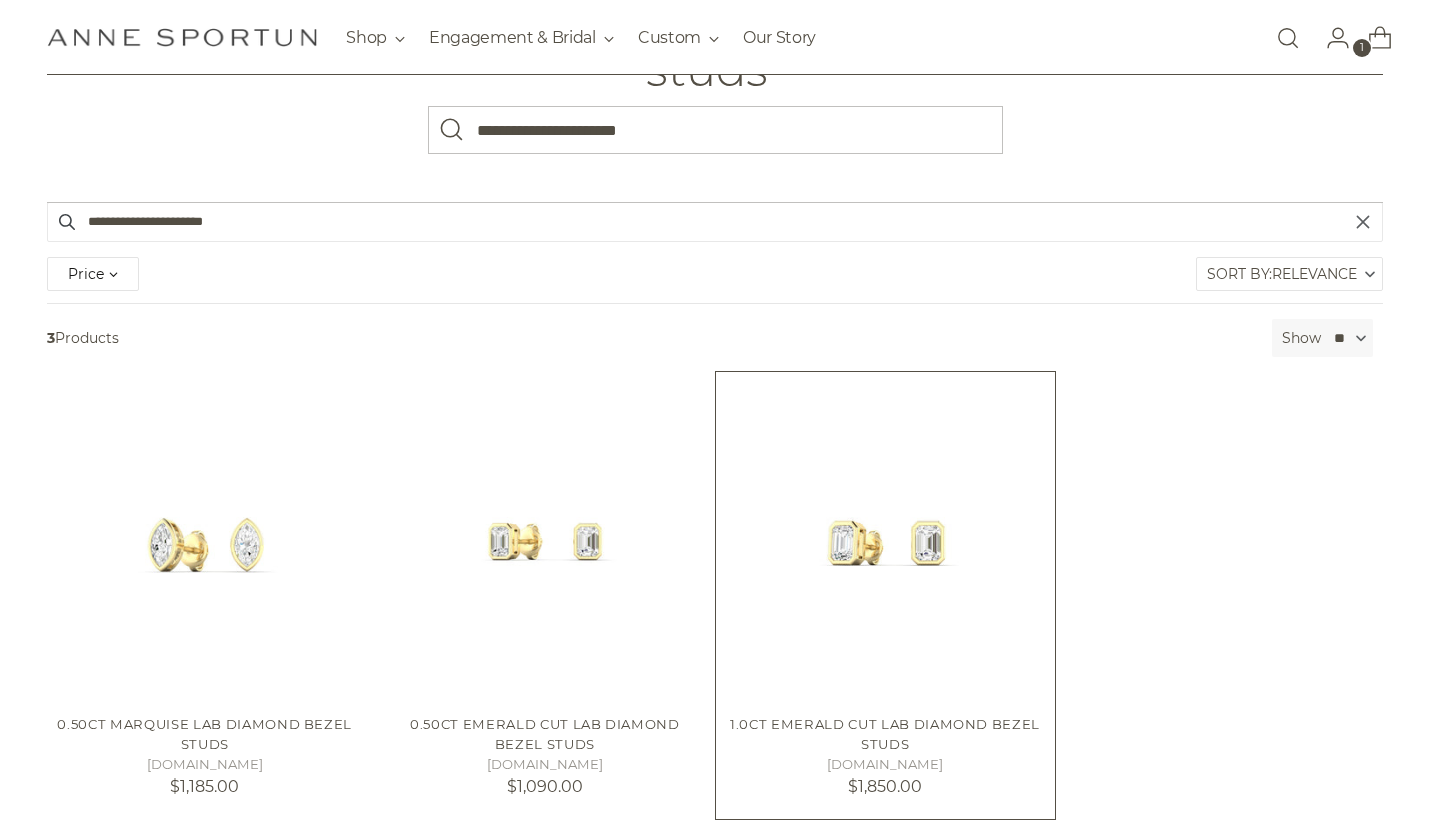 click at bounding box center (0, 0) 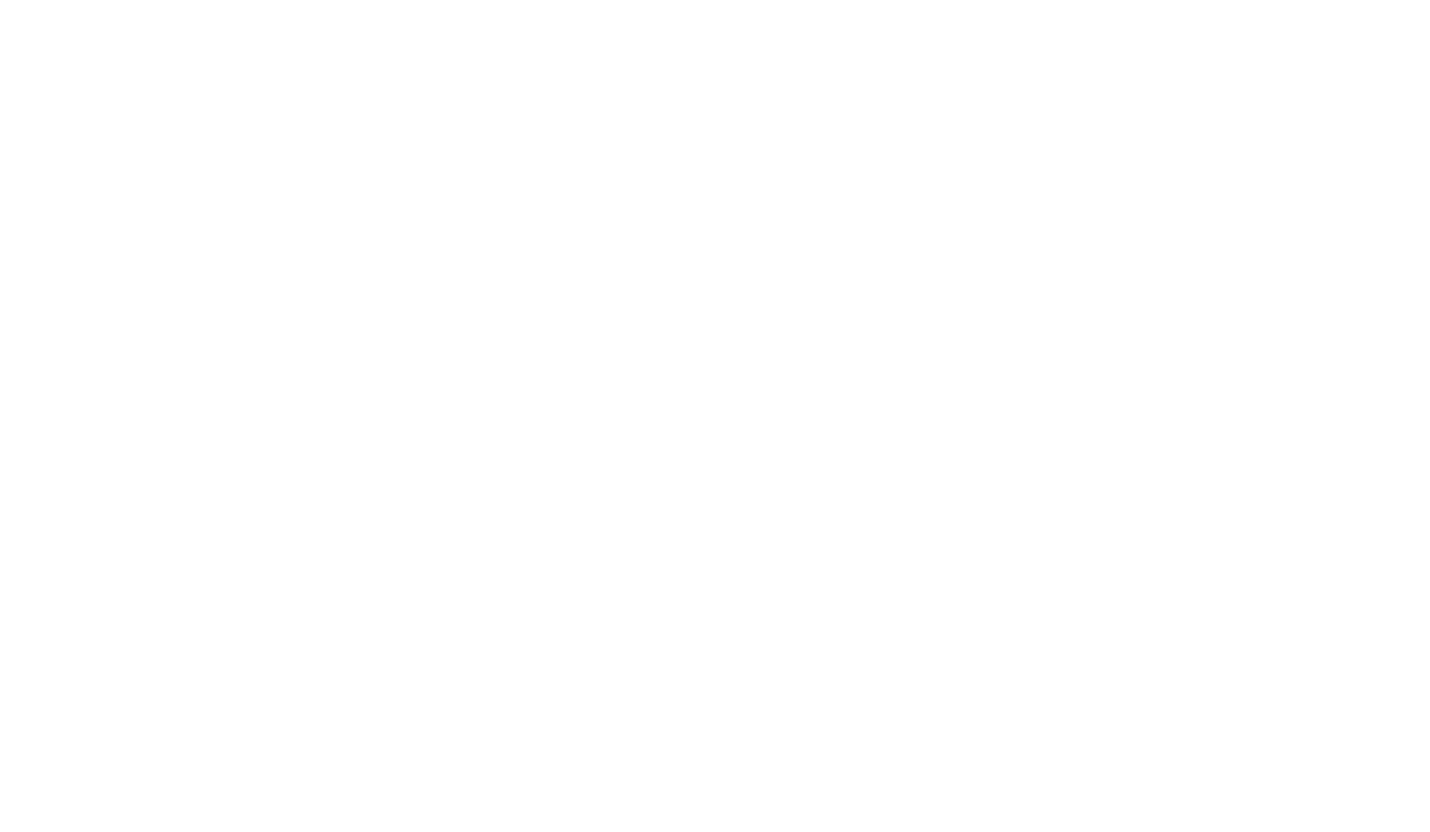 scroll, scrollTop: 0, scrollLeft: 0, axis: both 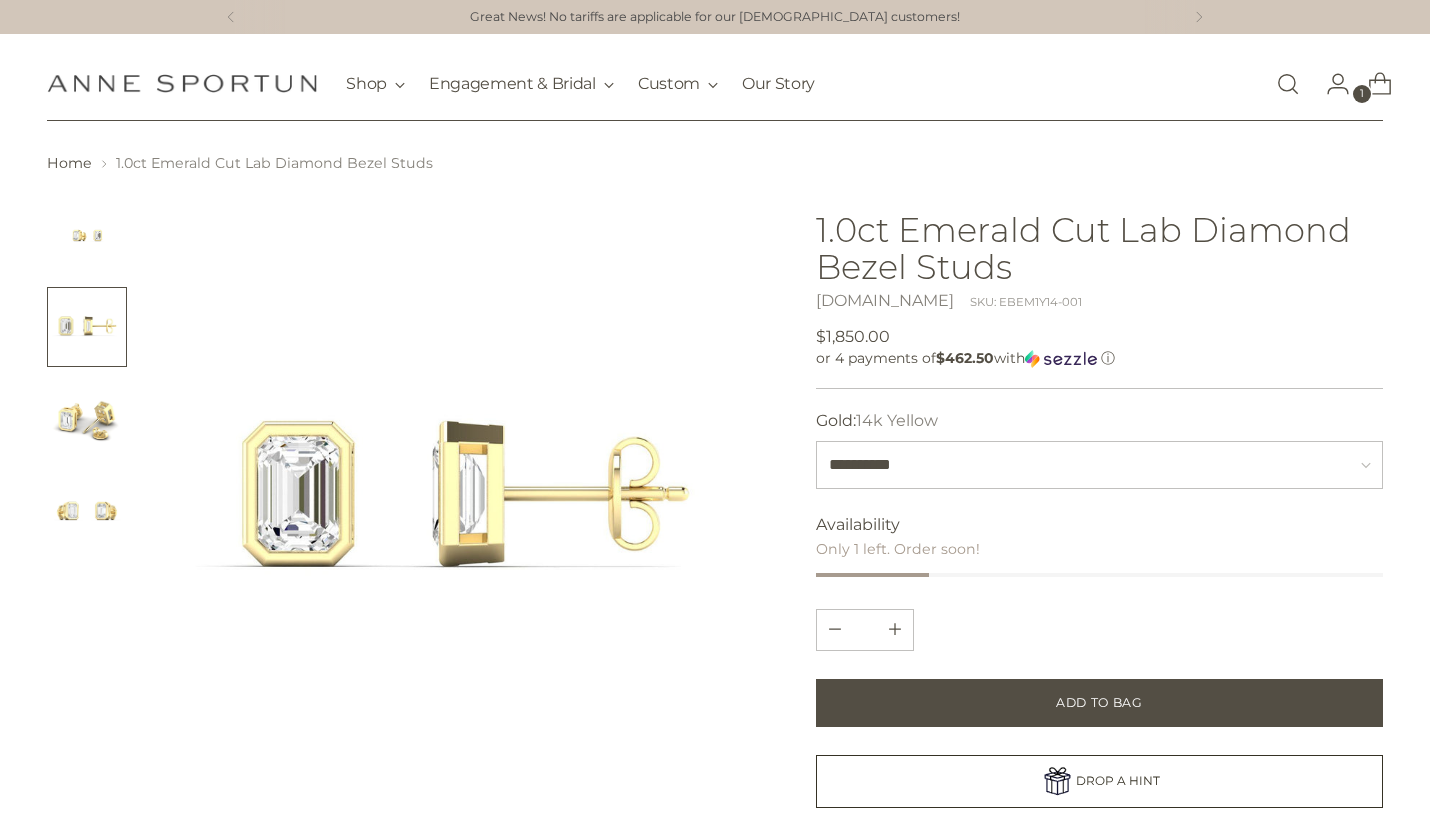click at bounding box center (87, 419) 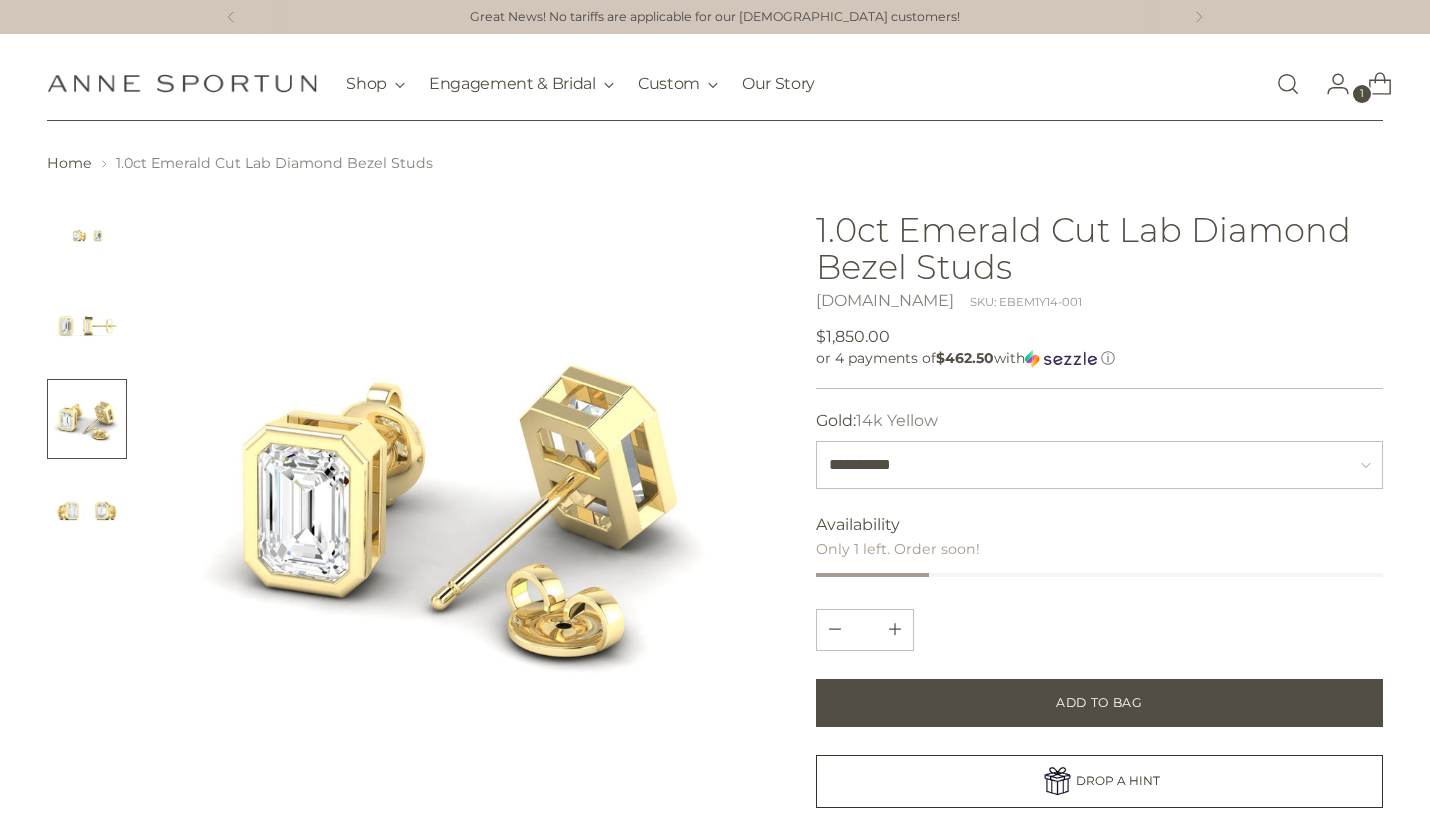 click at bounding box center [87, 327] 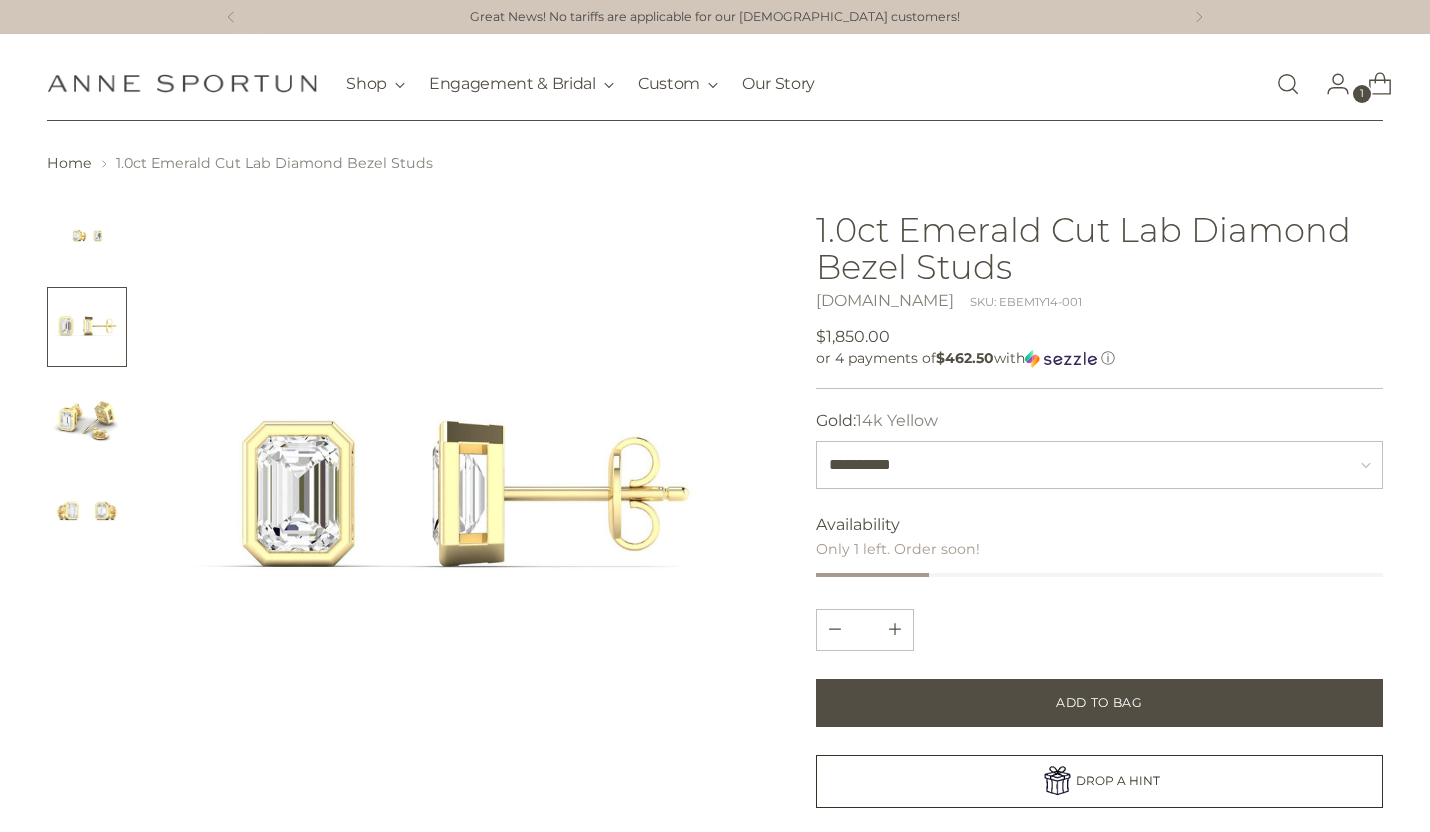 click at bounding box center (87, 235) 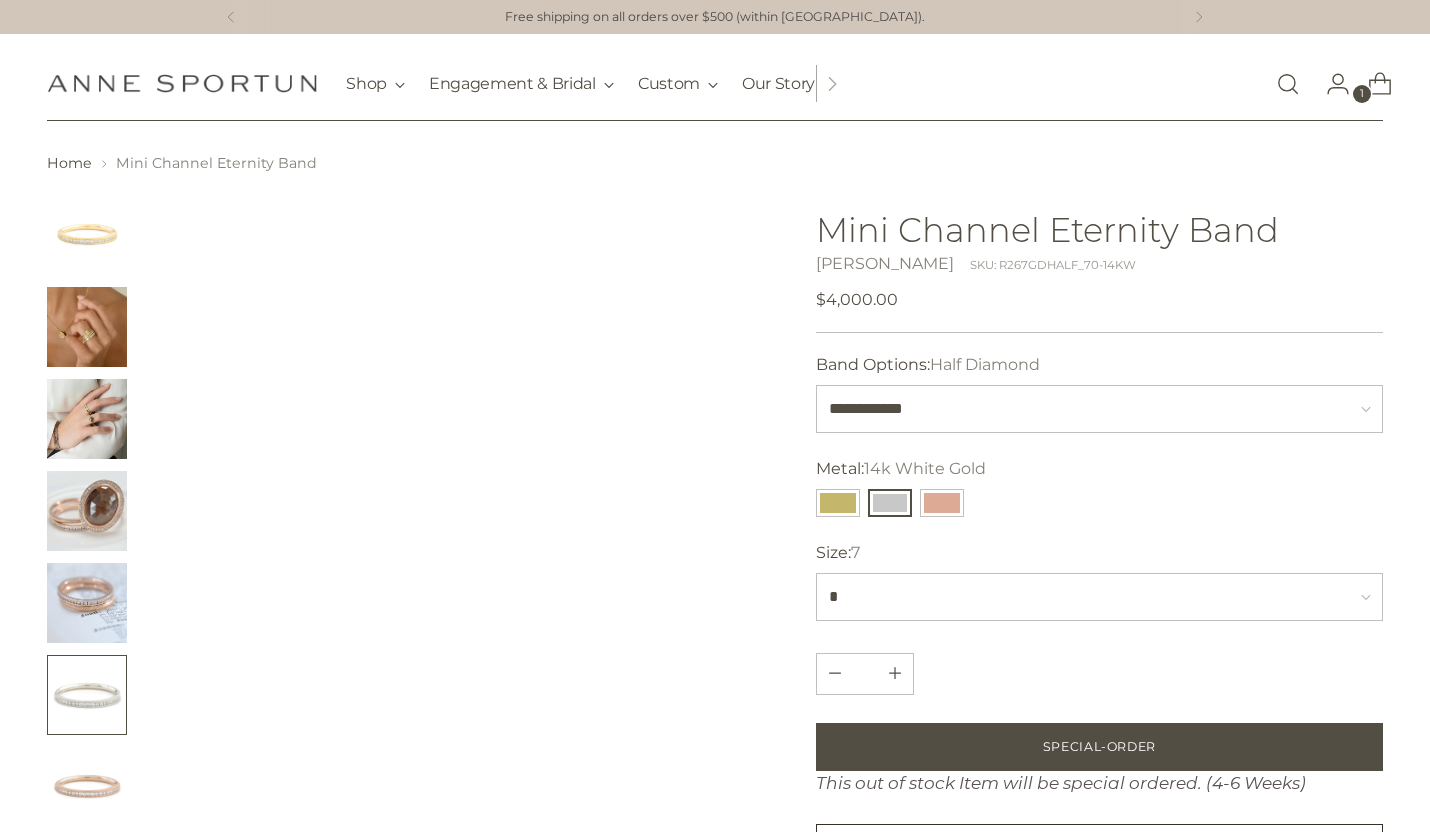 scroll, scrollTop: 0, scrollLeft: 0, axis: both 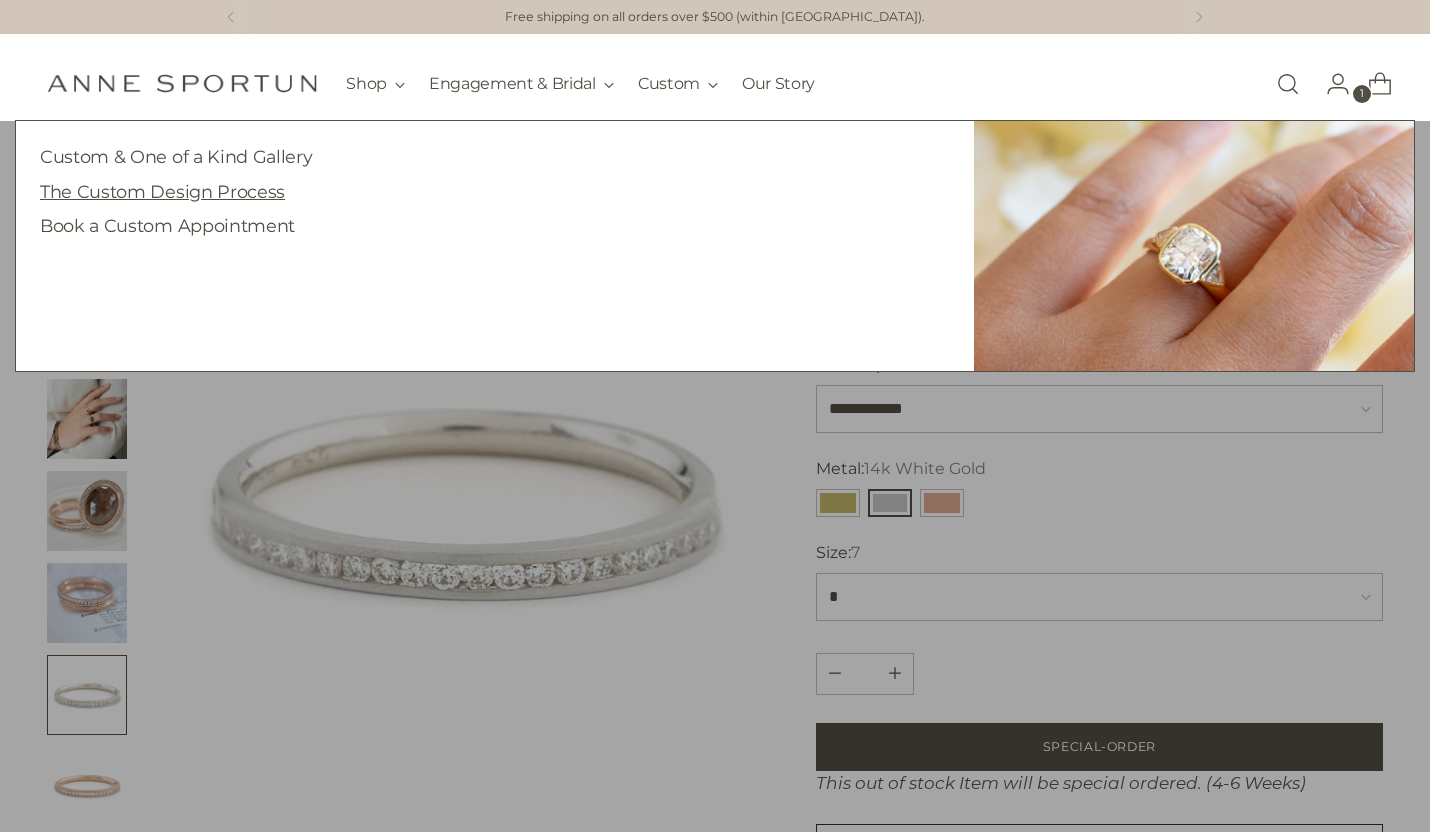 click on "The Custom Design Process" at bounding box center (162, 191) 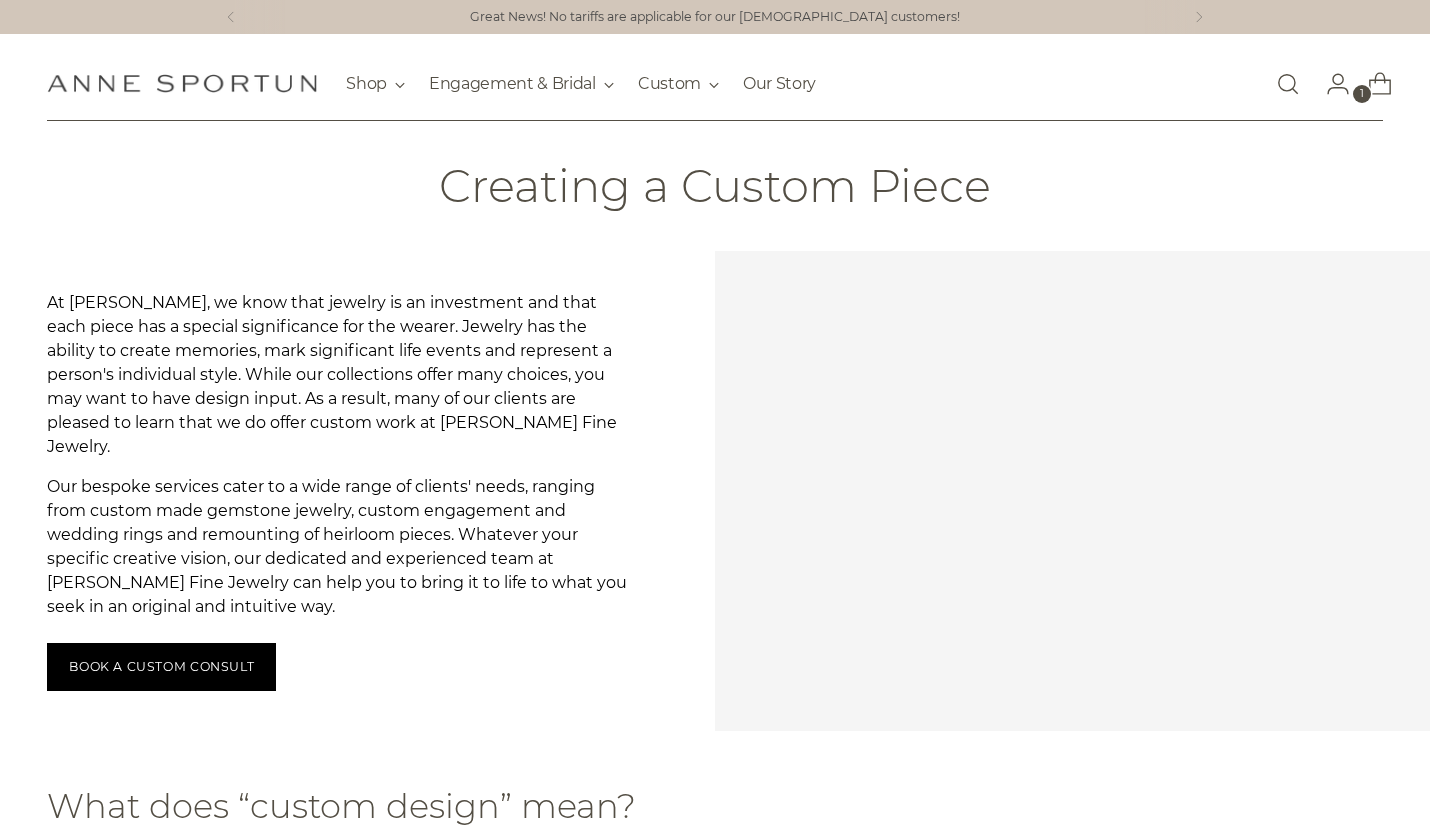 scroll, scrollTop: 0, scrollLeft: 0, axis: both 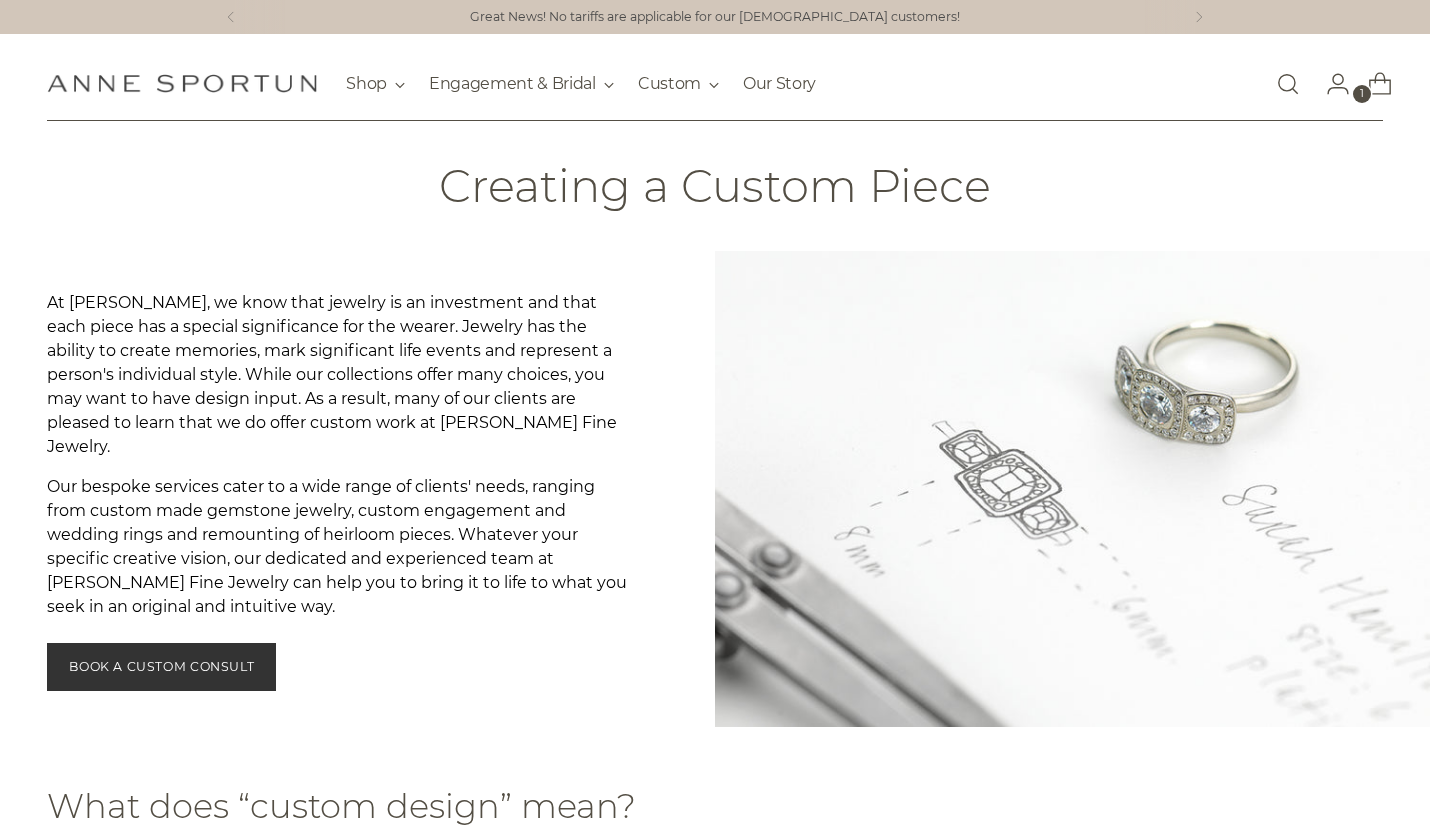 click on "BOOK A CUSTOM CONSULT" at bounding box center [161, 667] 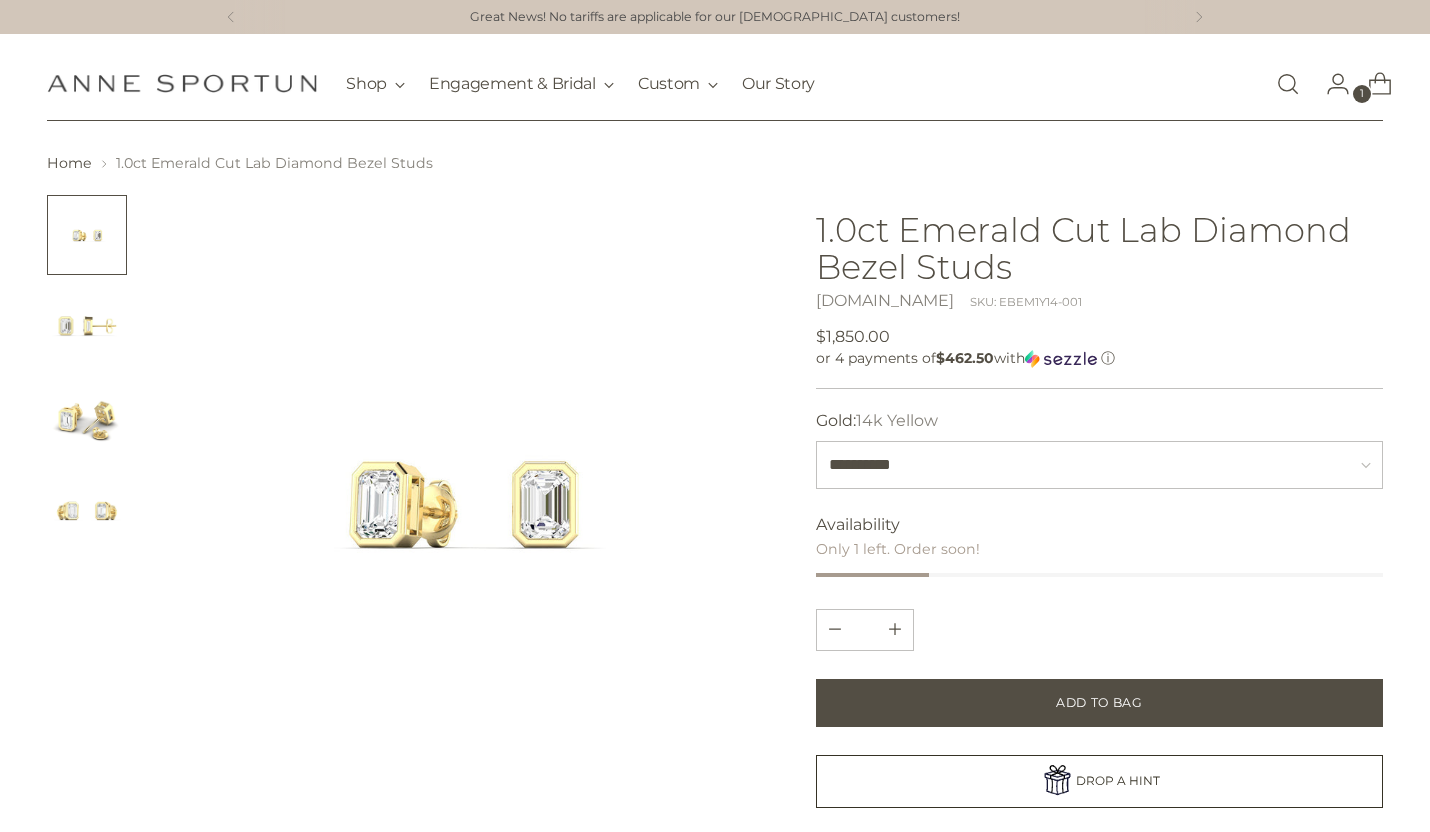 scroll, scrollTop: 0, scrollLeft: 0, axis: both 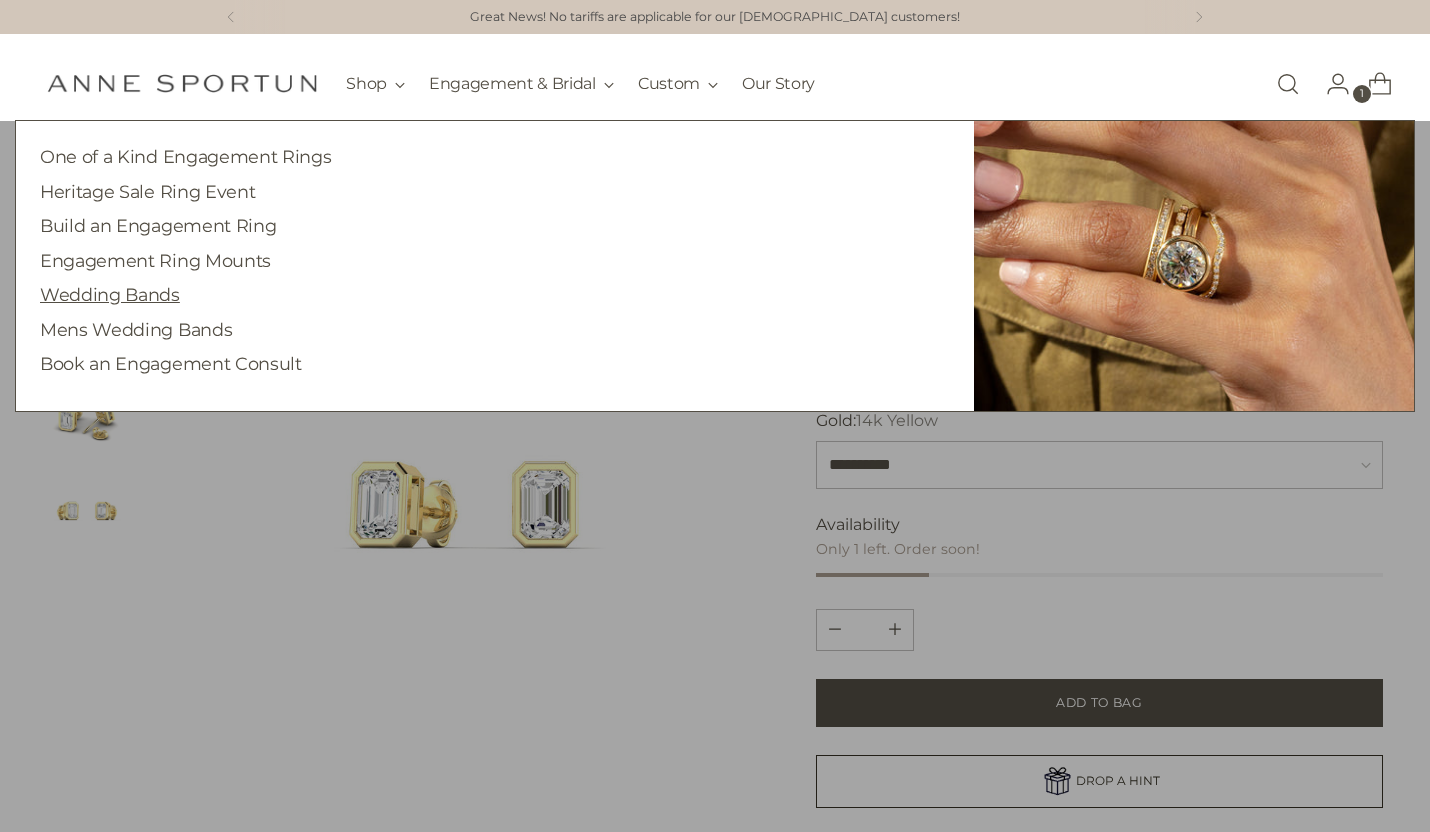 click on "Wedding Bands" at bounding box center (110, 294) 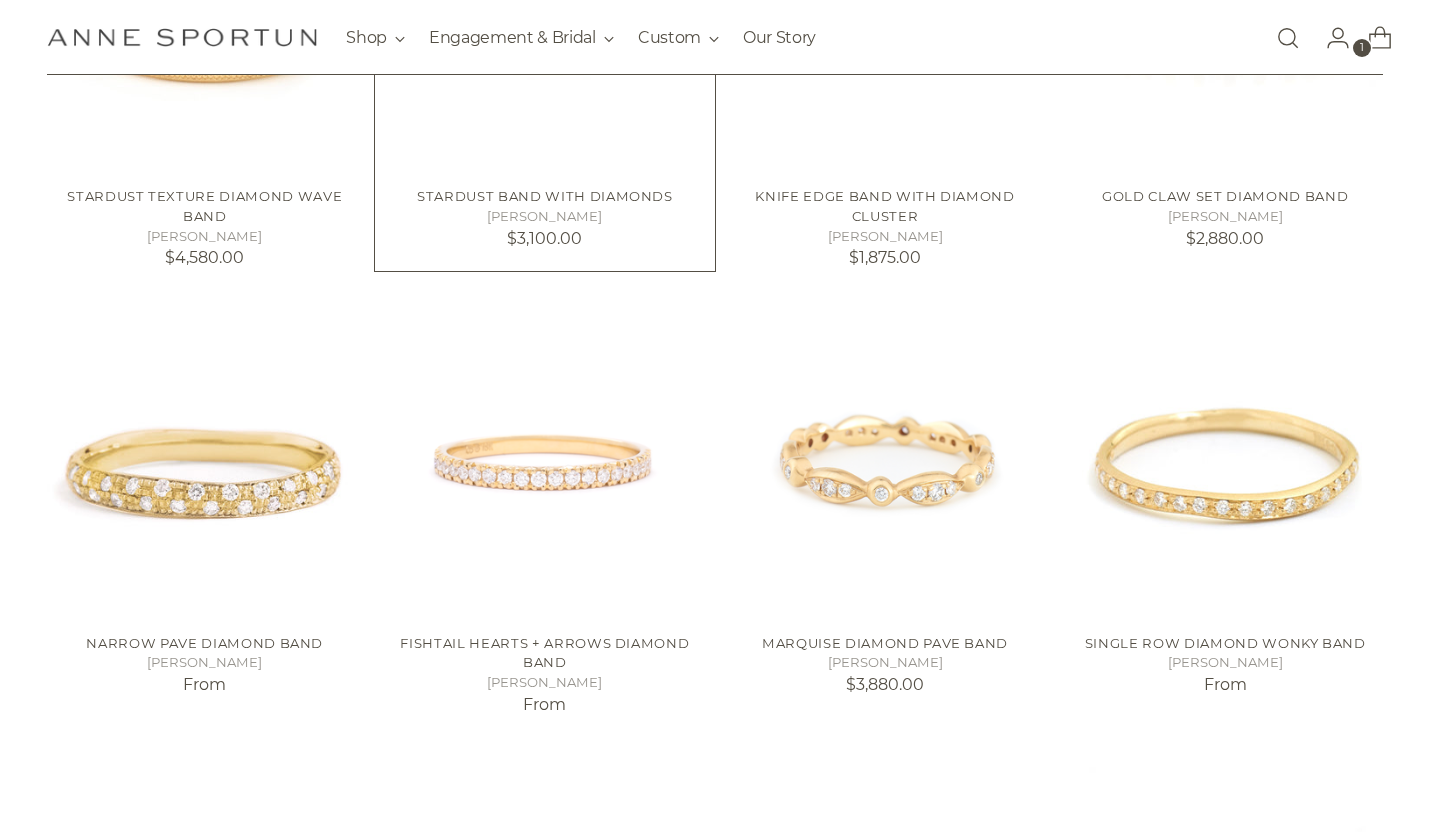 scroll, scrollTop: 671, scrollLeft: 0, axis: vertical 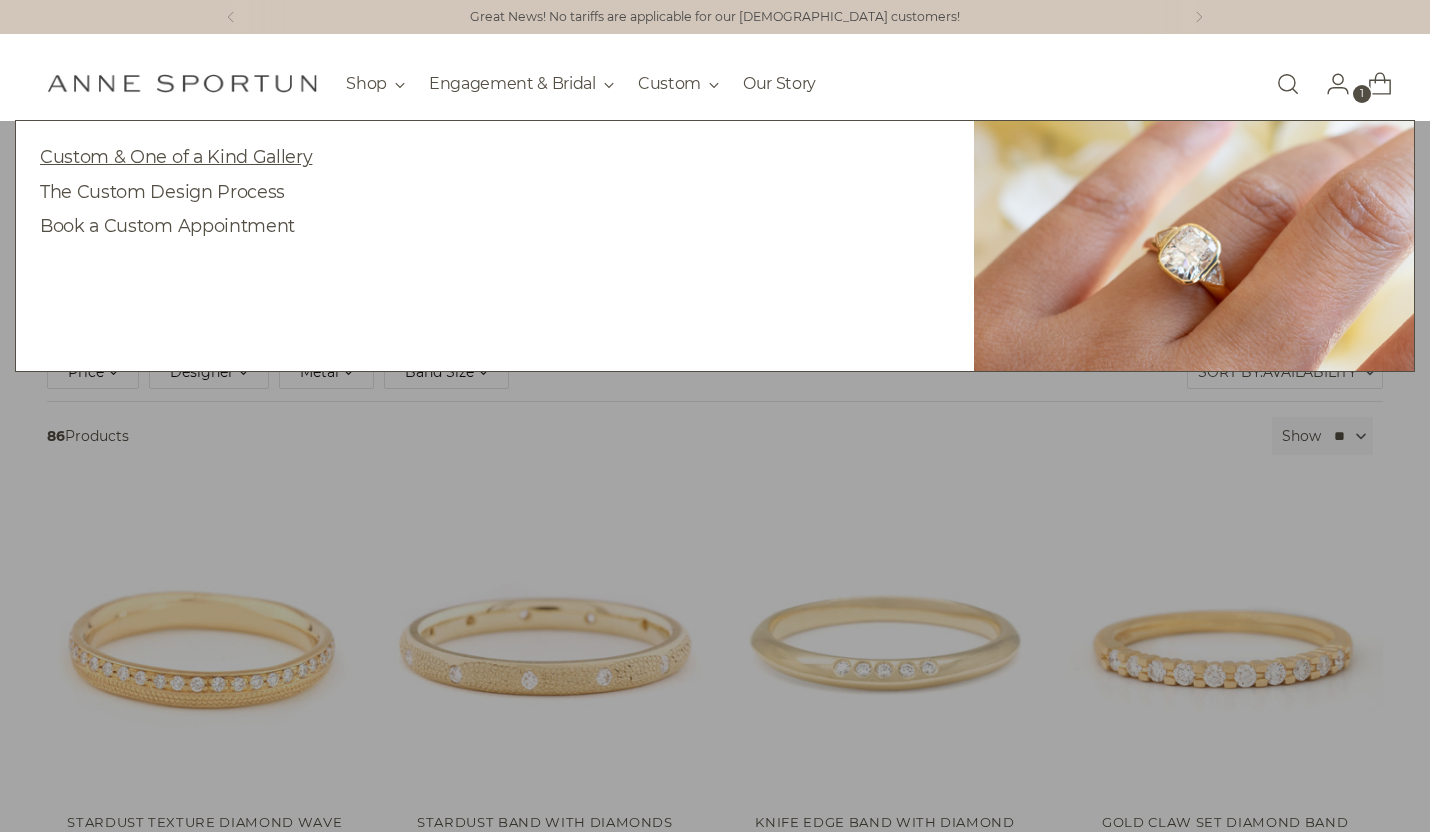 click on "Custom & One of a Kind Gallery" at bounding box center (176, 156) 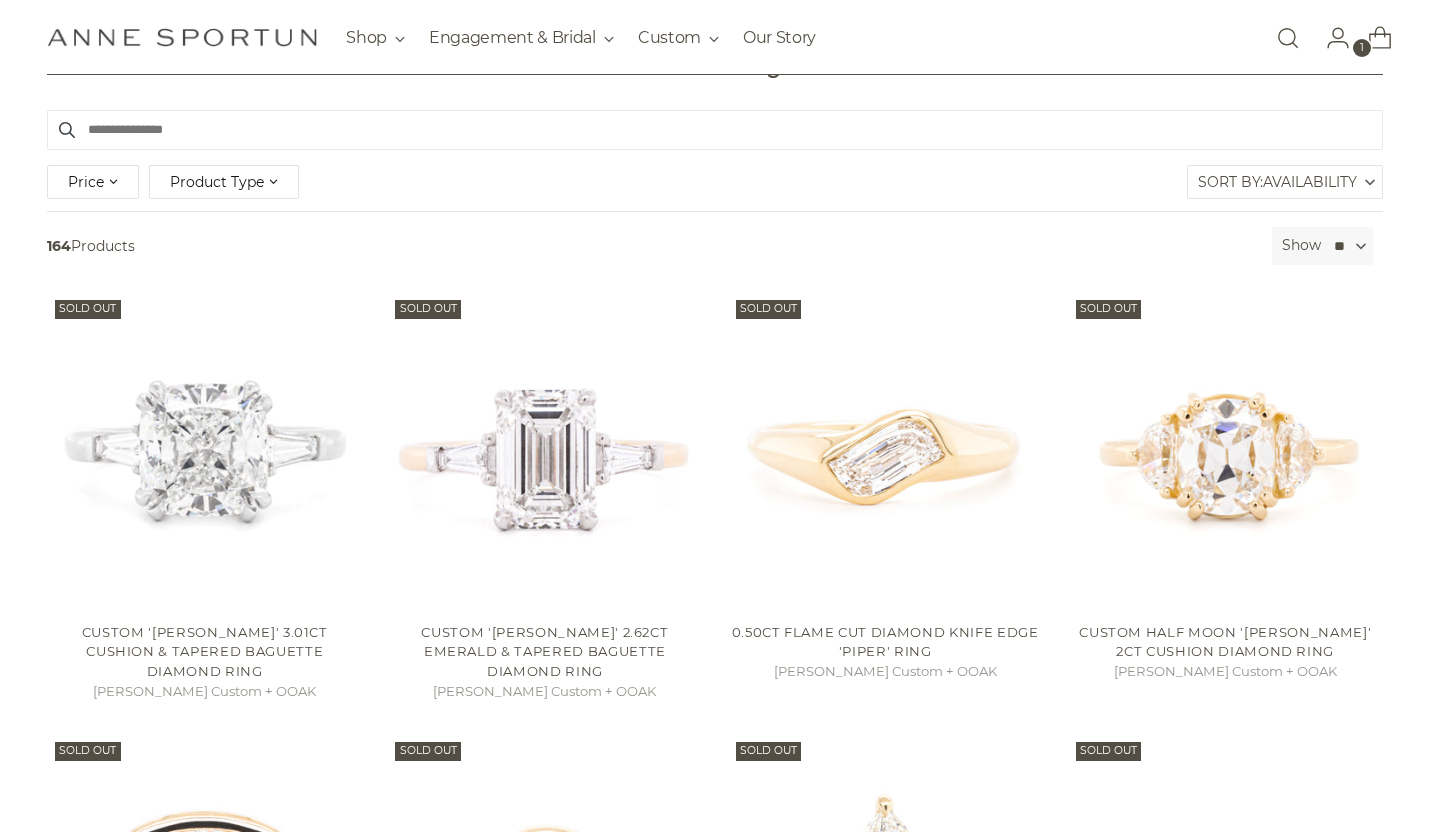 scroll, scrollTop: 513, scrollLeft: 0, axis: vertical 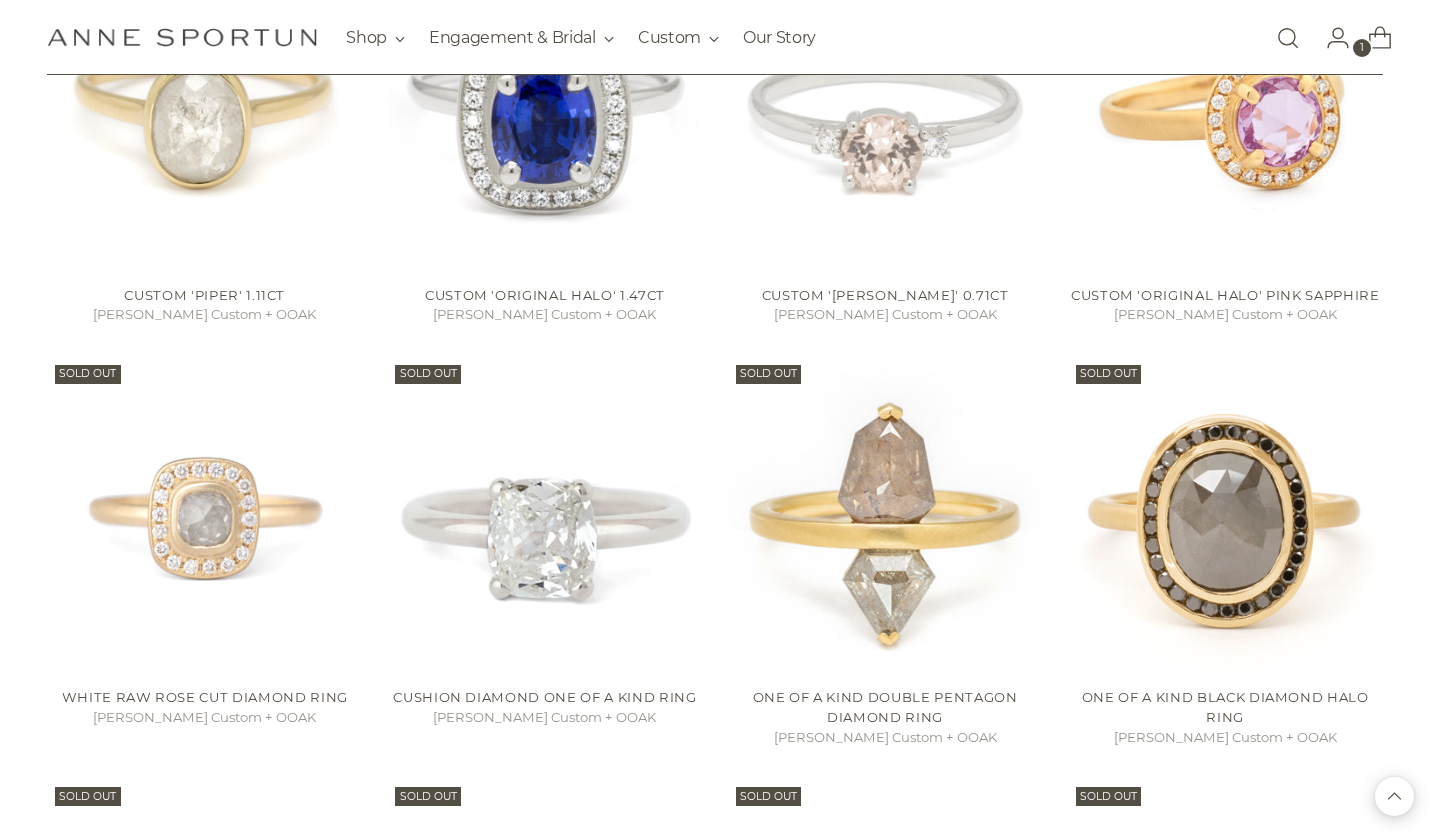 click at bounding box center [1394, 796] 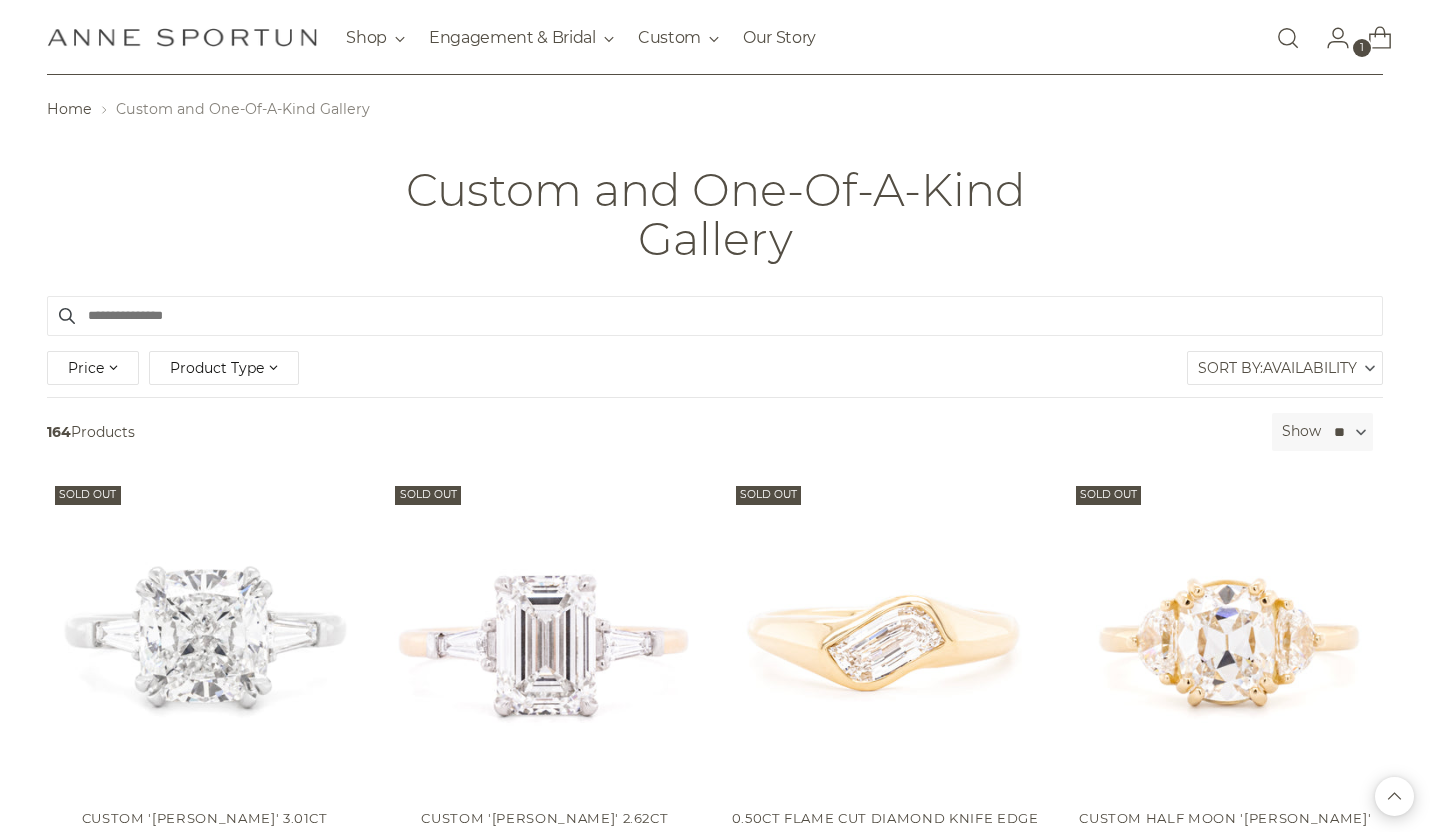 scroll, scrollTop: 0, scrollLeft: 0, axis: both 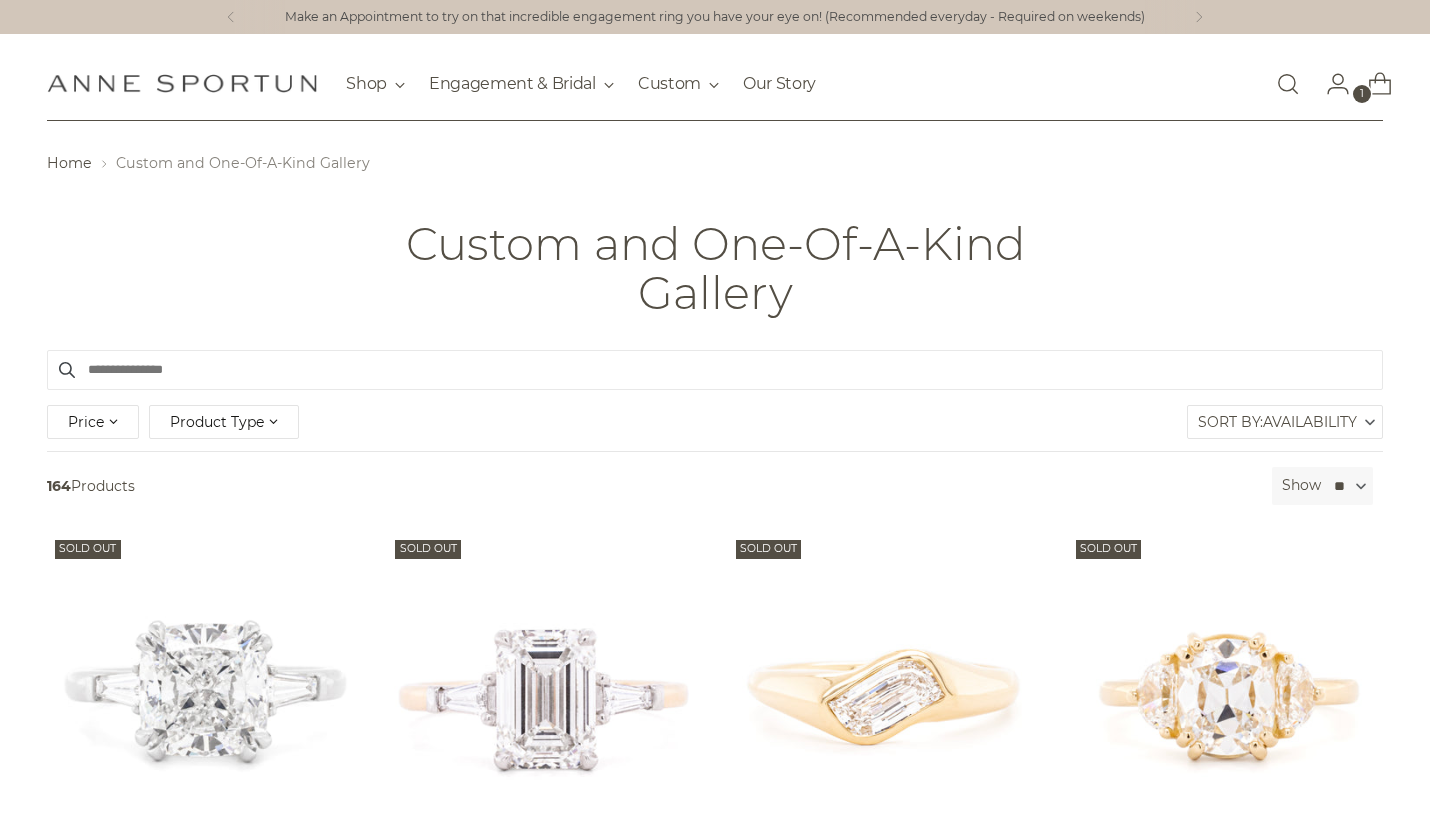 click at bounding box center (1288, 84) 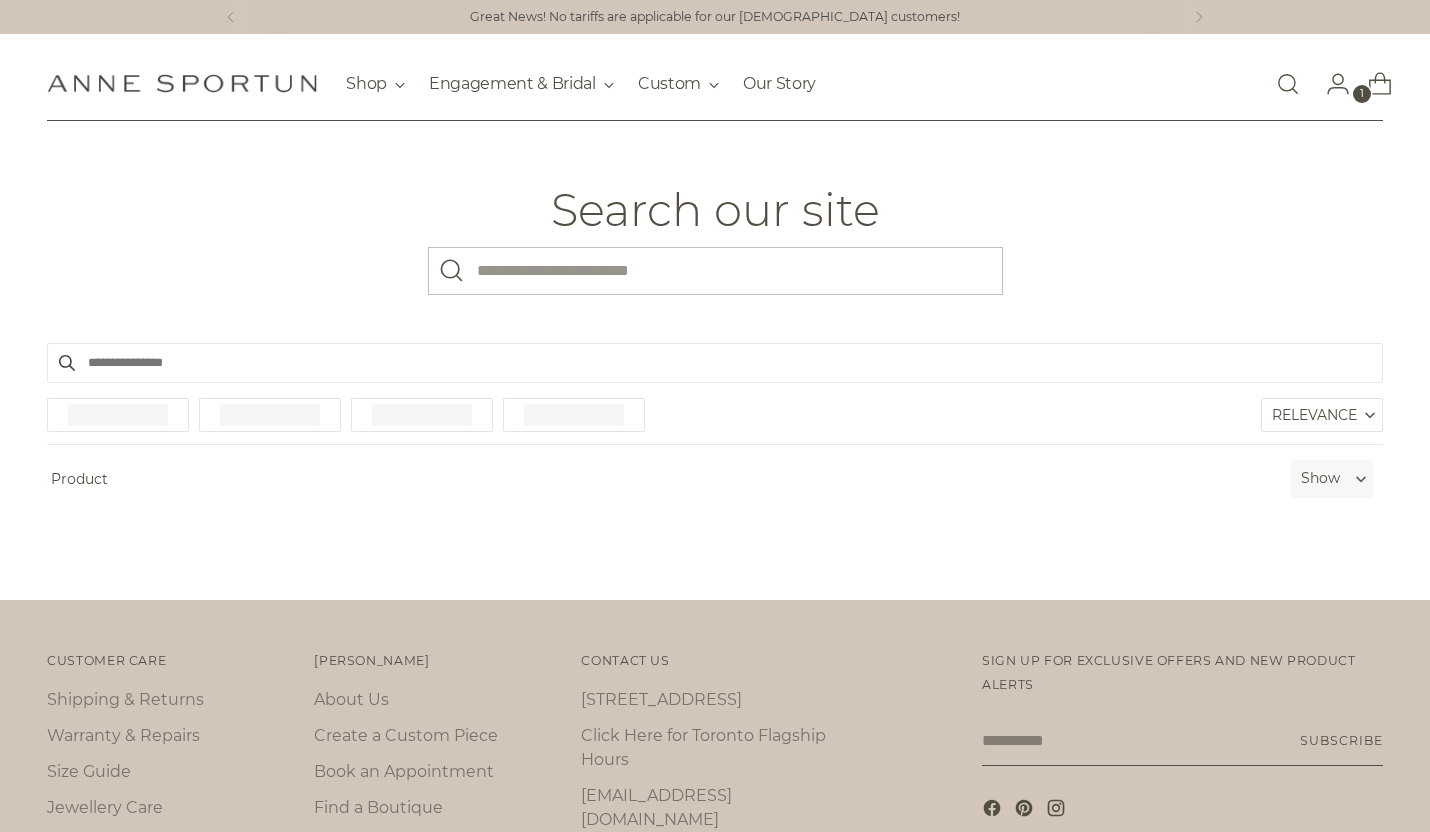 scroll, scrollTop: 0, scrollLeft: 0, axis: both 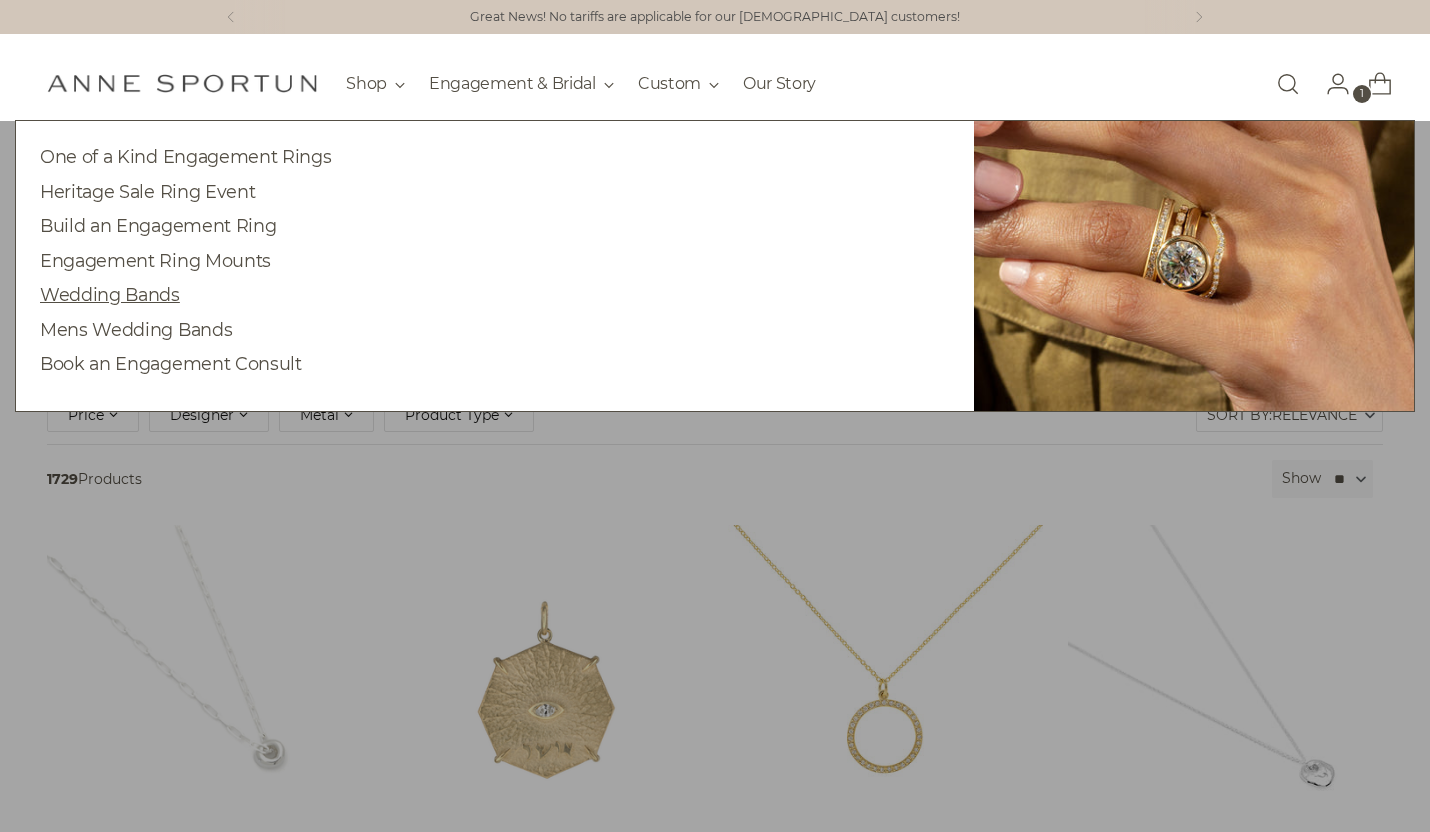 click on "Wedding Bands" at bounding box center (110, 294) 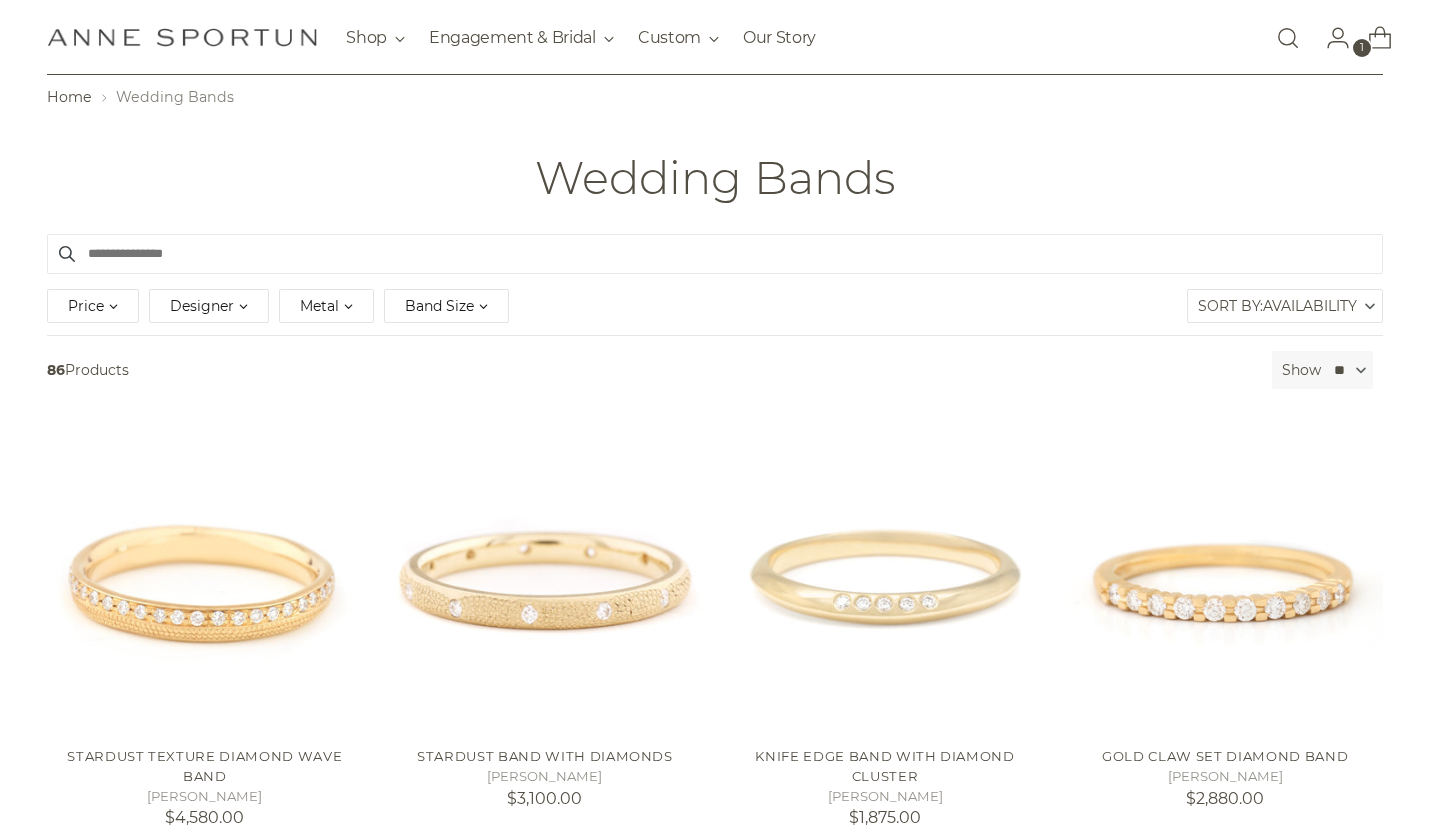 scroll, scrollTop: 74, scrollLeft: 0, axis: vertical 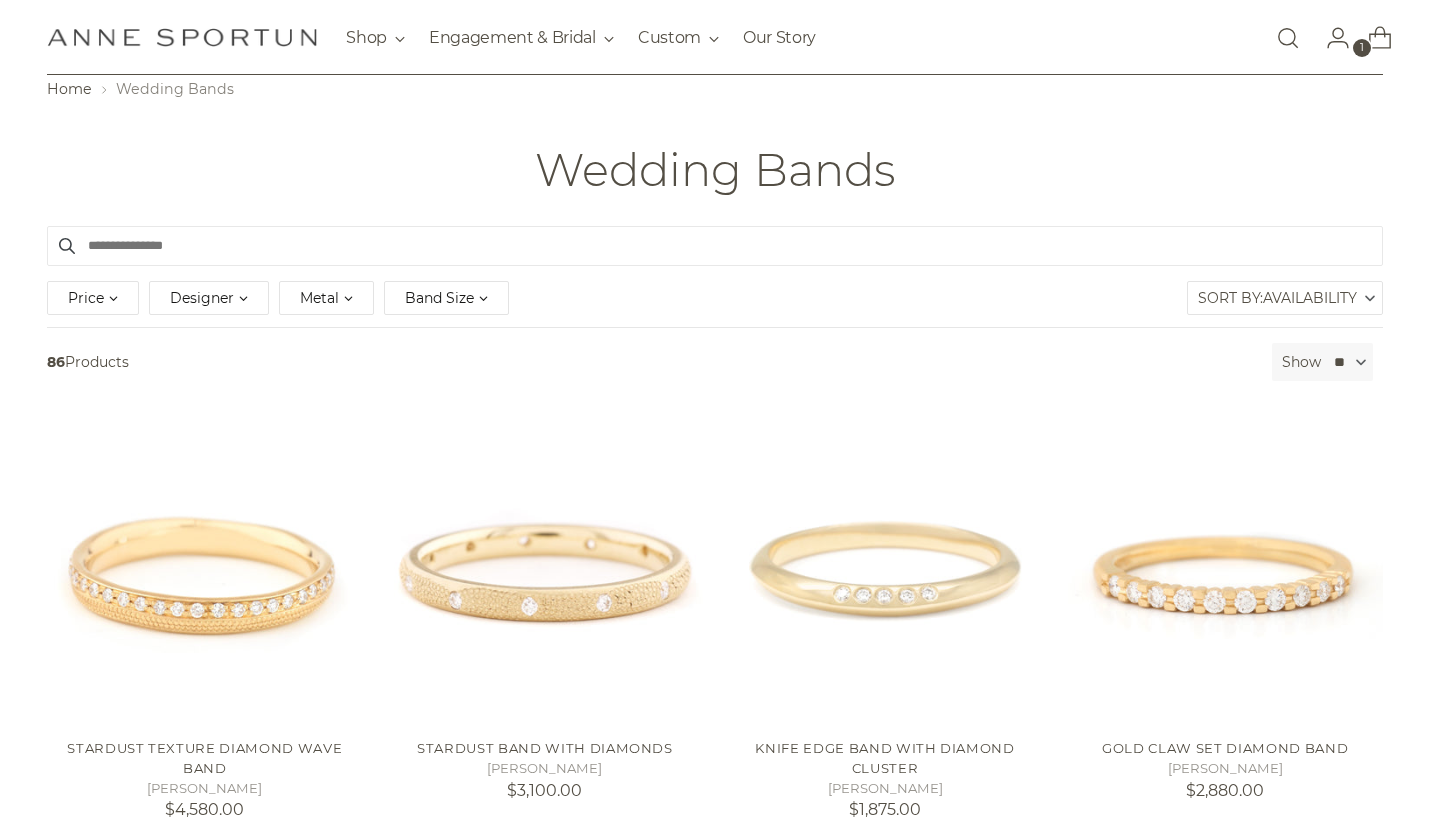click at bounding box center [1288, 38] 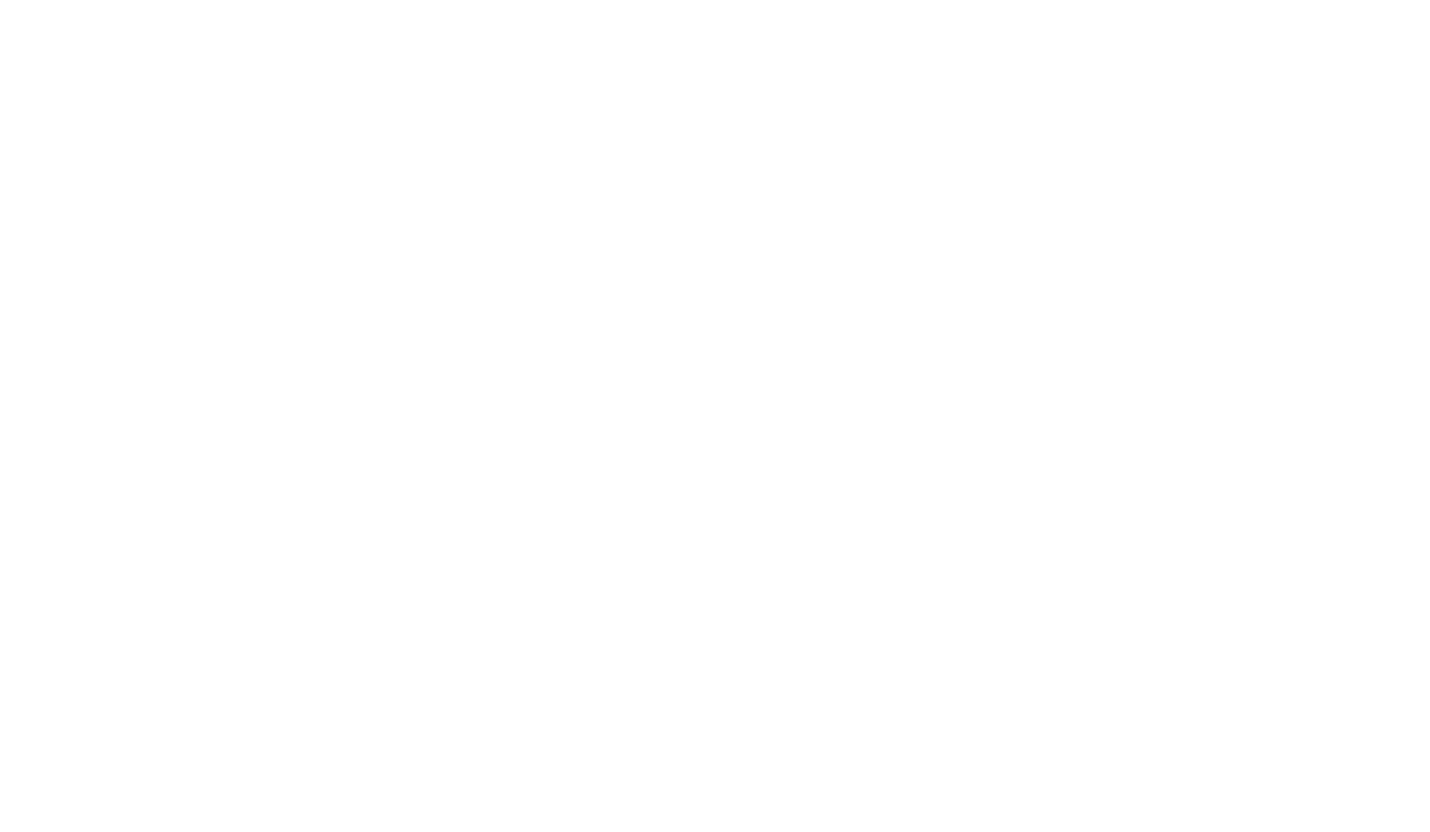 scroll, scrollTop: 0, scrollLeft: 0, axis: both 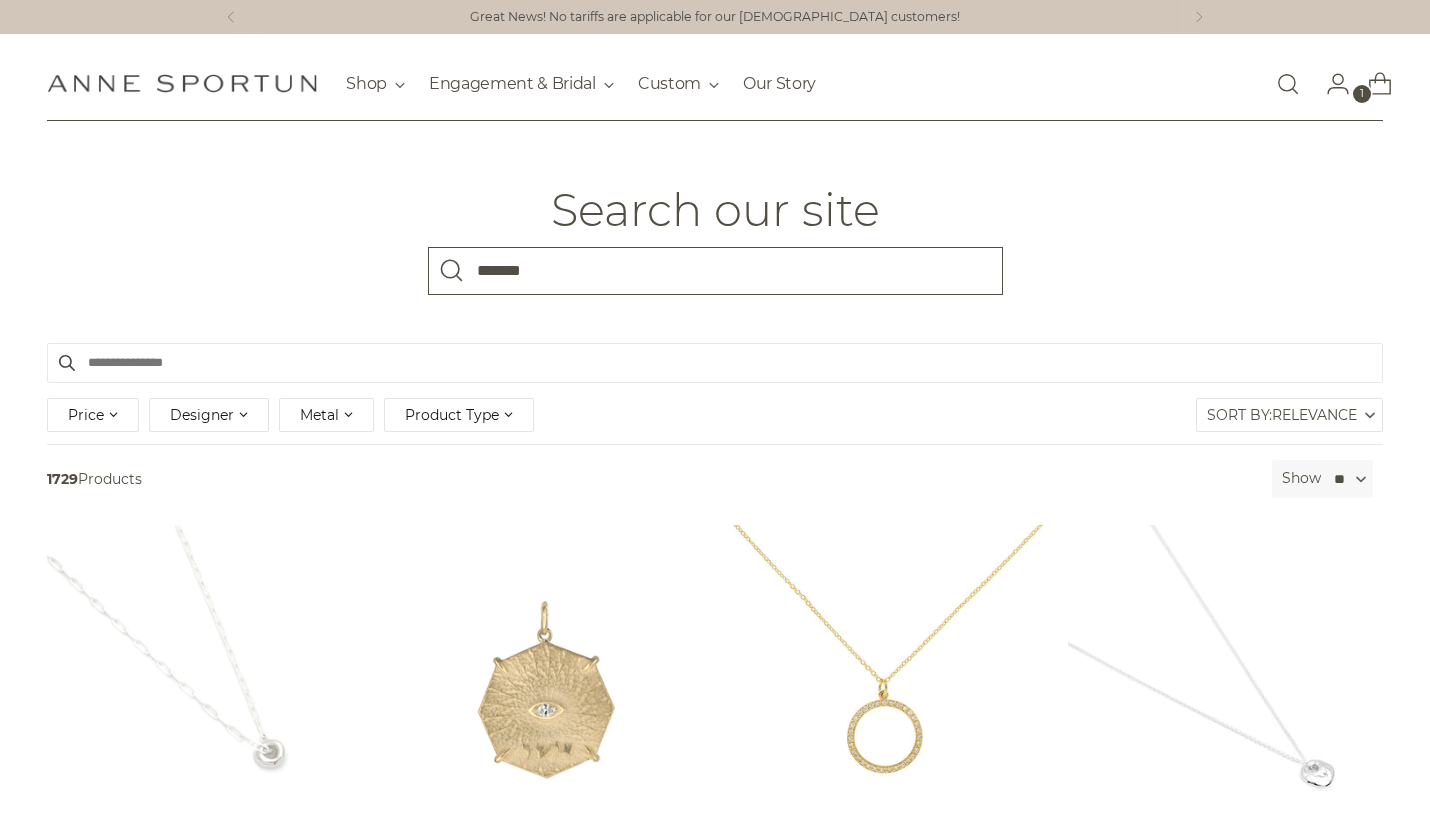 type on "*******" 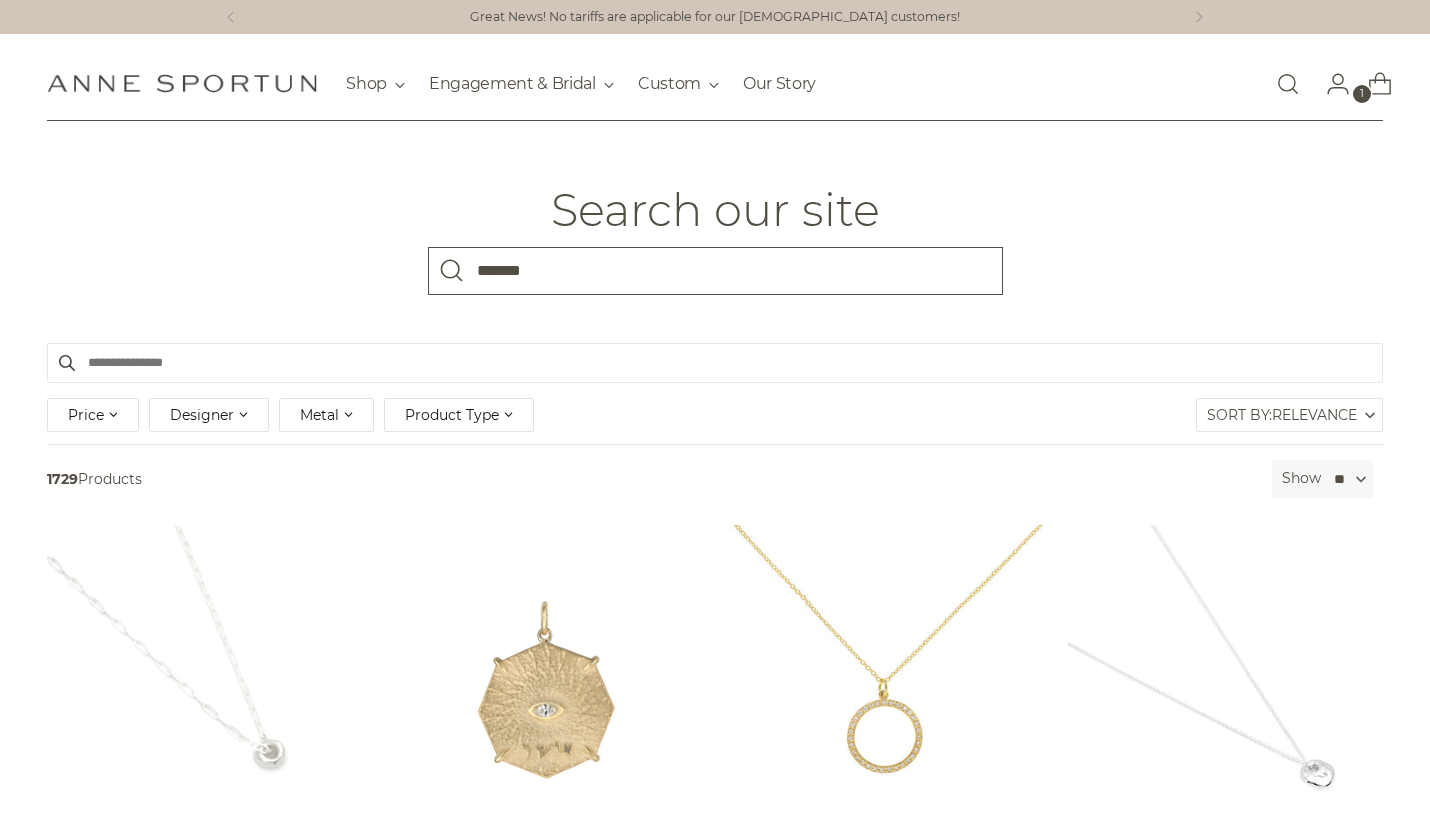 click at bounding box center (452, 271) 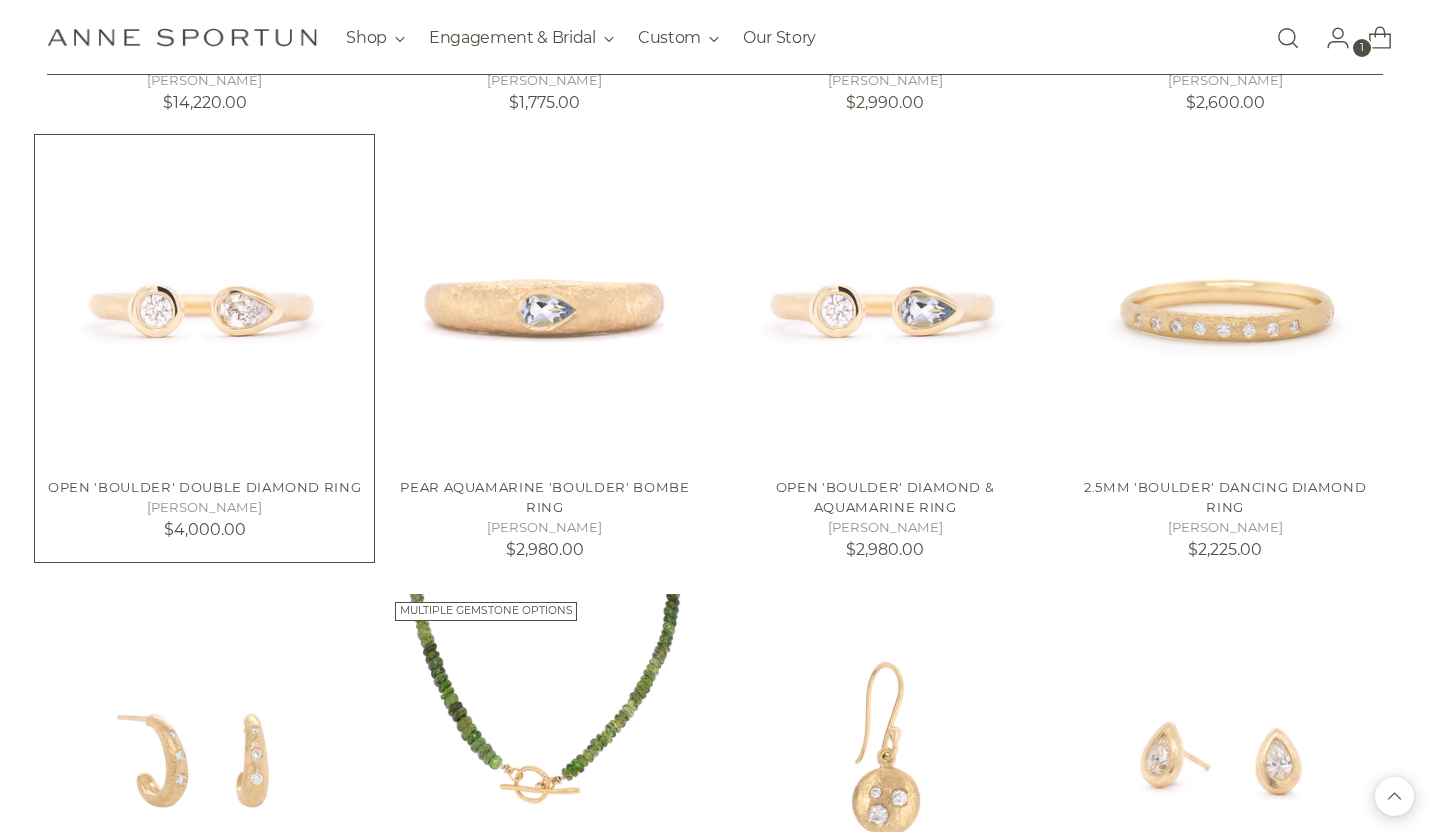 scroll, scrollTop: 3034, scrollLeft: 0, axis: vertical 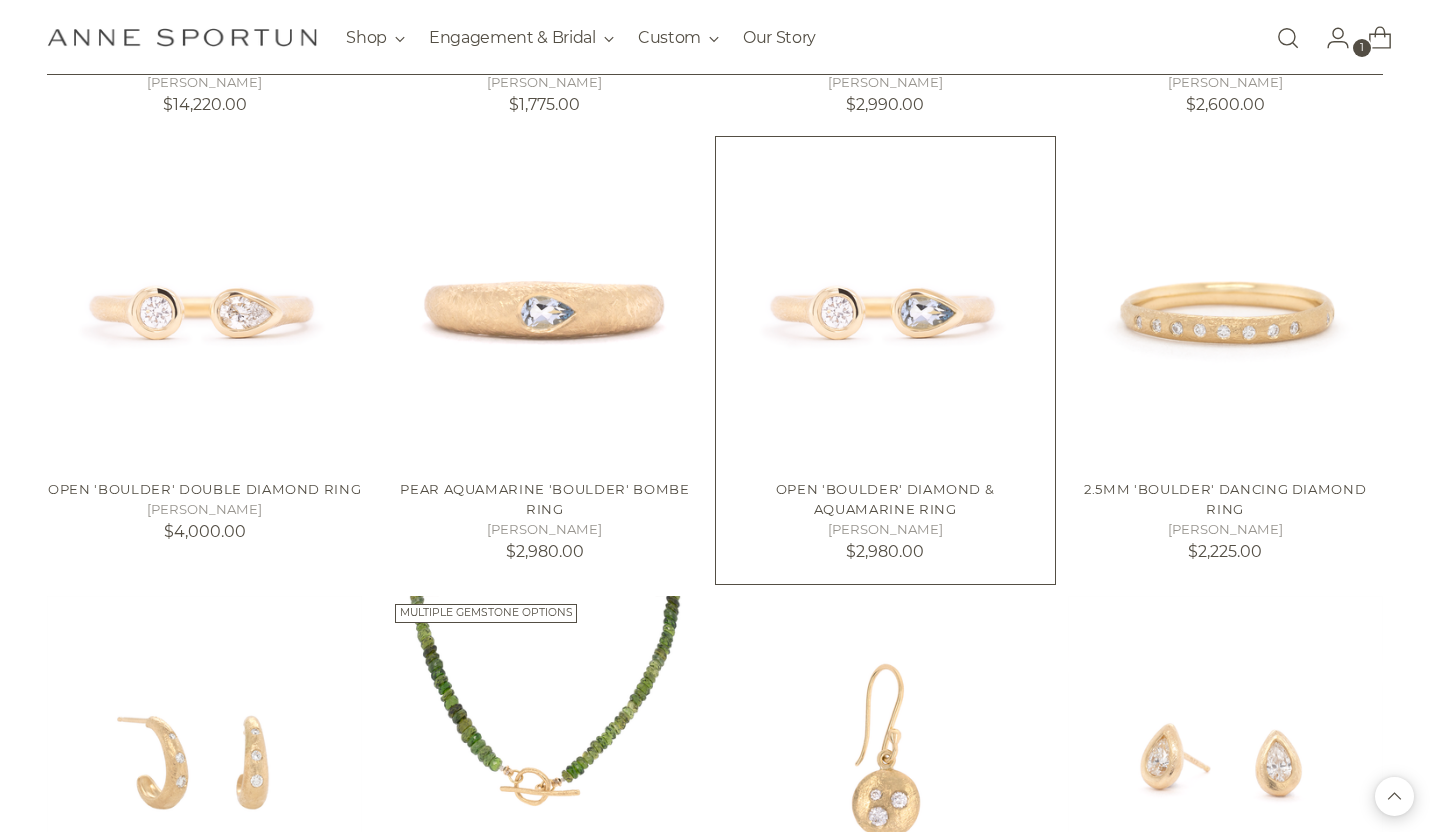 click at bounding box center [0, 0] 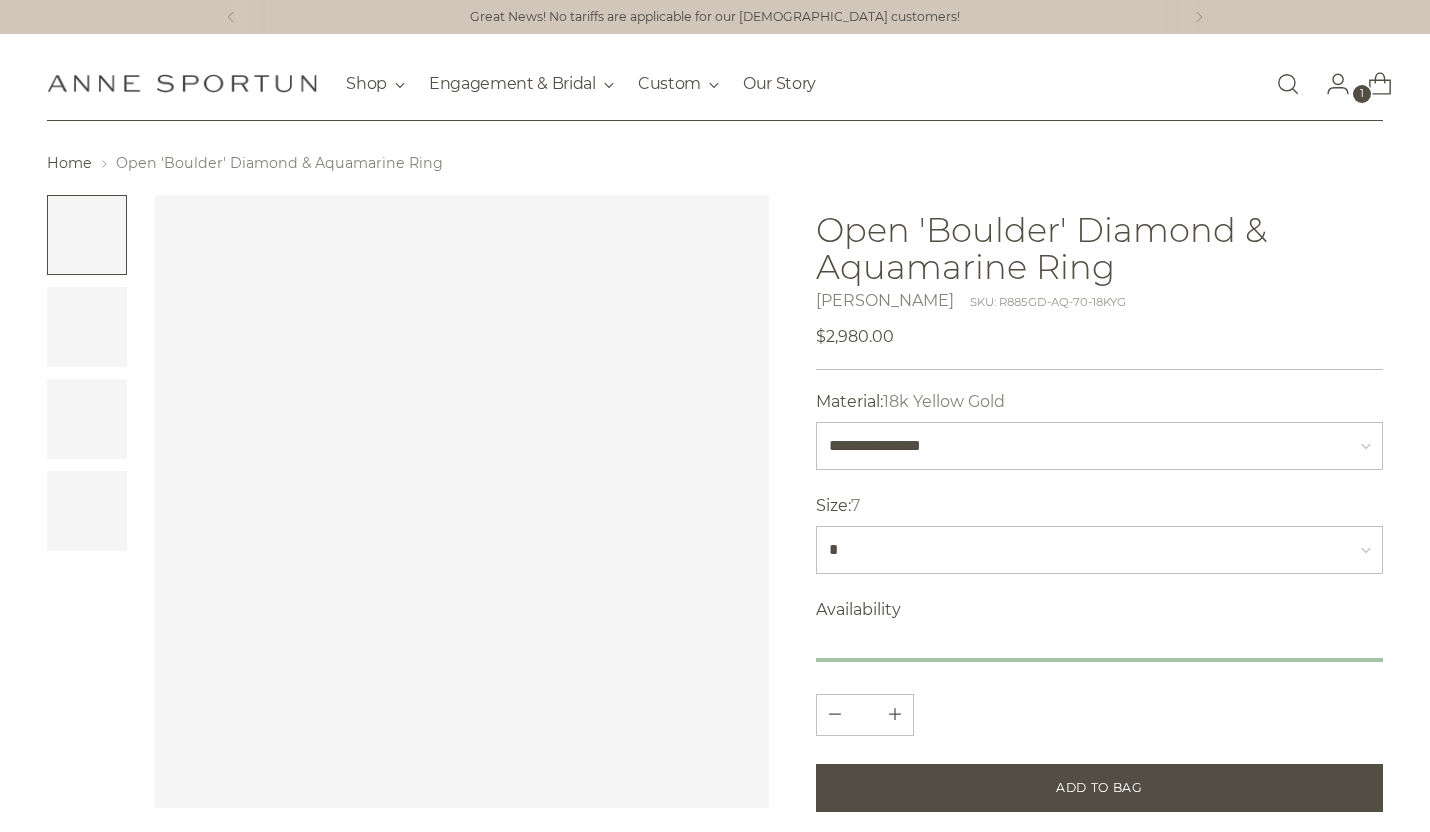 scroll, scrollTop: 0, scrollLeft: 0, axis: both 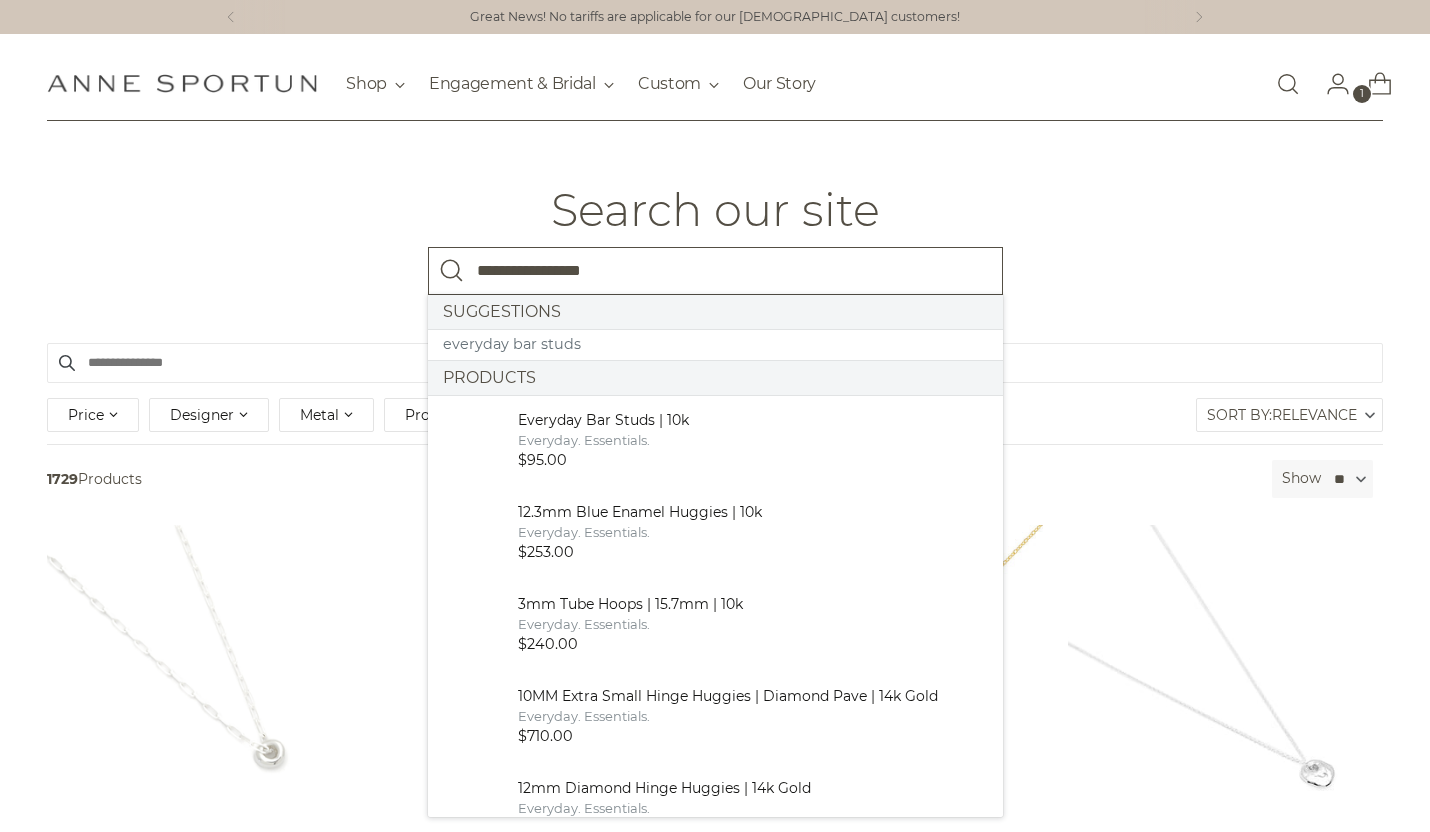 type on "**********" 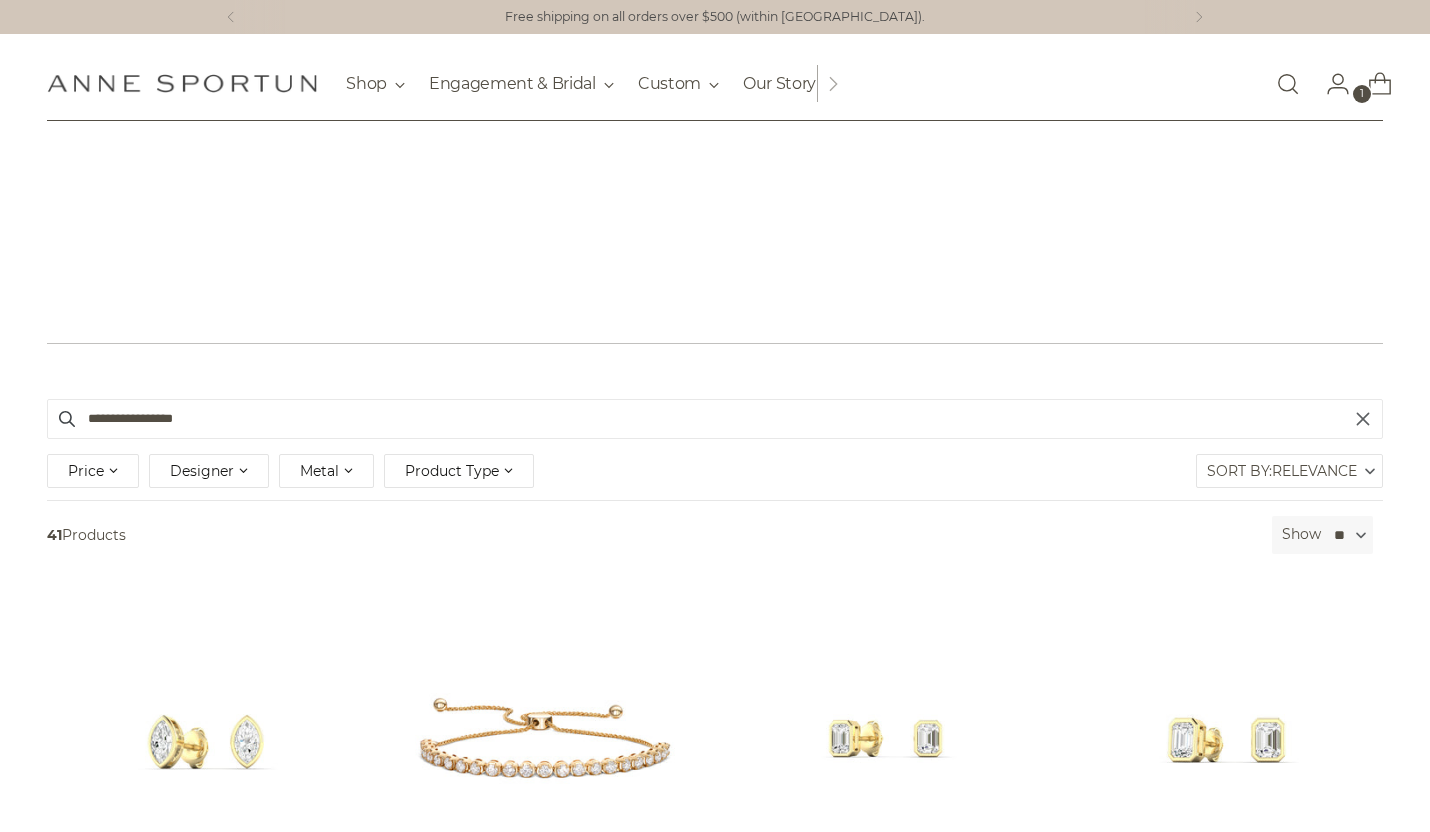 scroll, scrollTop: 0, scrollLeft: 0, axis: both 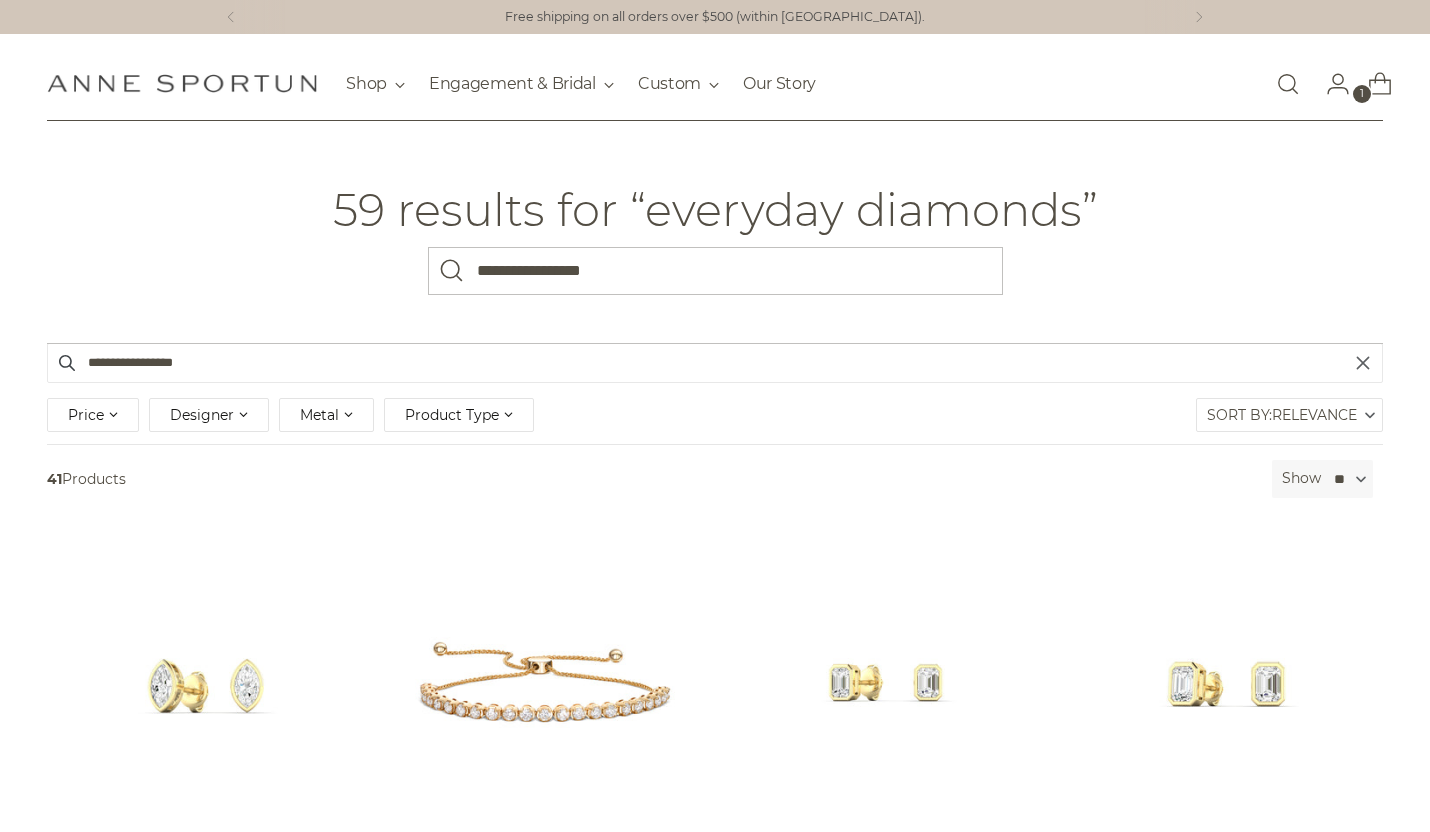 click on "**********" at bounding box center (715, 232) 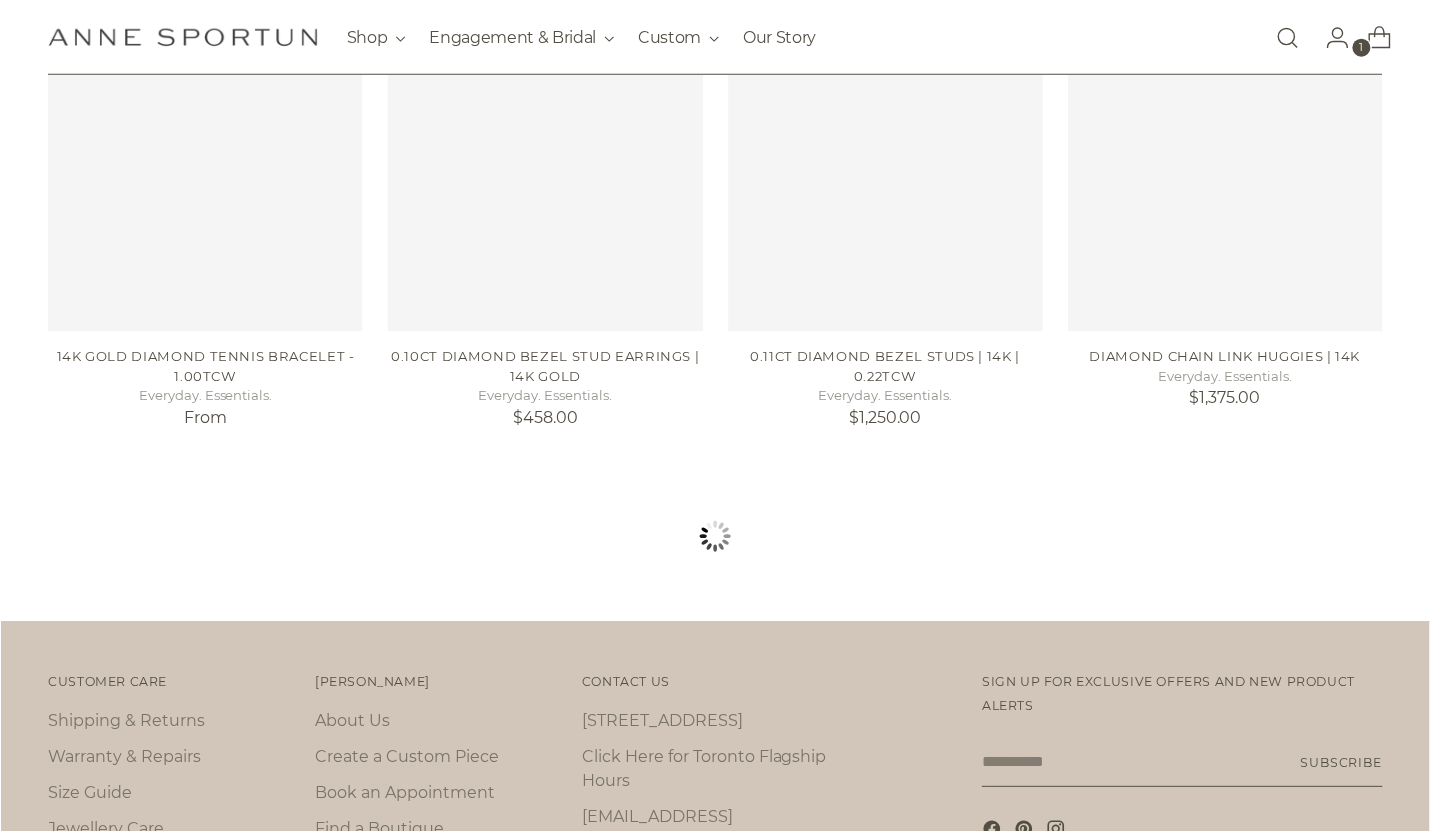 scroll, scrollTop: 1951, scrollLeft: 0, axis: vertical 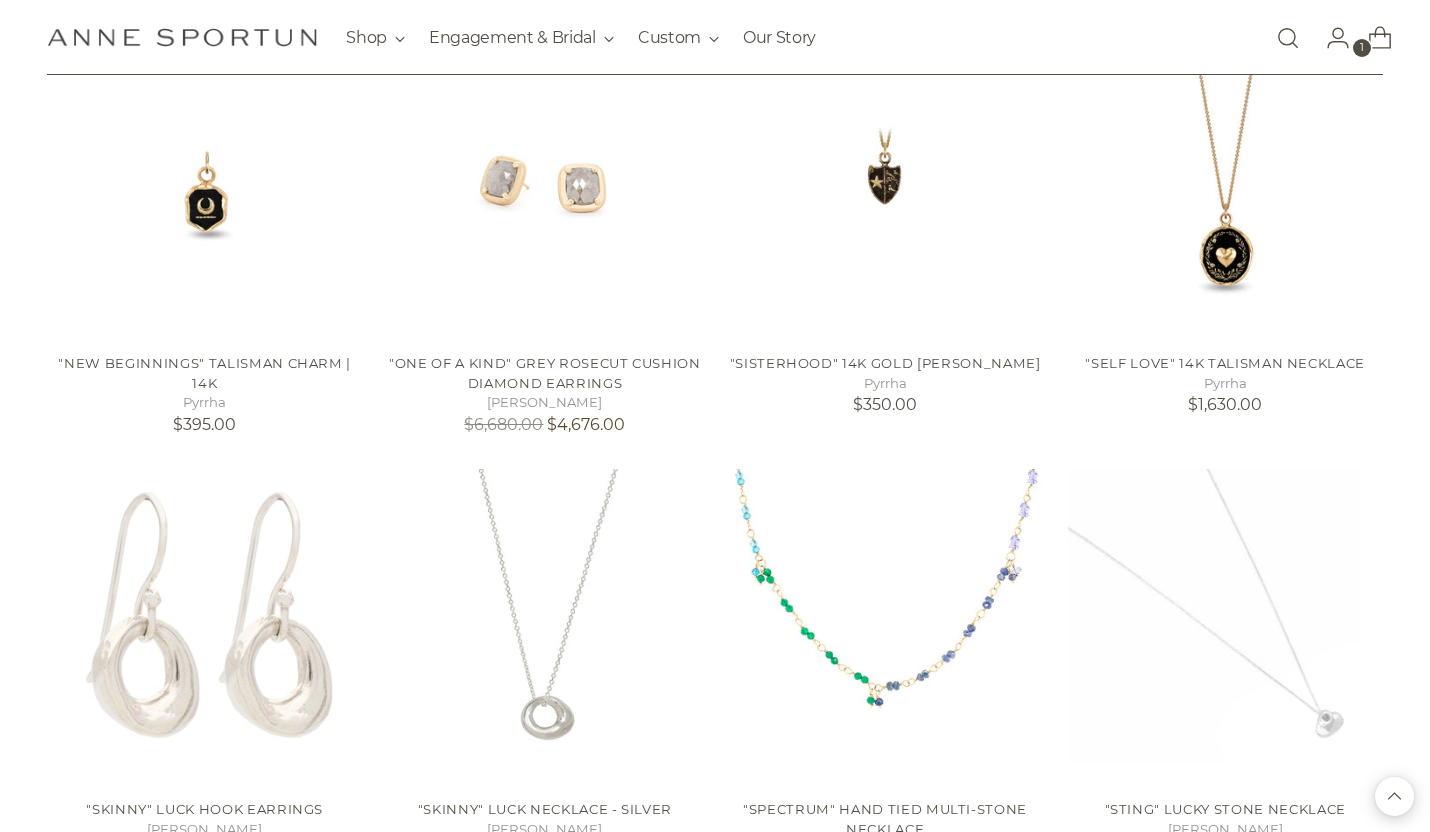 click at bounding box center [182, 37] 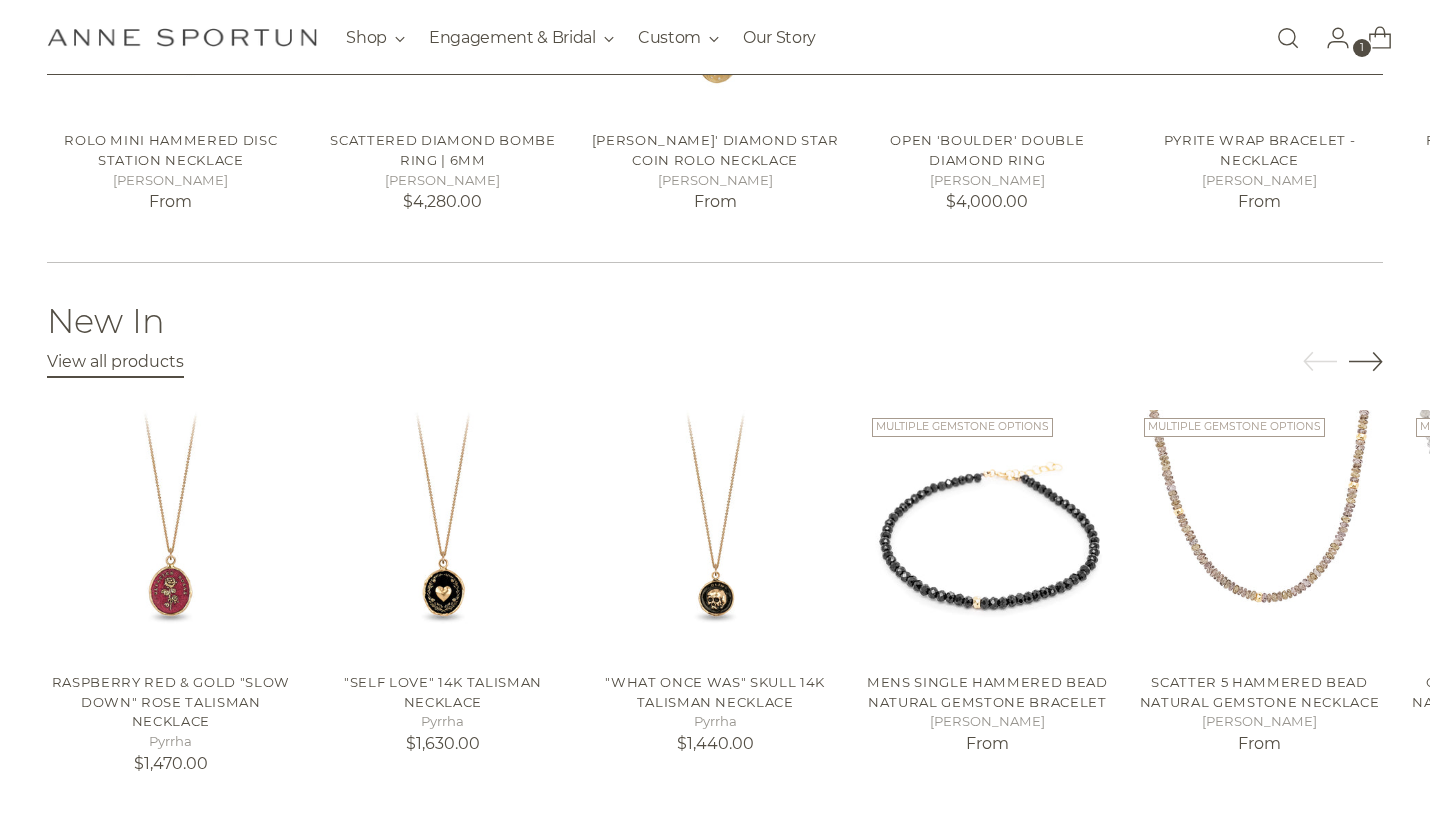 scroll, scrollTop: 3310, scrollLeft: 0, axis: vertical 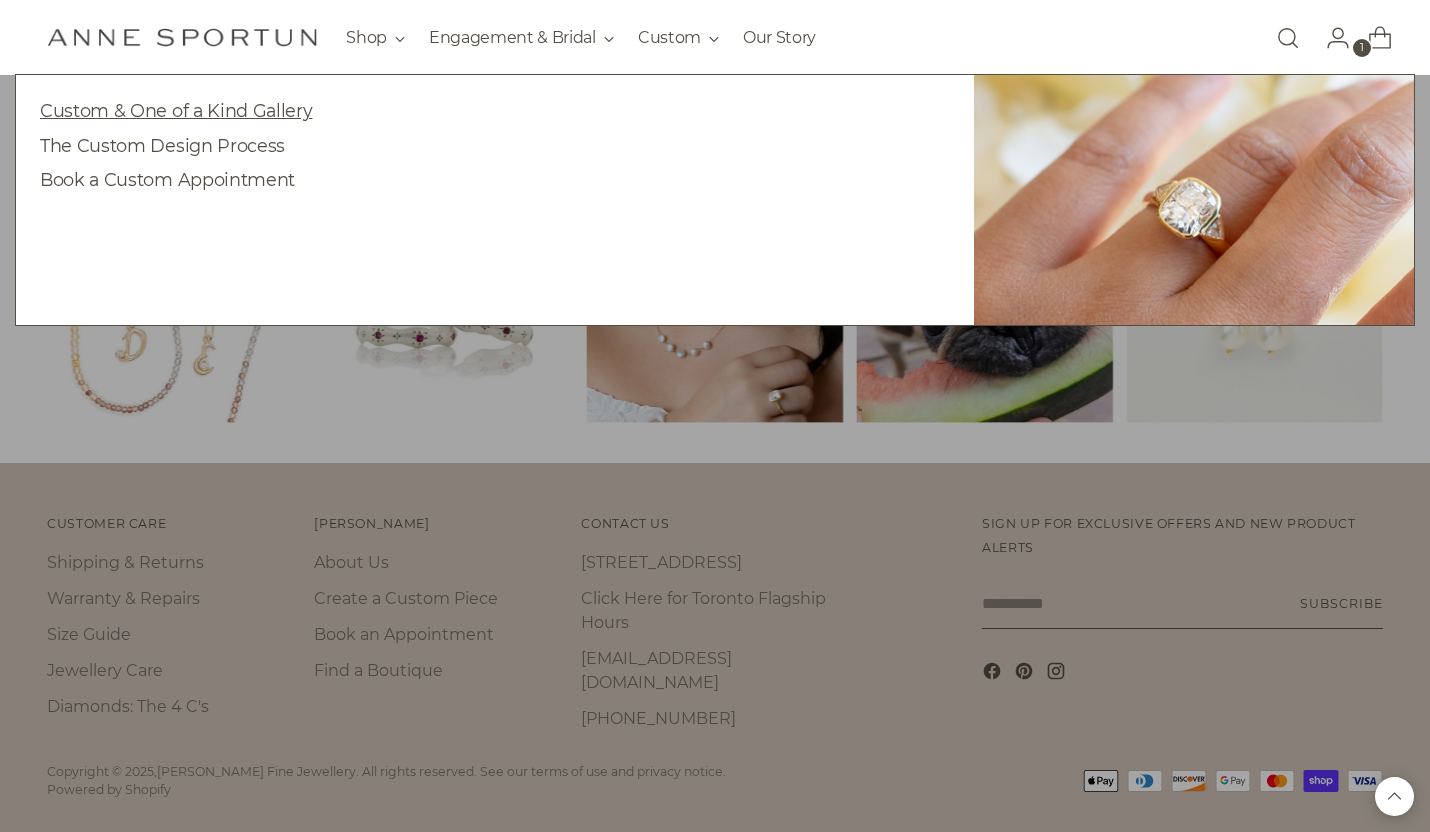 click on "Custom & One of a Kind Gallery" at bounding box center [176, 110] 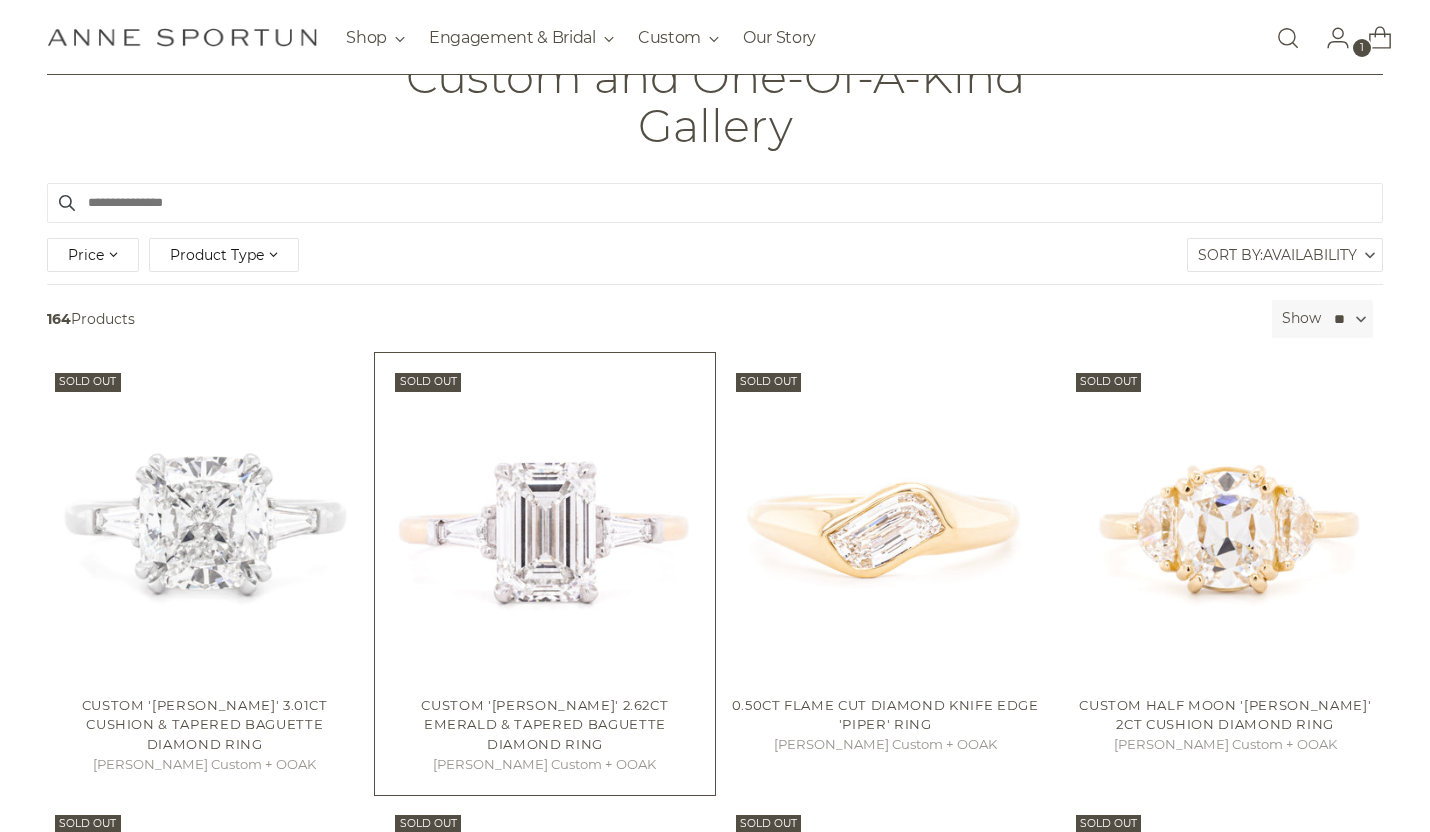 scroll, scrollTop: 173, scrollLeft: 0, axis: vertical 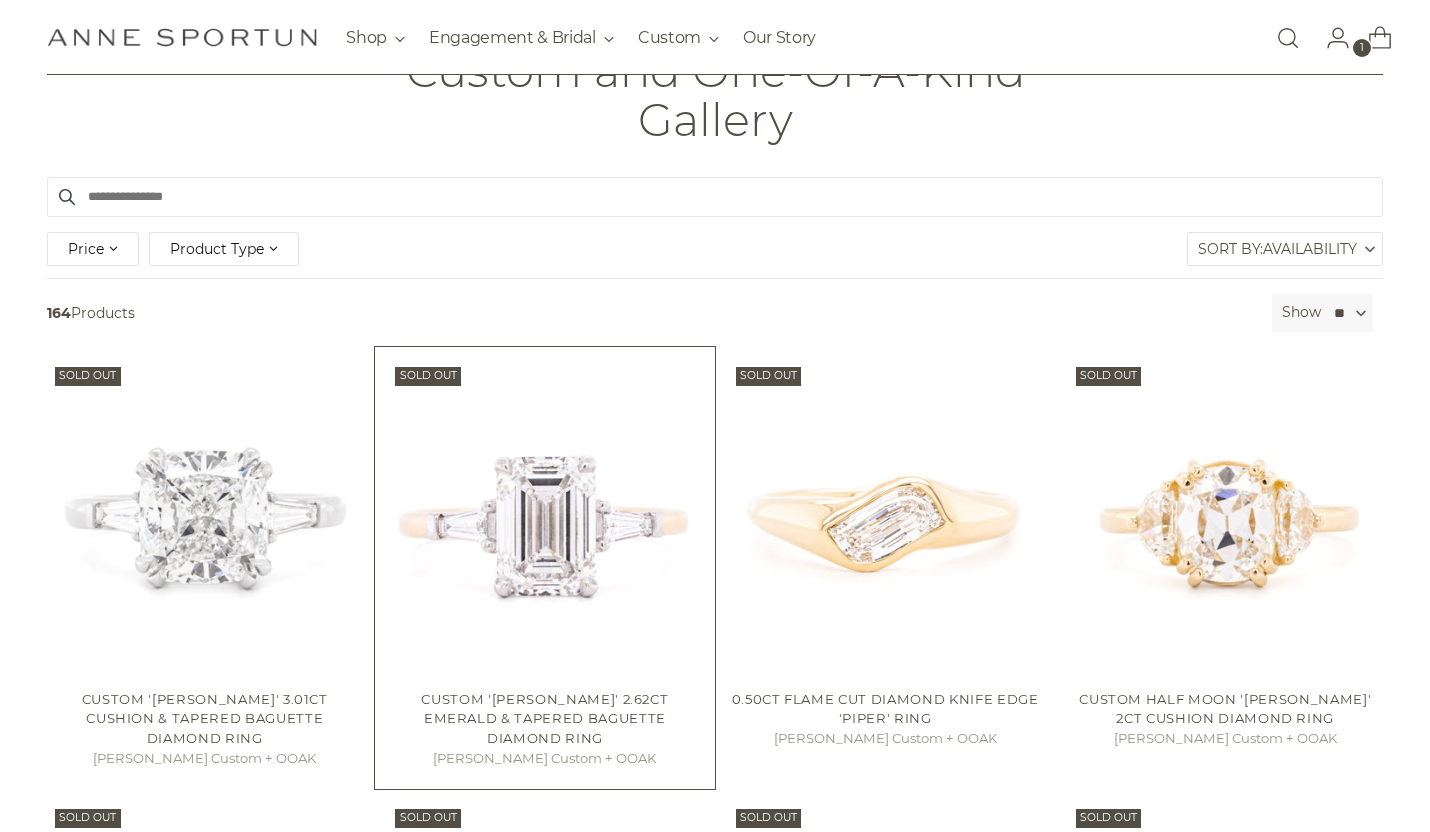 click at bounding box center (0, 0) 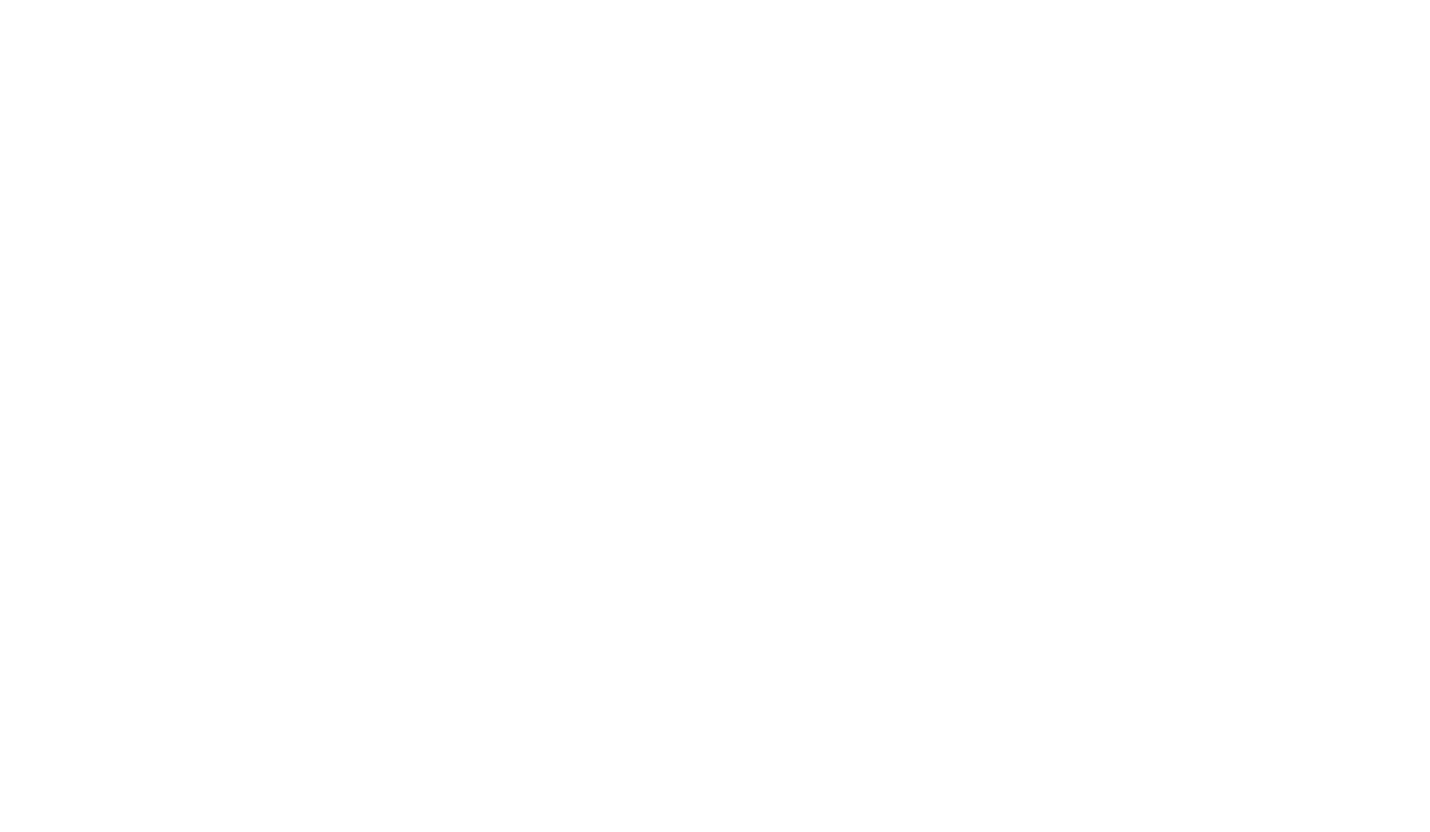 scroll, scrollTop: 0, scrollLeft: 0, axis: both 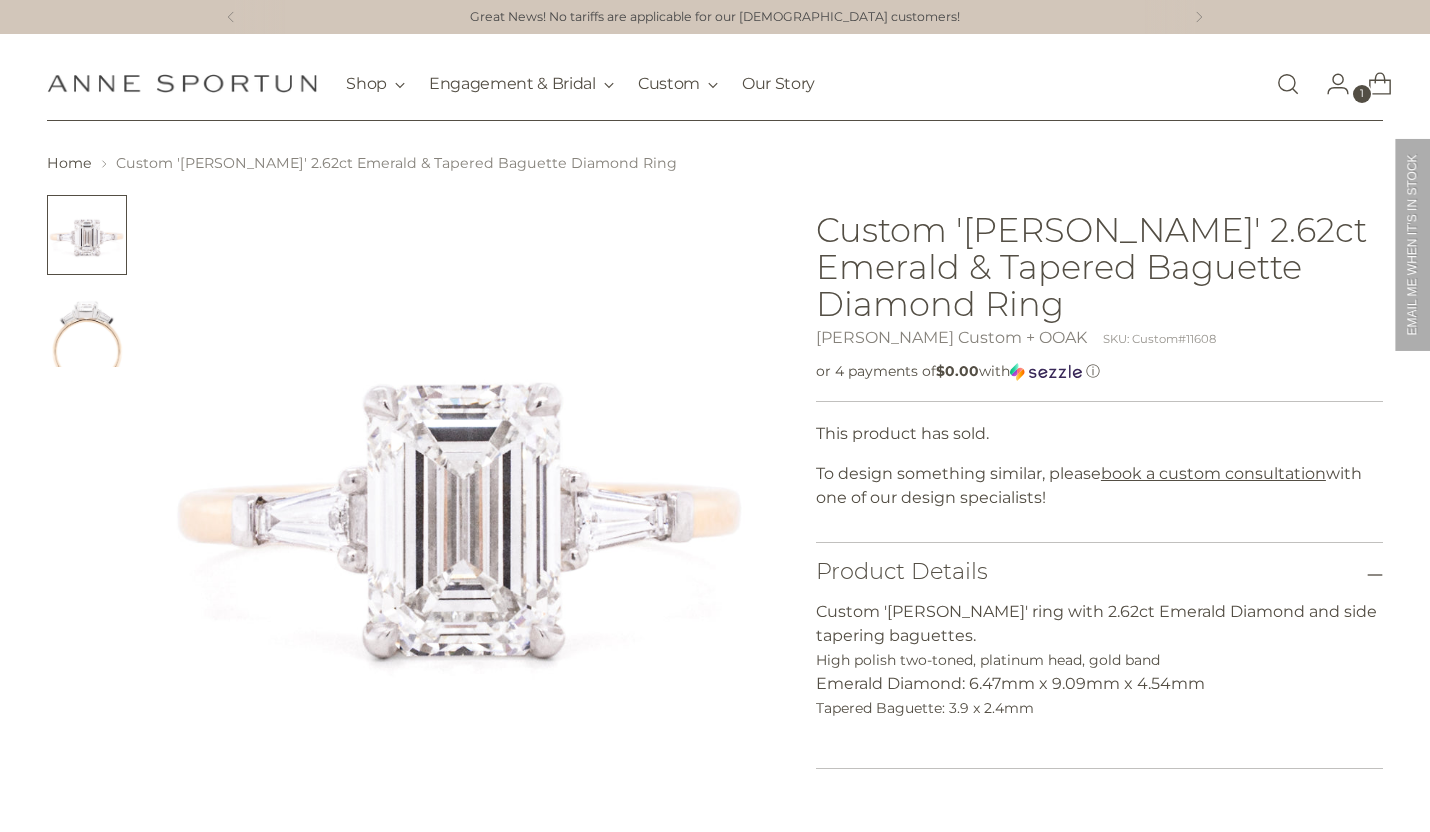 click at bounding box center [87, 327] 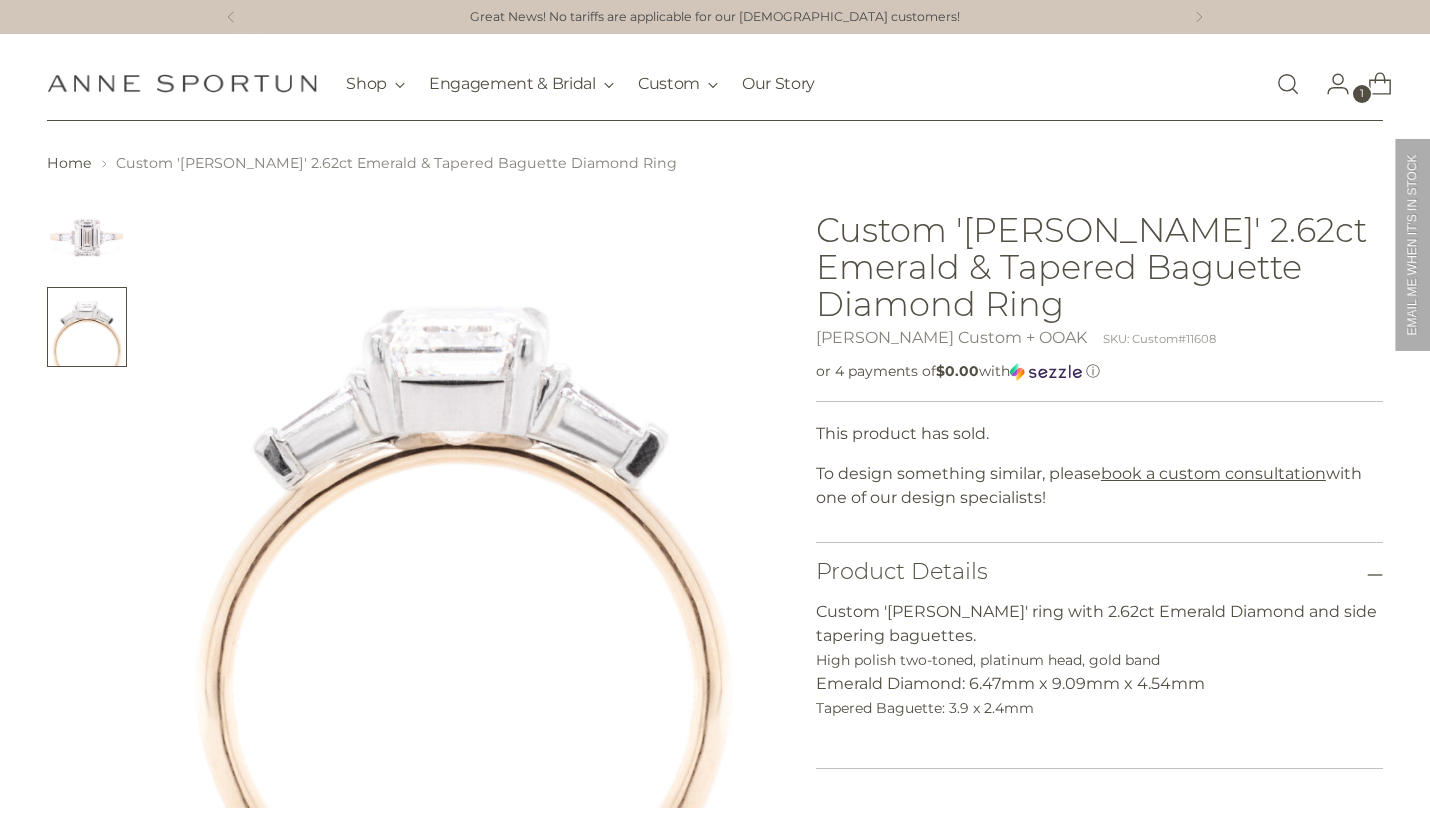 click at bounding box center (87, 235) 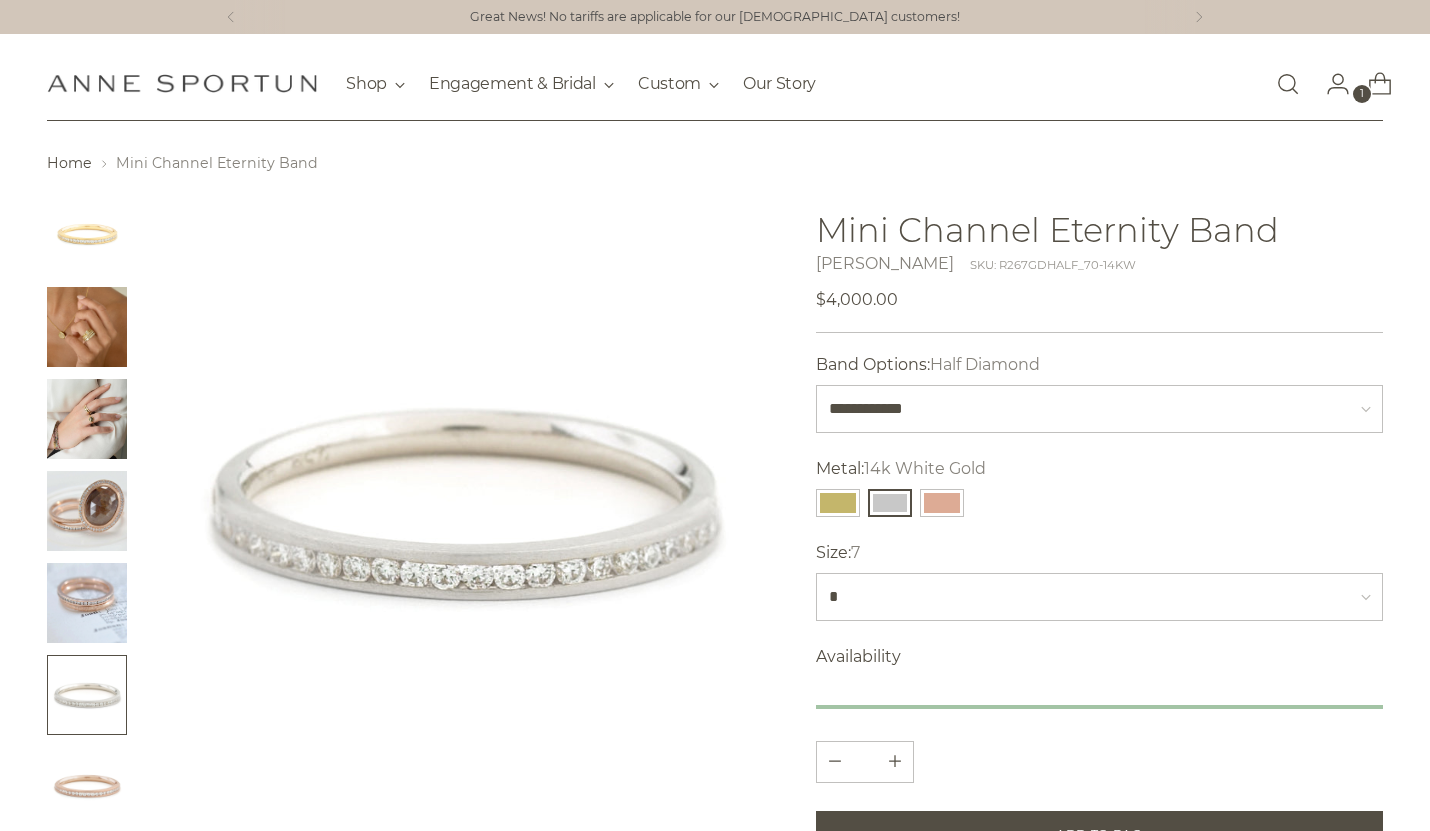 scroll, scrollTop: 0, scrollLeft: 0, axis: both 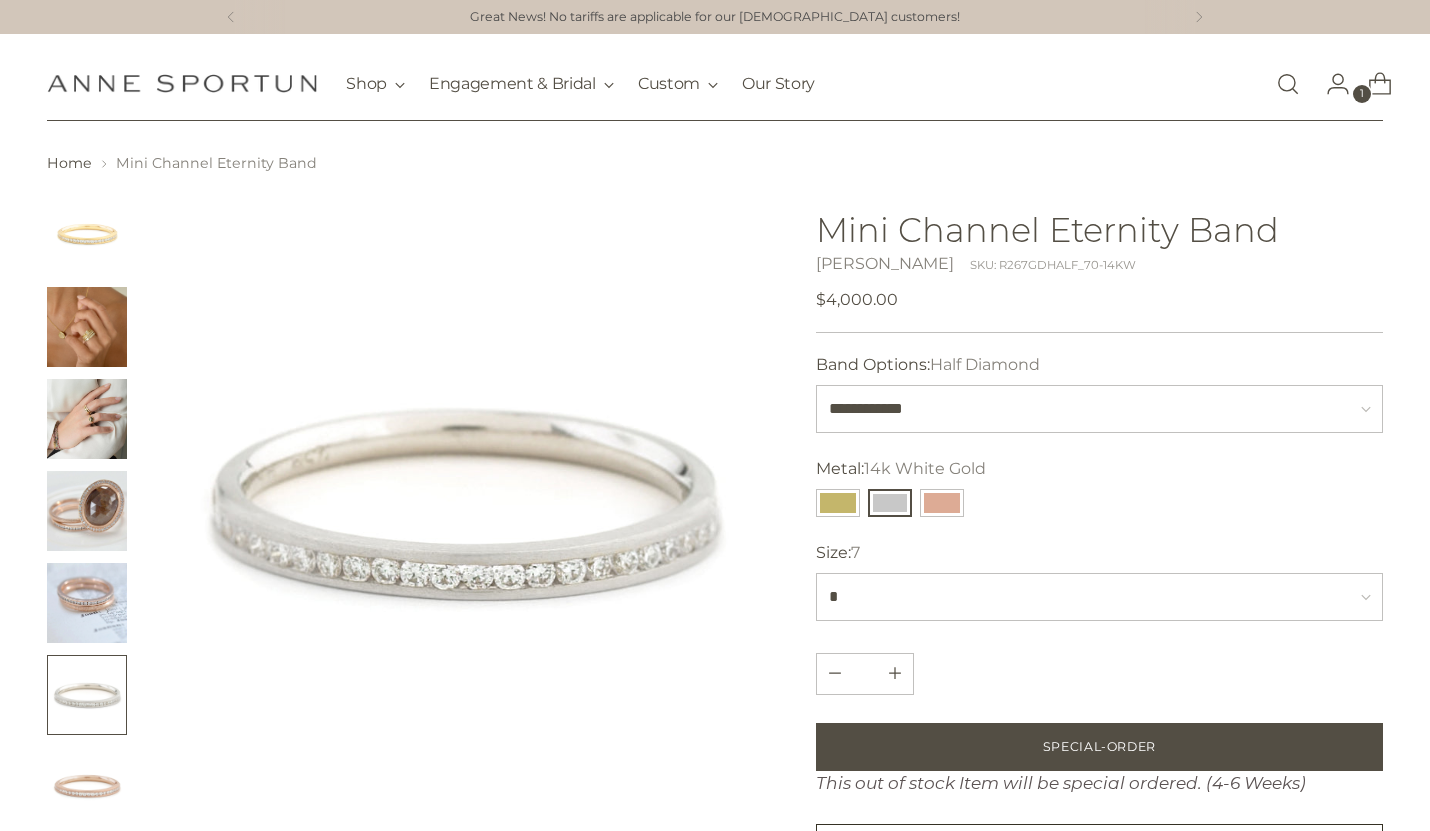click on "[PERSON_NAME] Fine Jewellery" at bounding box center [182, 83] 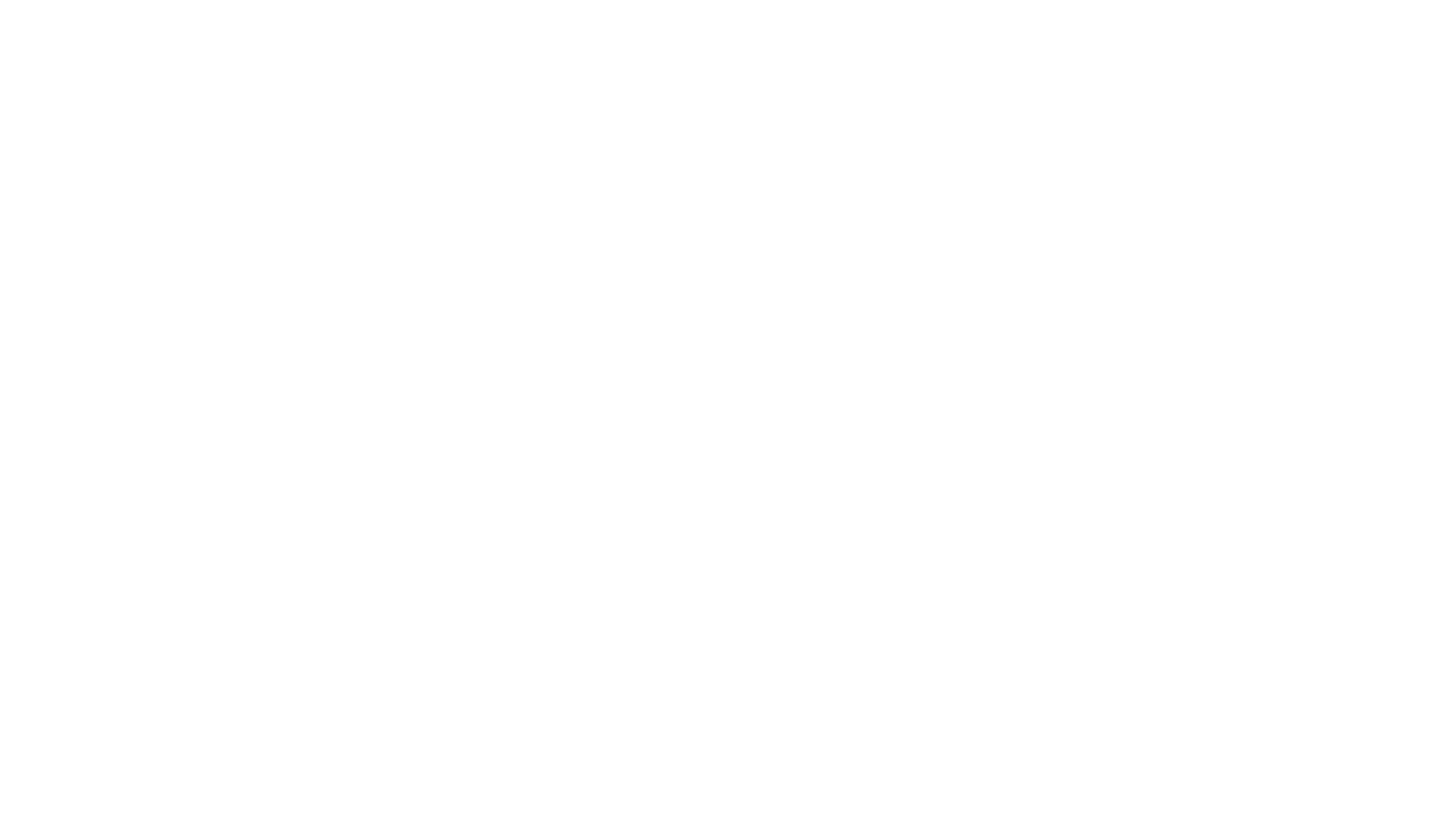 scroll, scrollTop: 0, scrollLeft: 0, axis: both 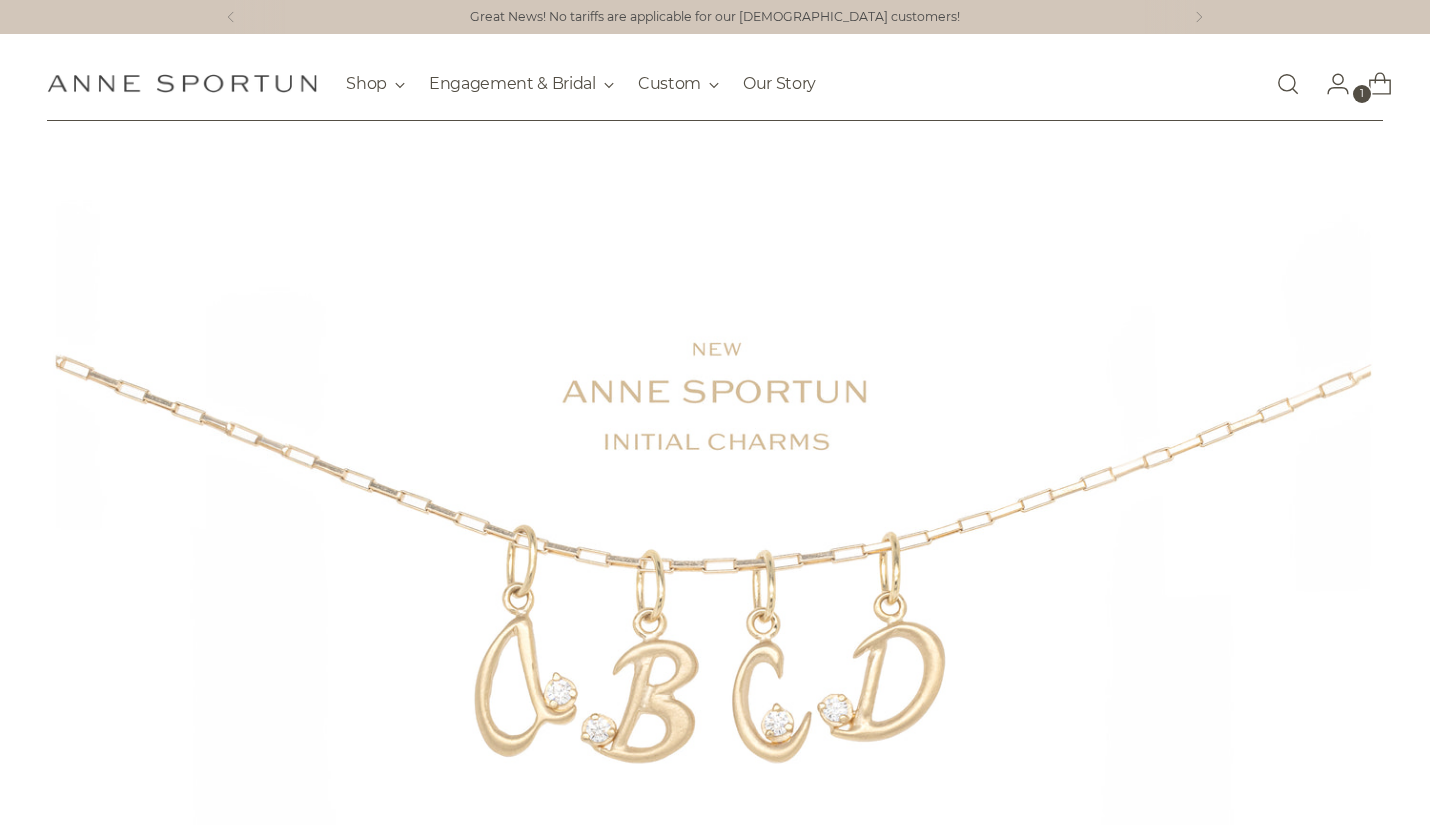 click at bounding box center (1288, 84) 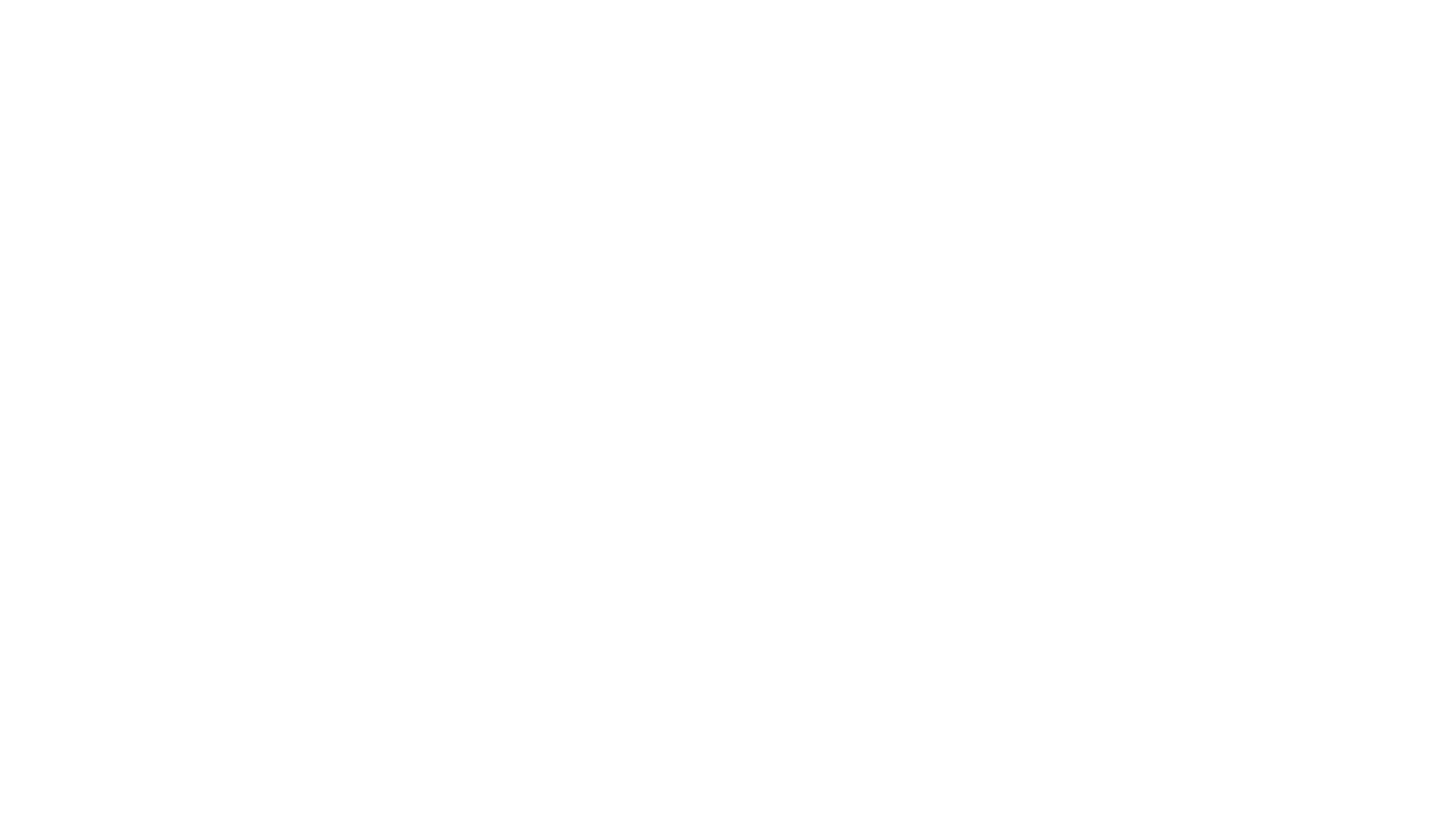 scroll, scrollTop: 0, scrollLeft: 0, axis: both 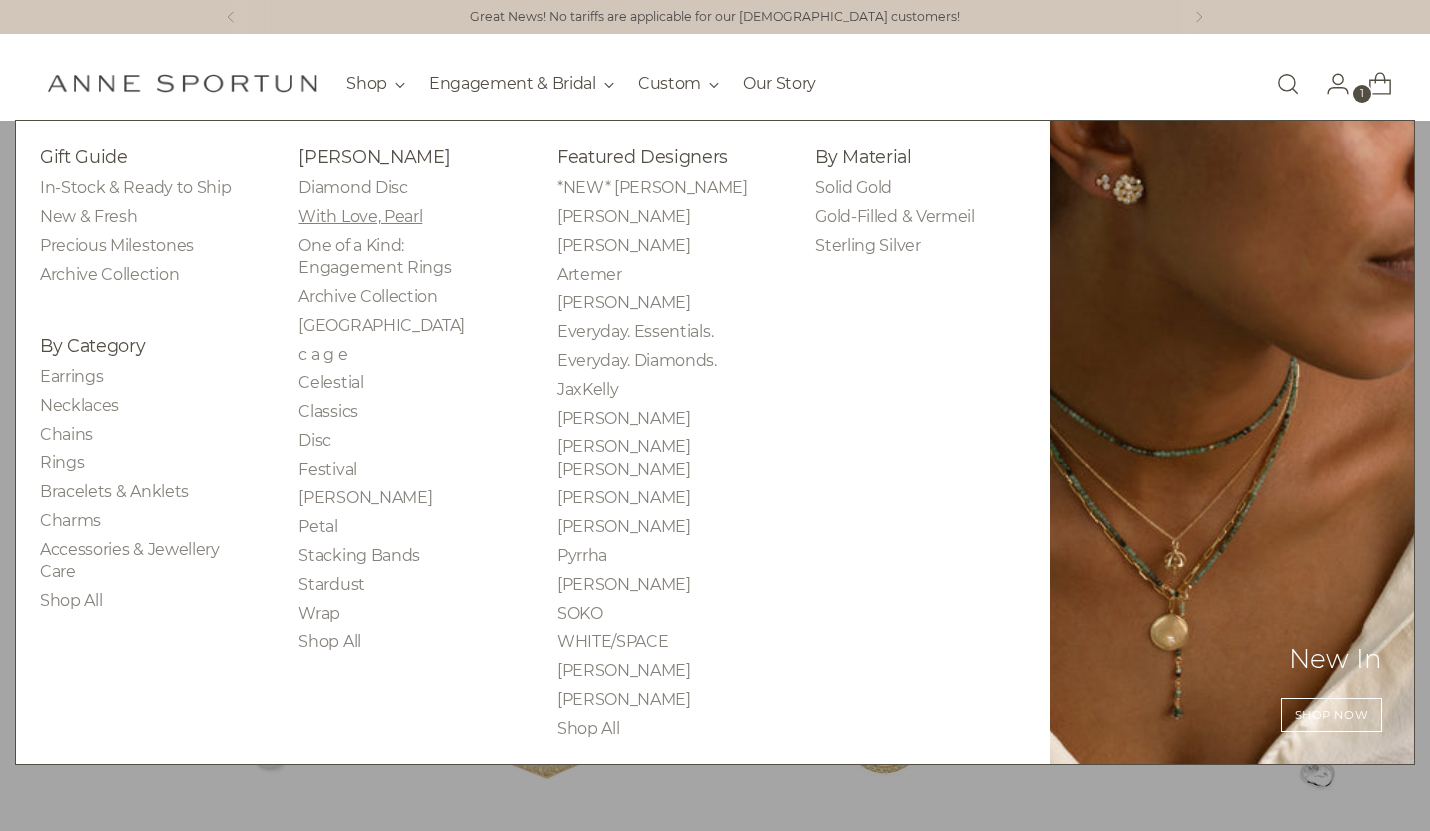 click on "With Love, Pearl" at bounding box center [360, 216] 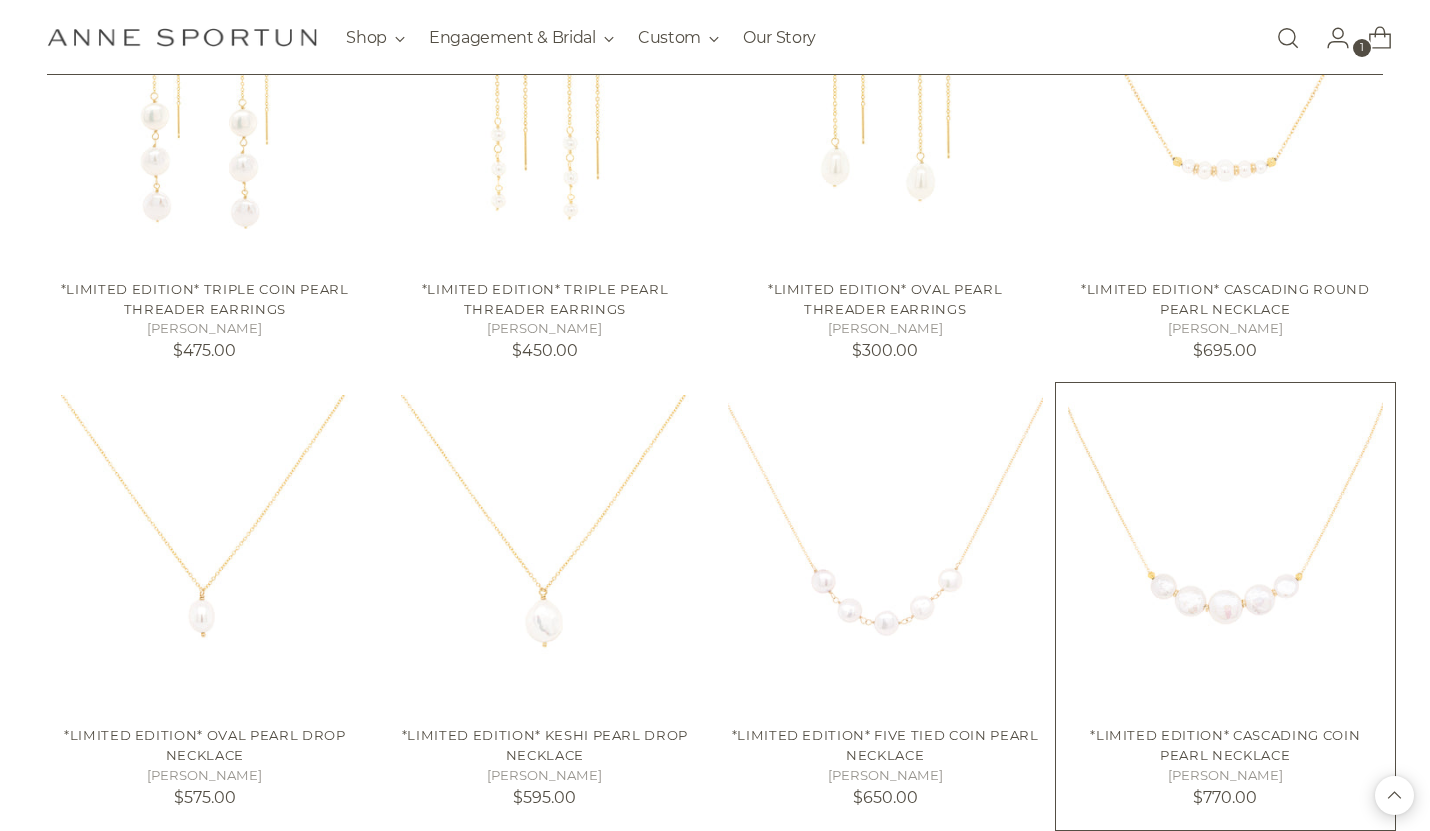 scroll, scrollTop: 1430, scrollLeft: 0, axis: vertical 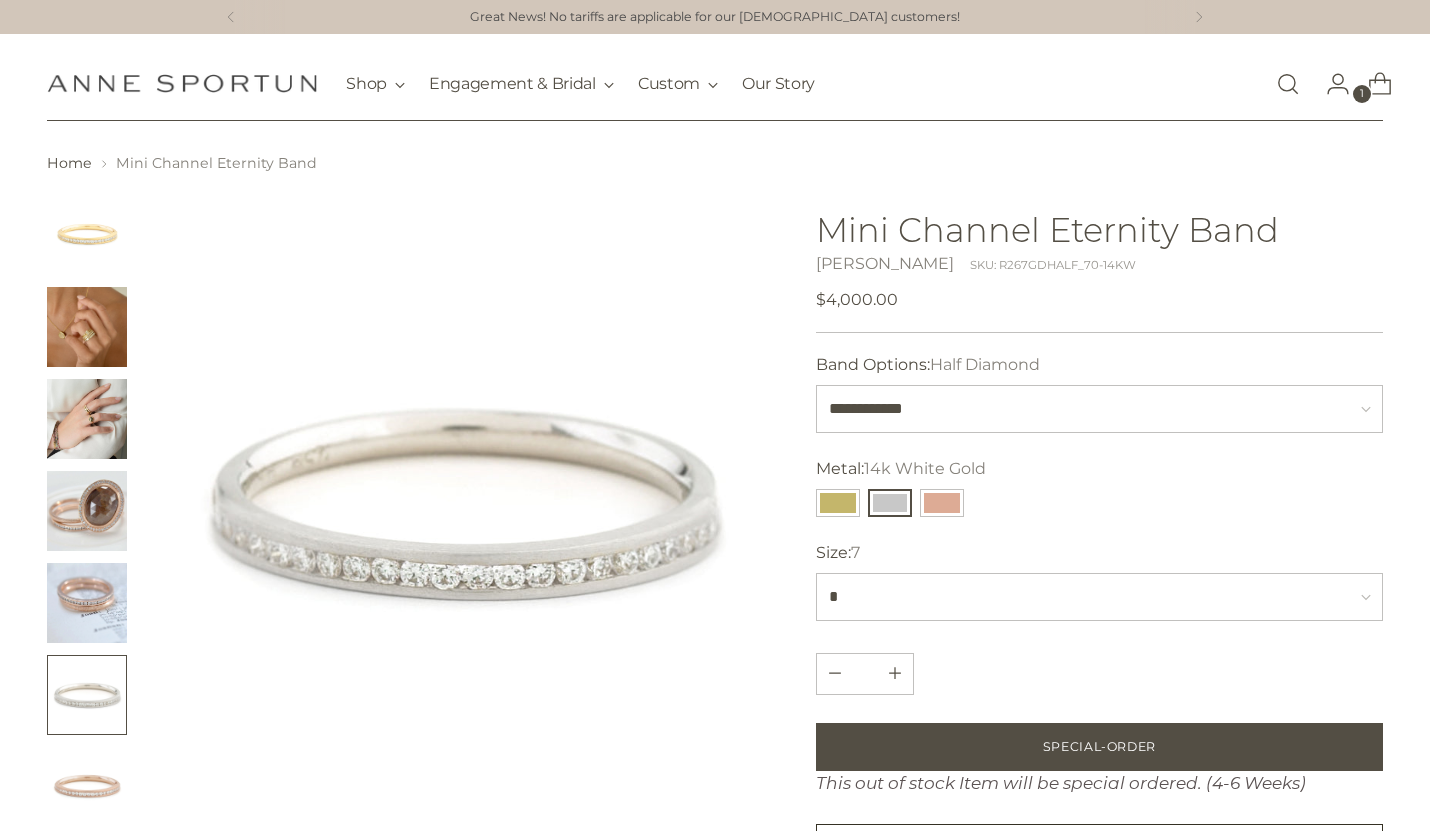 click at bounding box center (1288, 84) 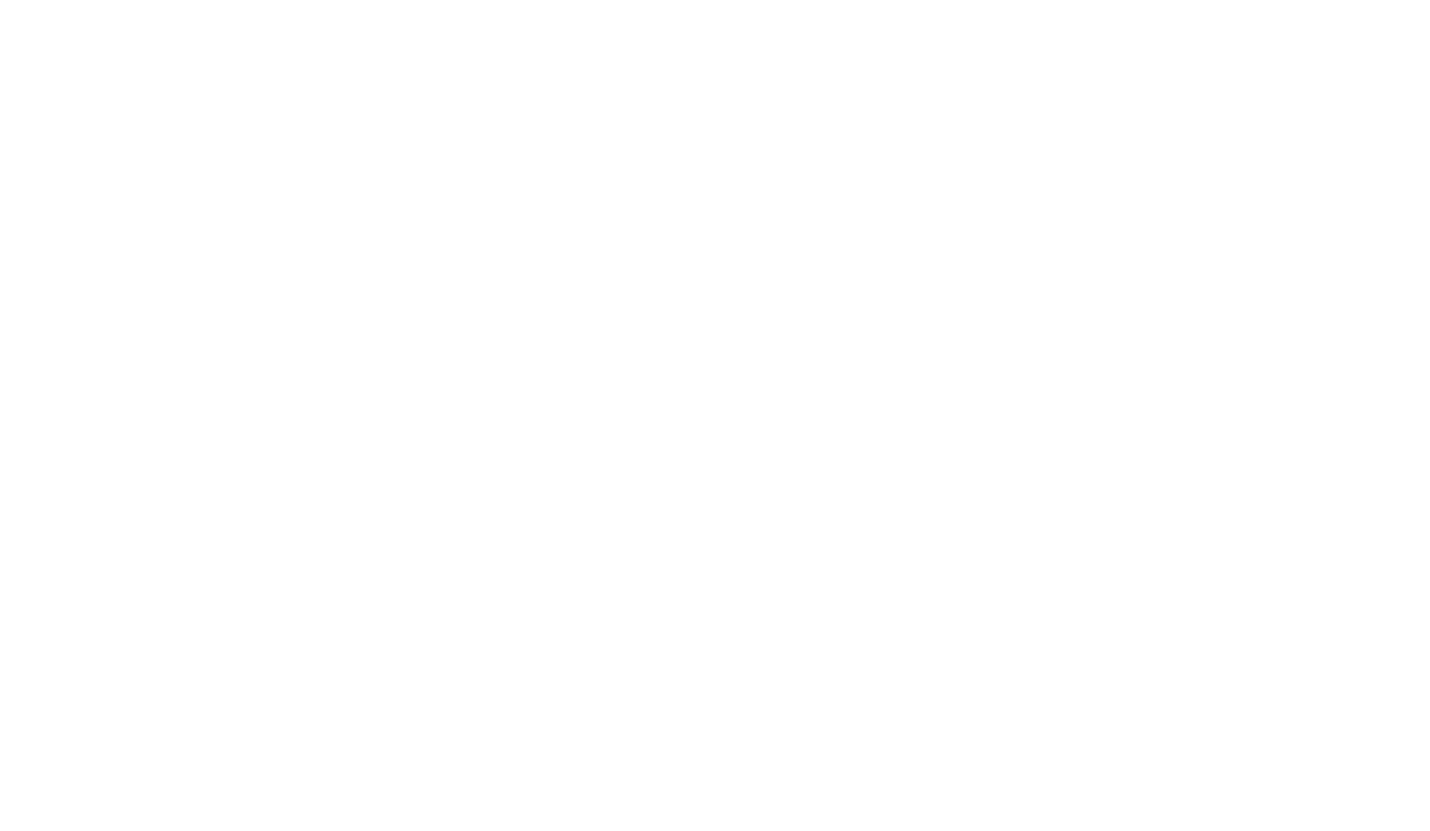 scroll, scrollTop: 0, scrollLeft: 0, axis: both 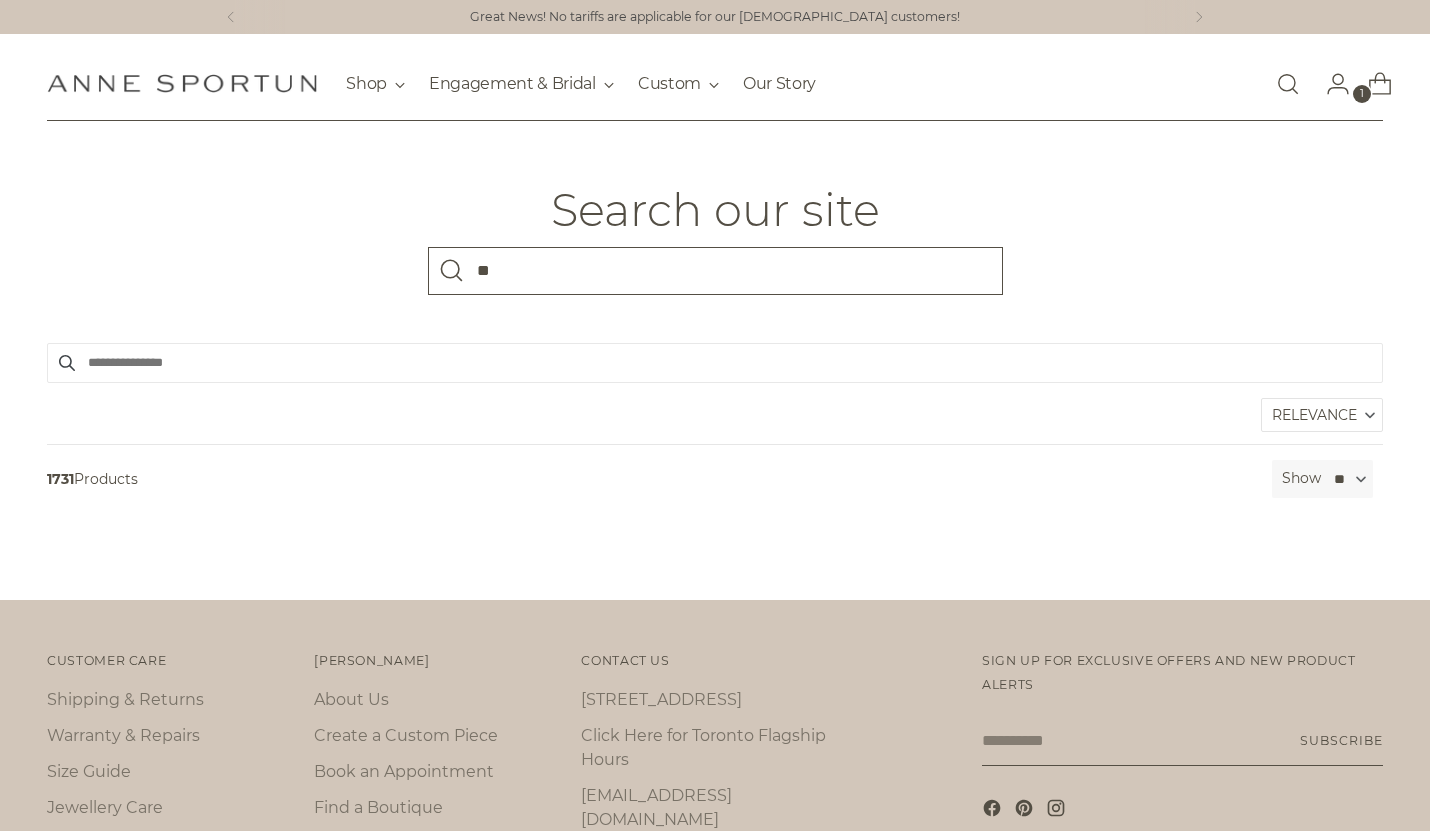 type on "*" 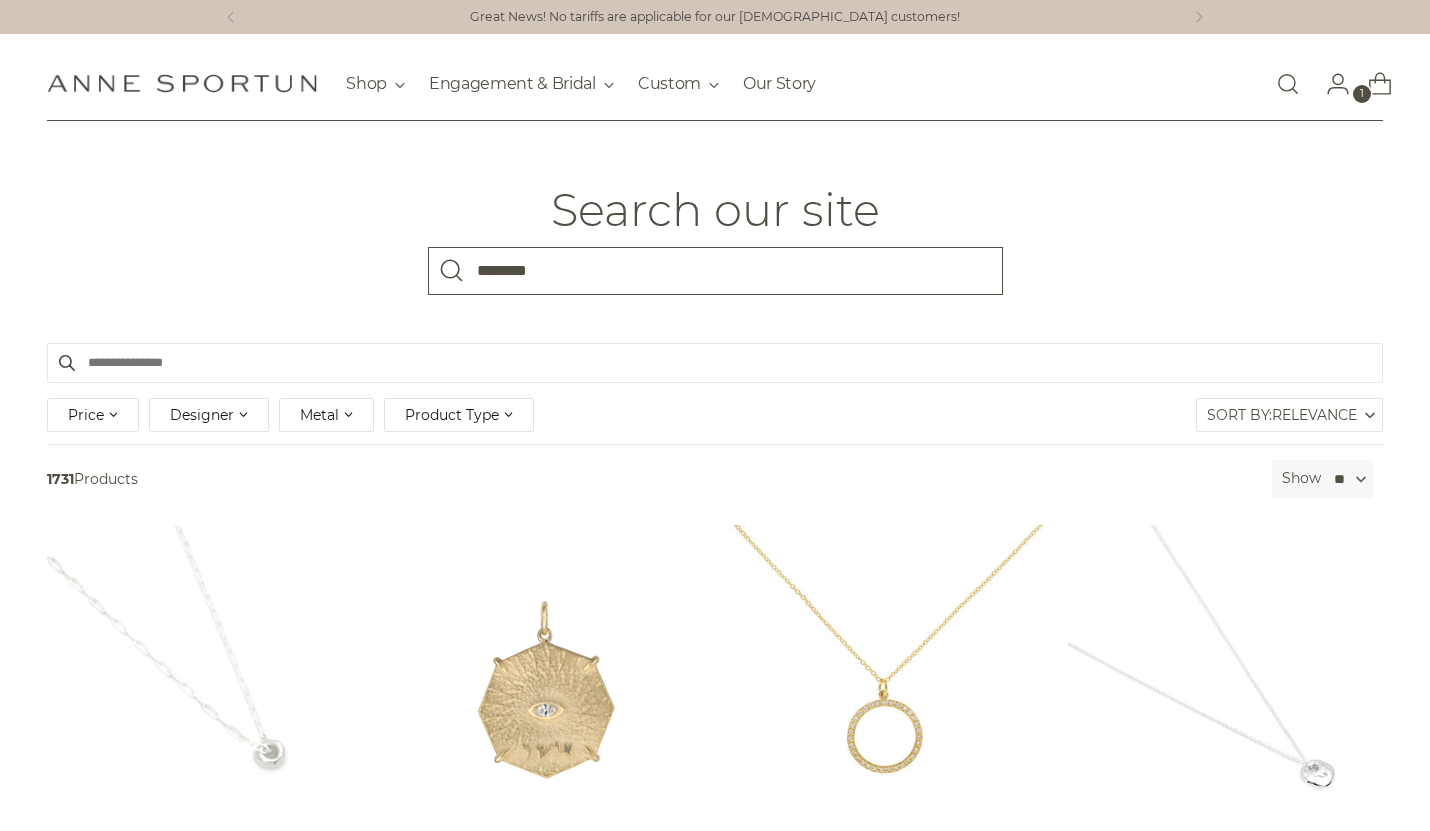 type on "********" 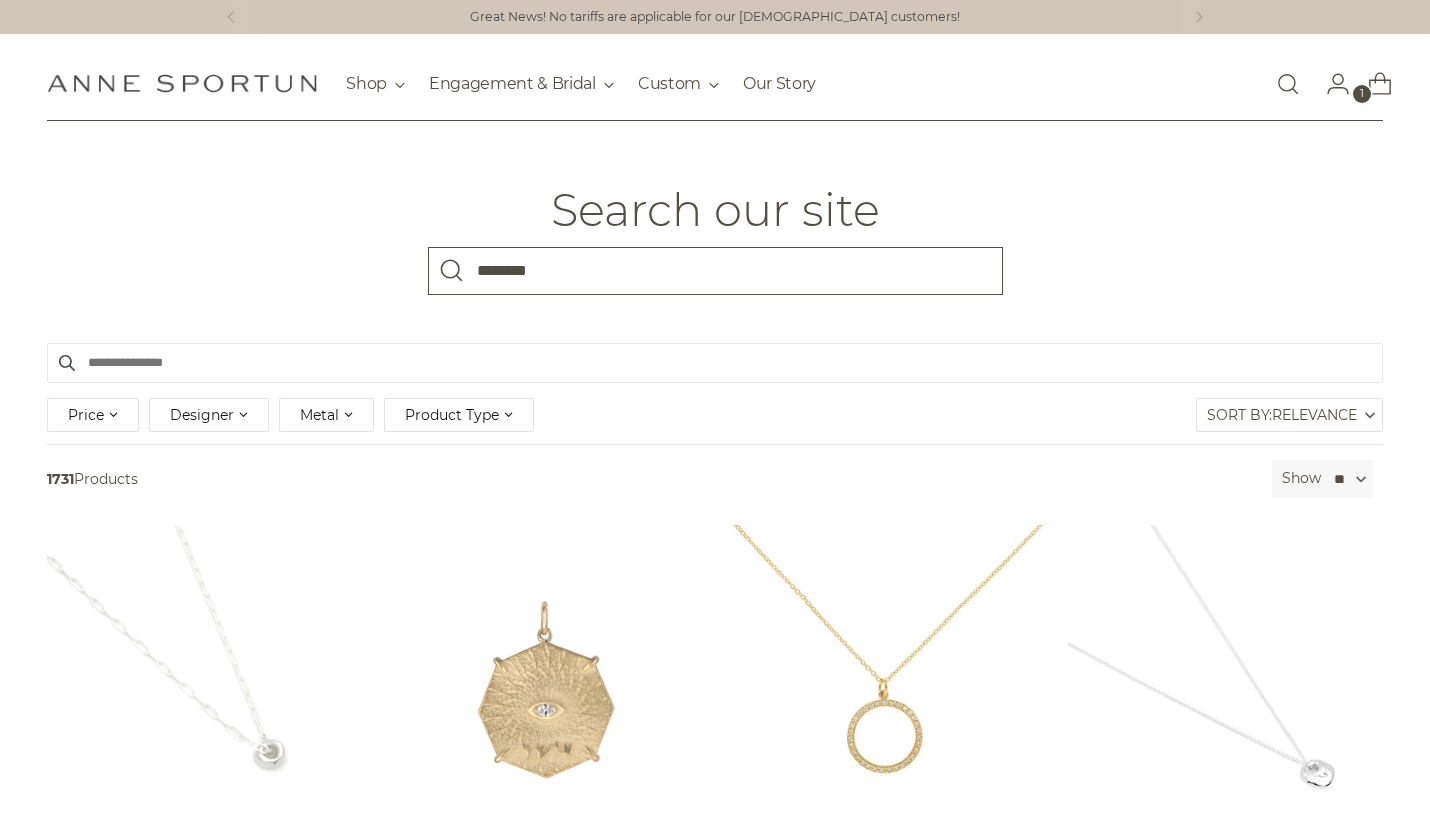 click at bounding box center (452, 271) 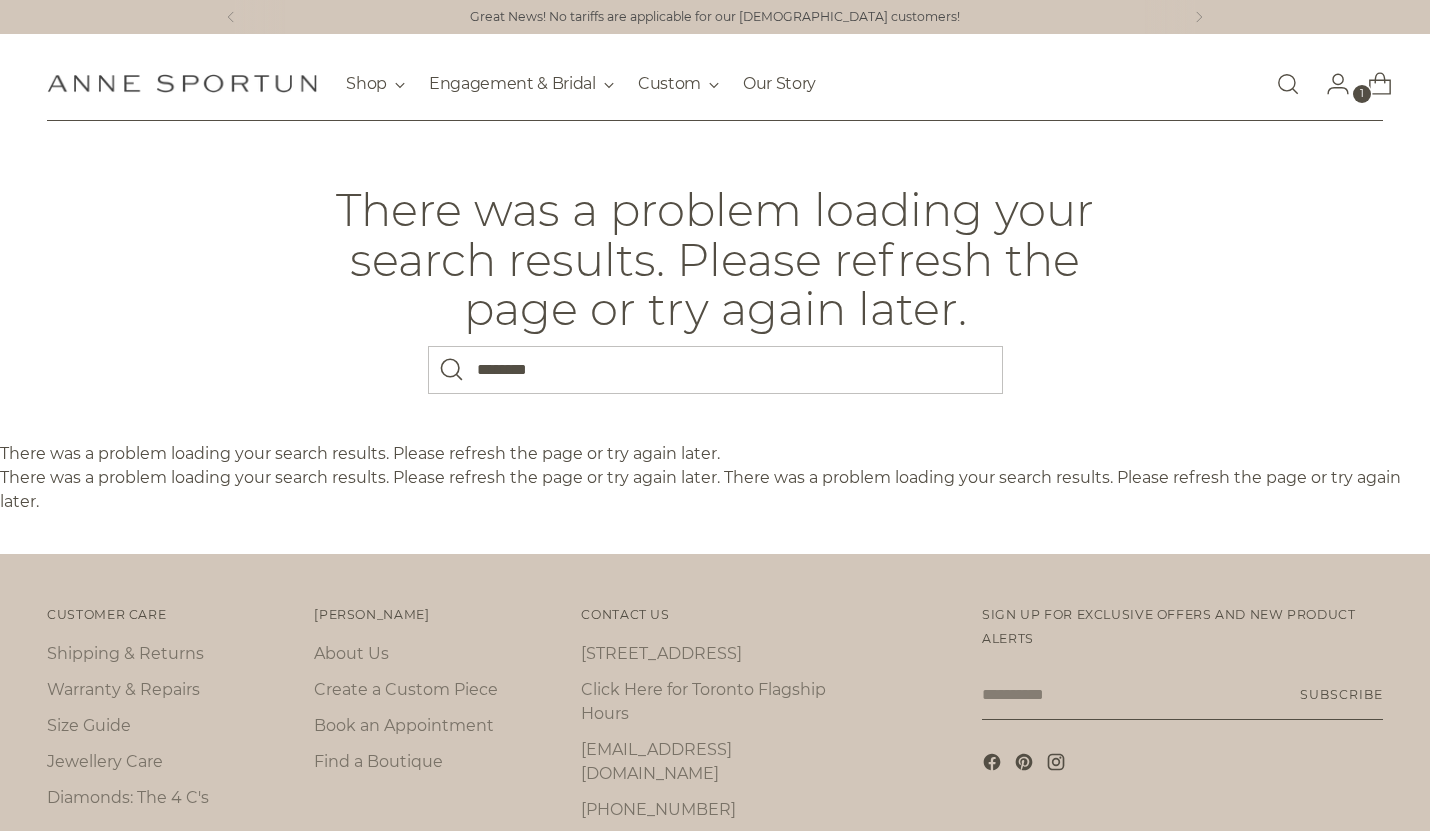 scroll, scrollTop: 0, scrollLeft: 0, axis: both 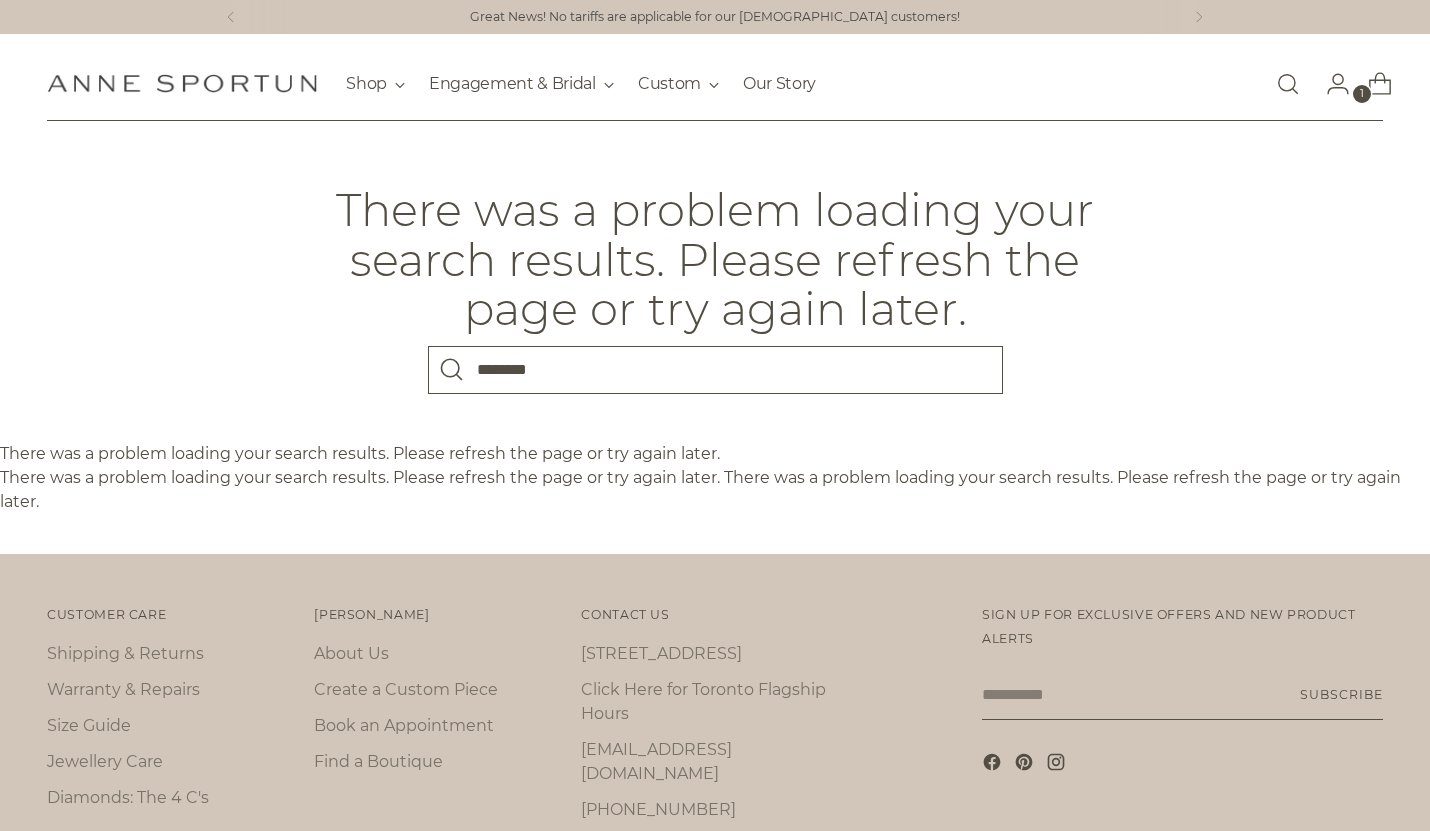 click on "********" at bounding box center (715, 370) 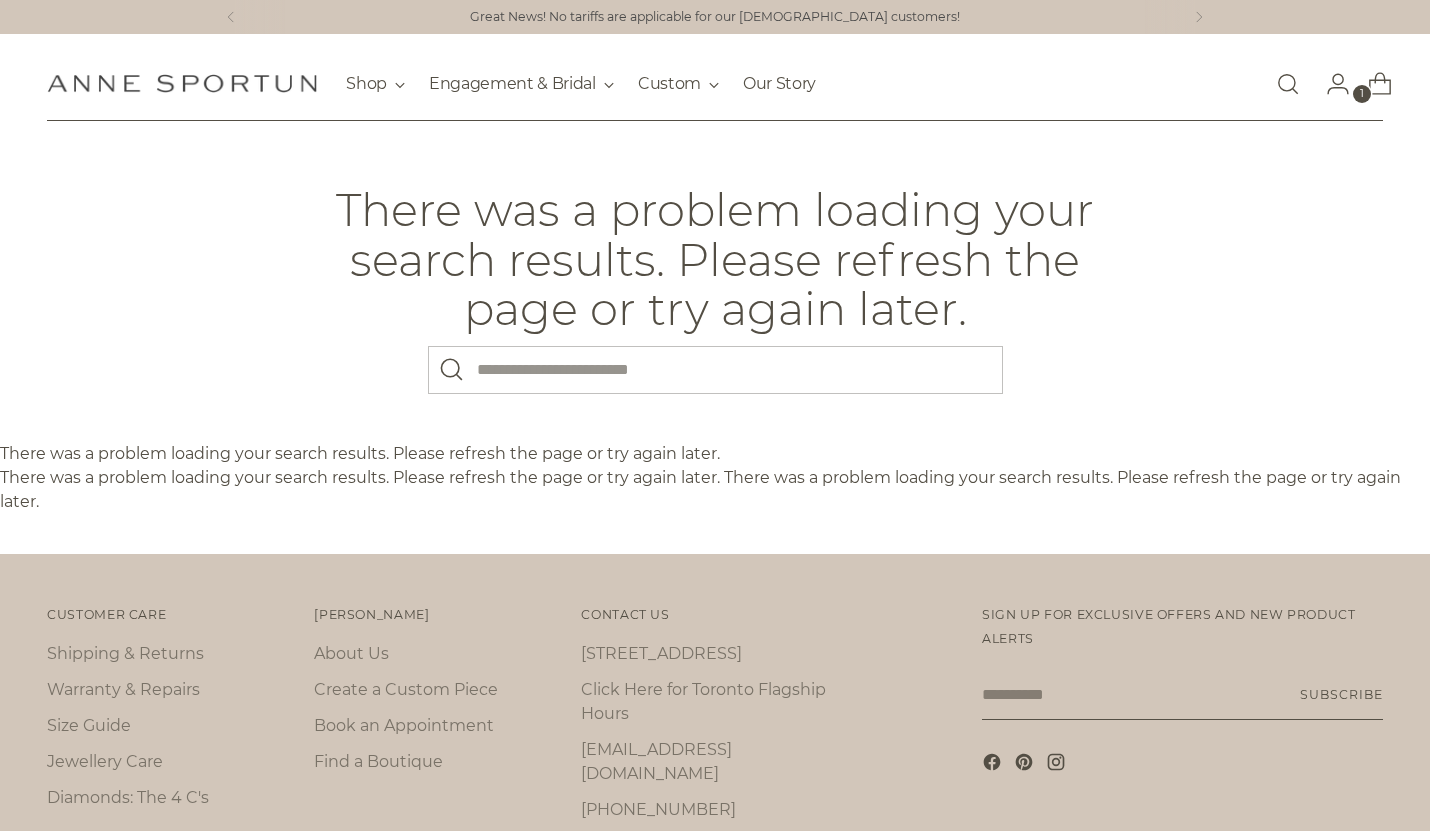 type 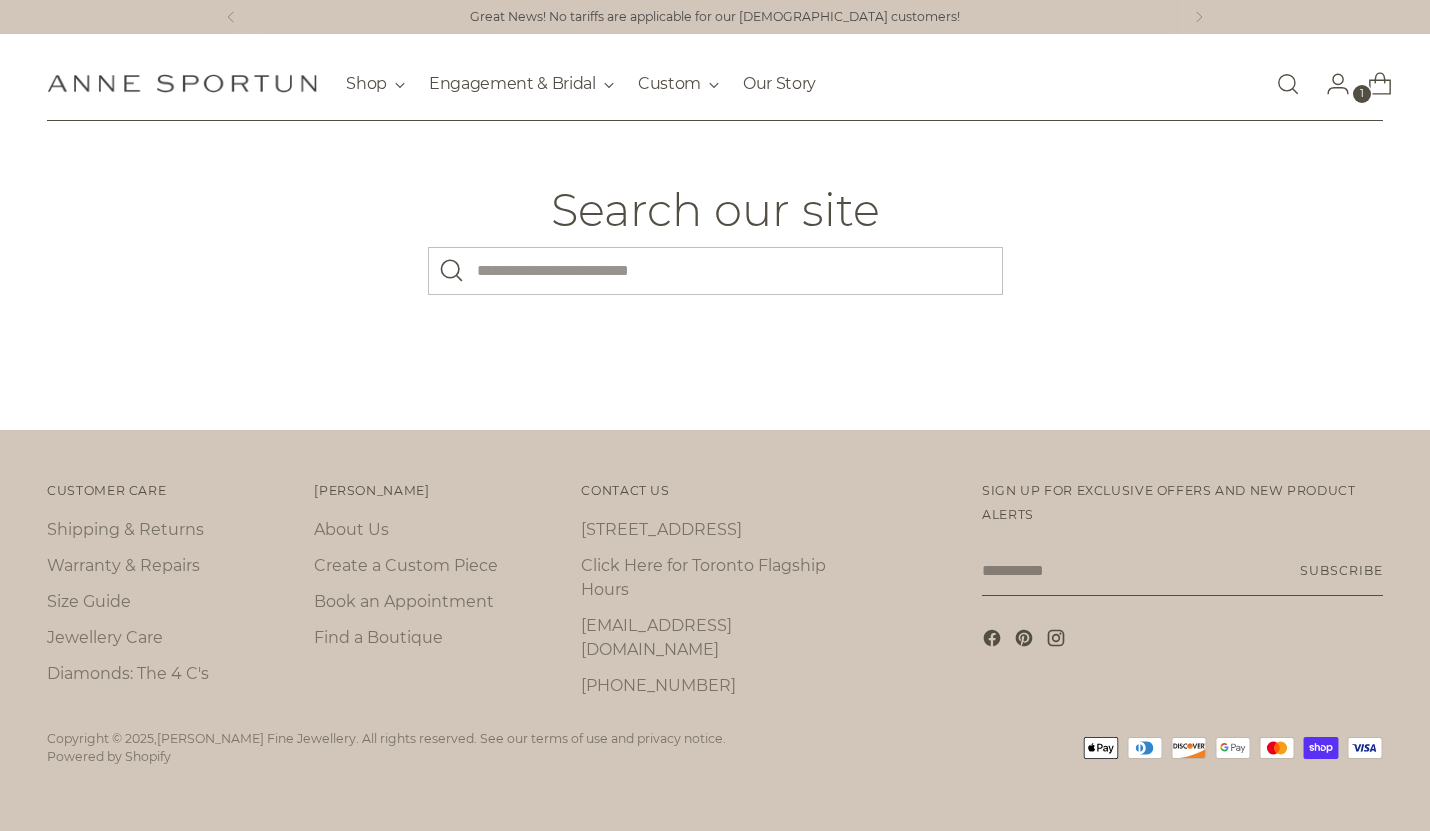 scroll, scrollTop: 0, scrollLeft: 0, axis: both 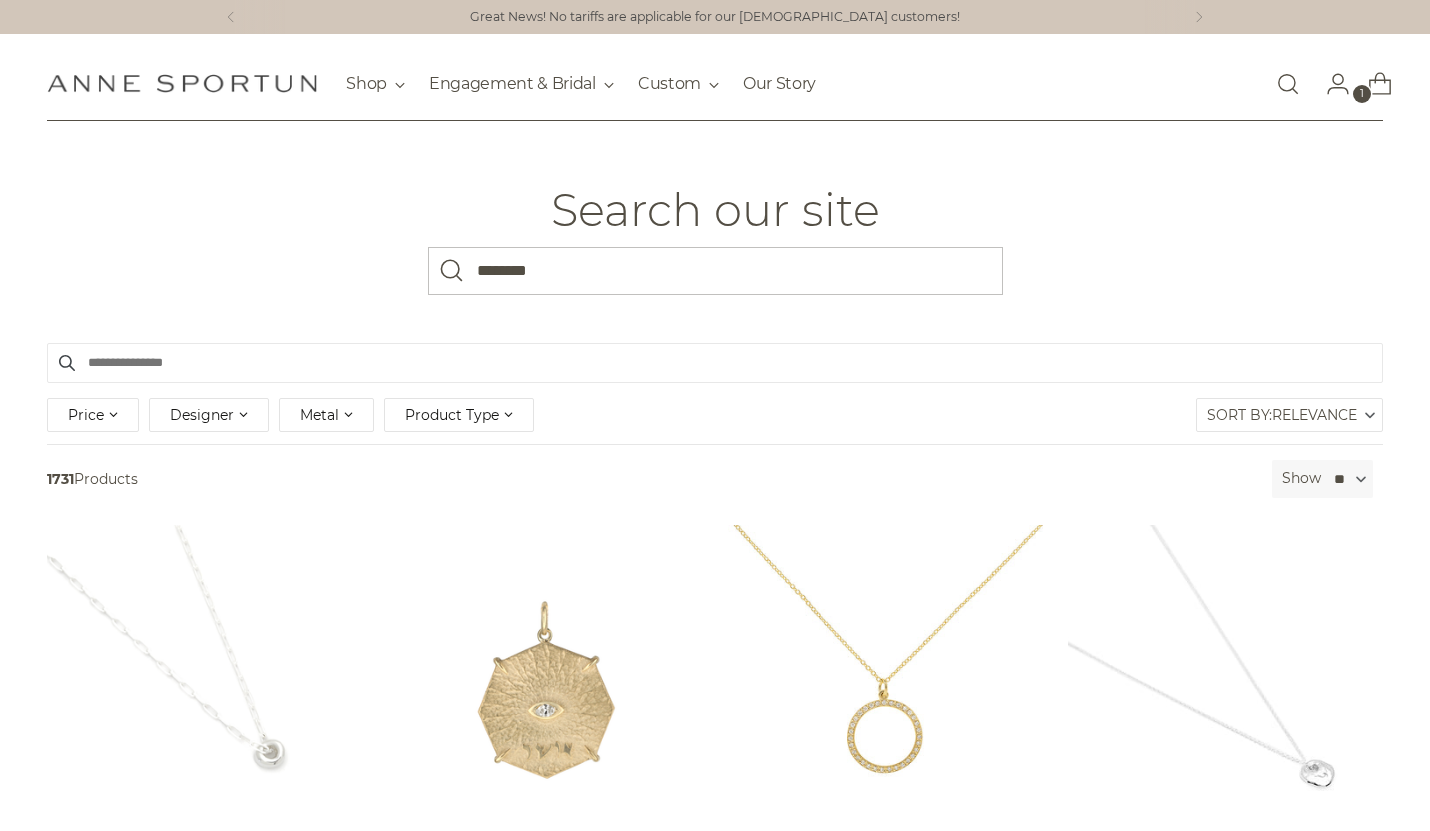 type on "********" 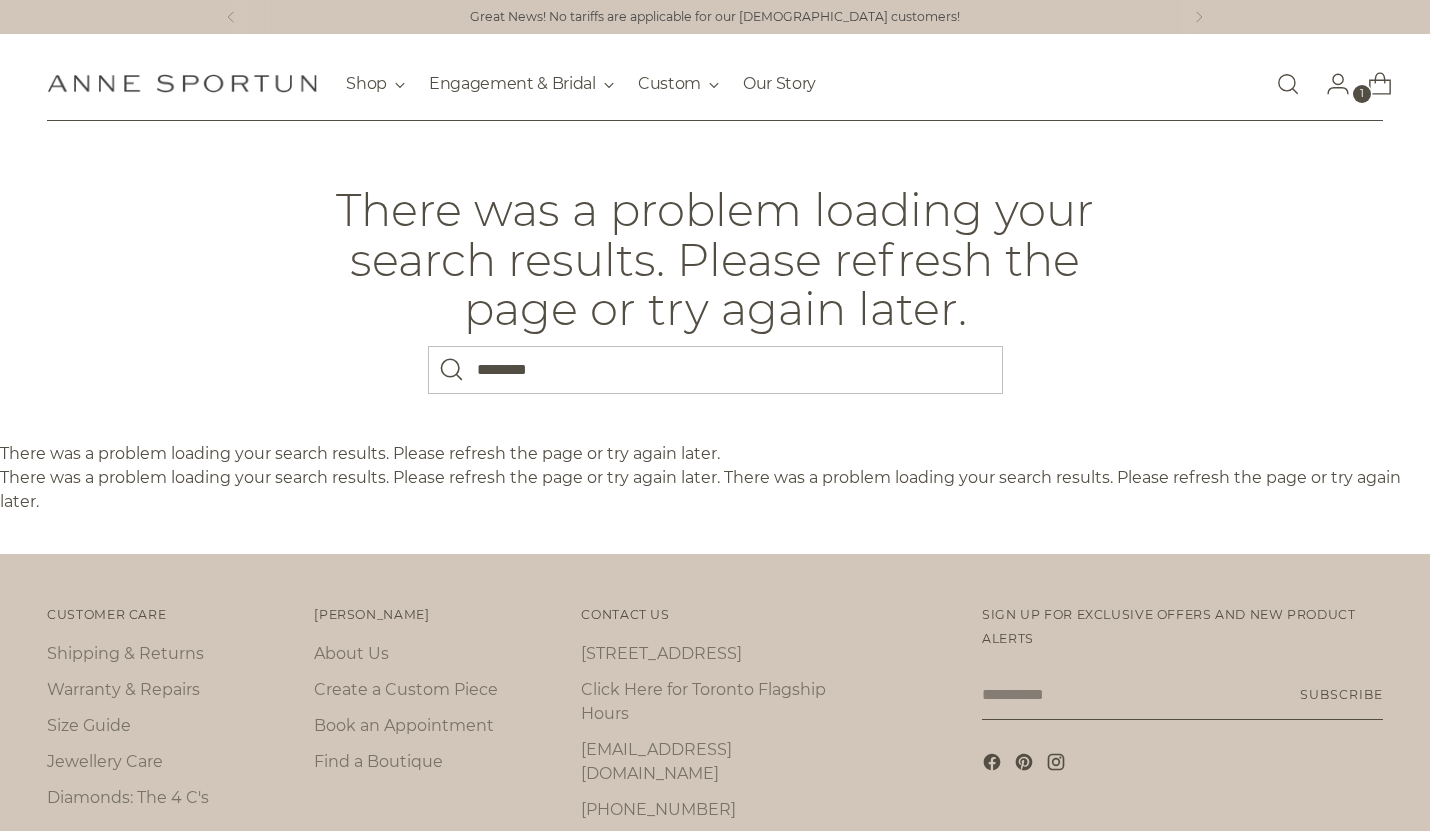scroll, scrollTop: 0, scrollLeft: 0, axis: both 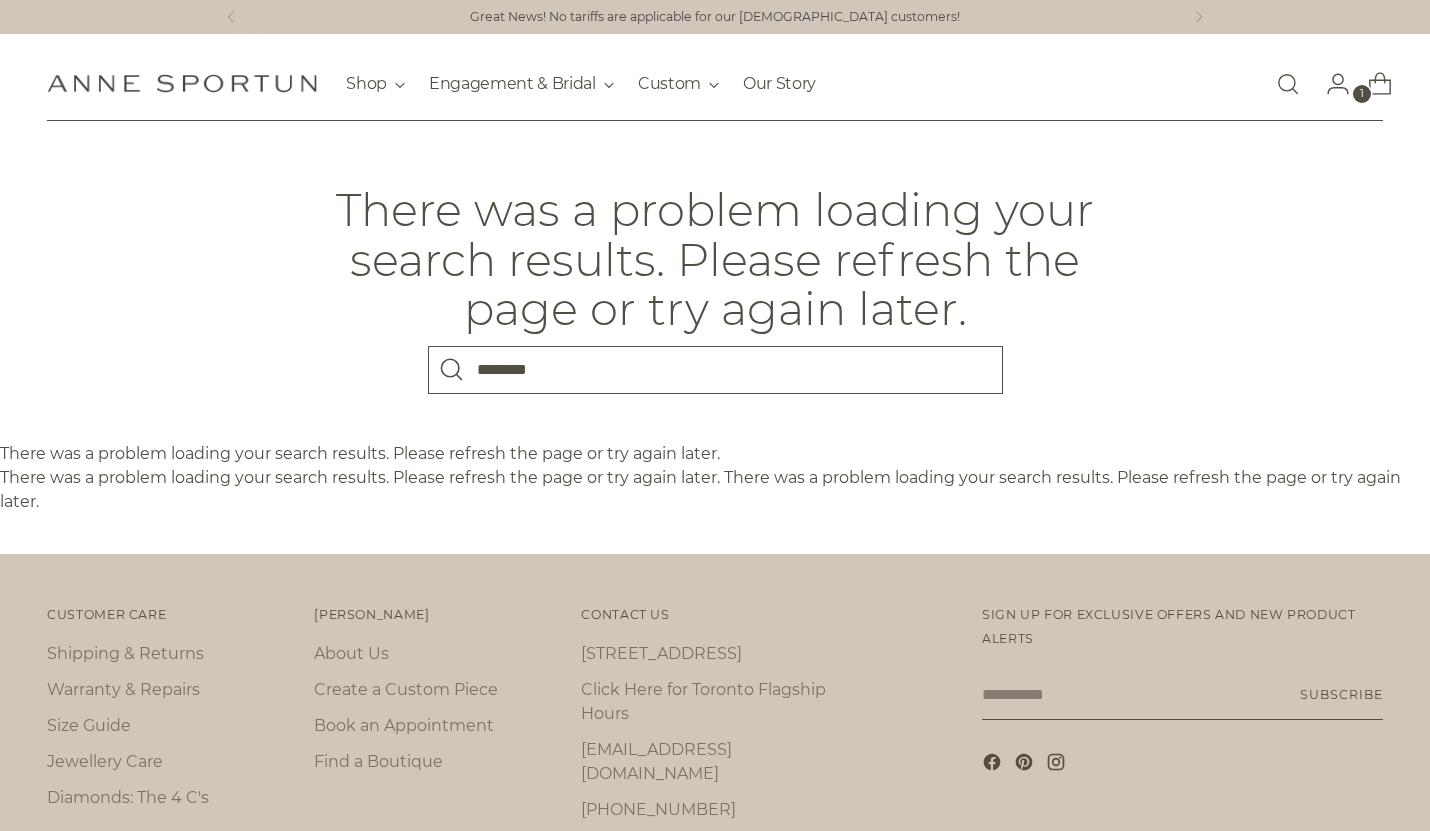click on "********" at bounding box center (715, 370) 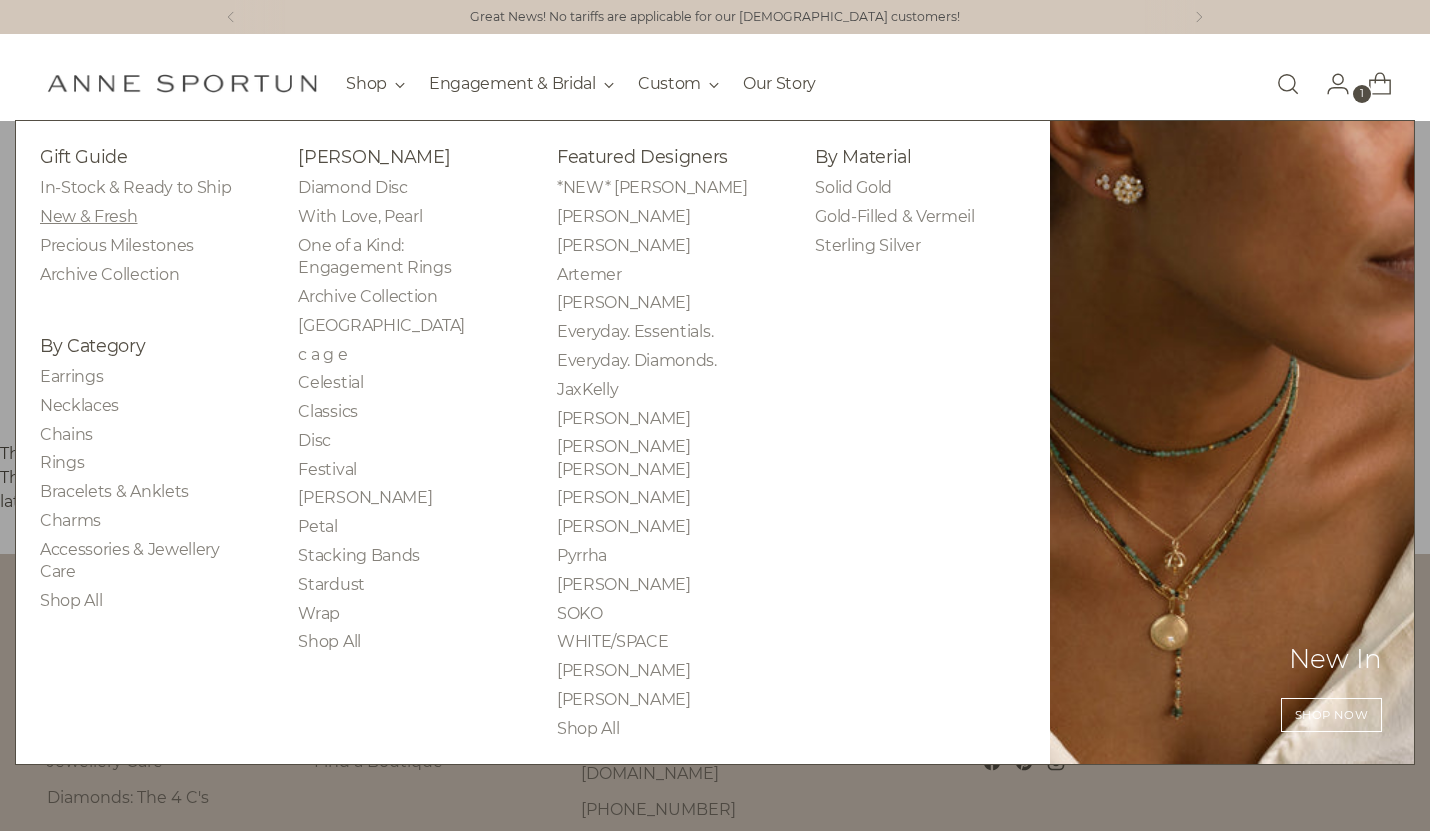 type 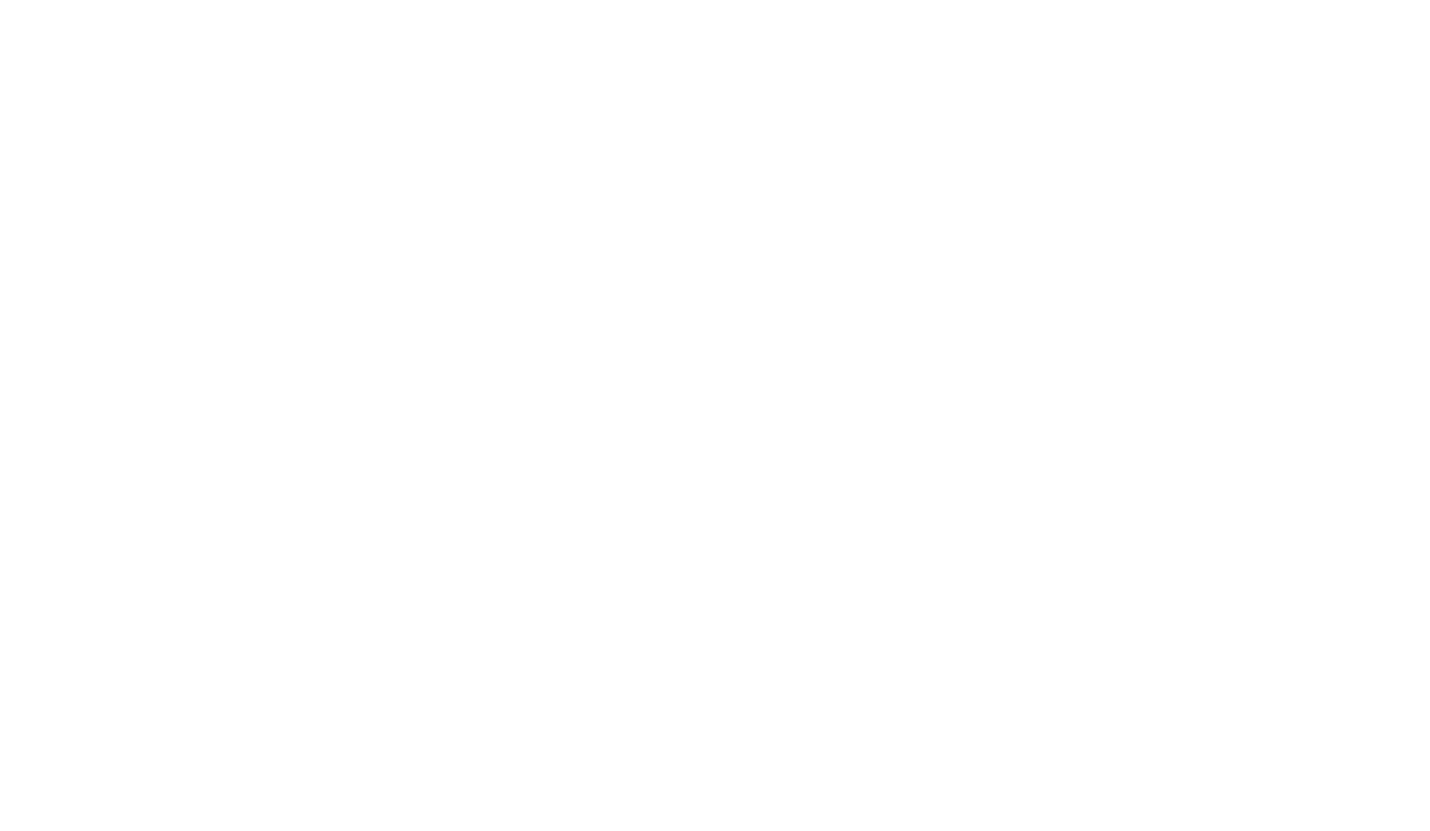 scroll, scrollTop: 0, scrollLeft: 0, axis: both 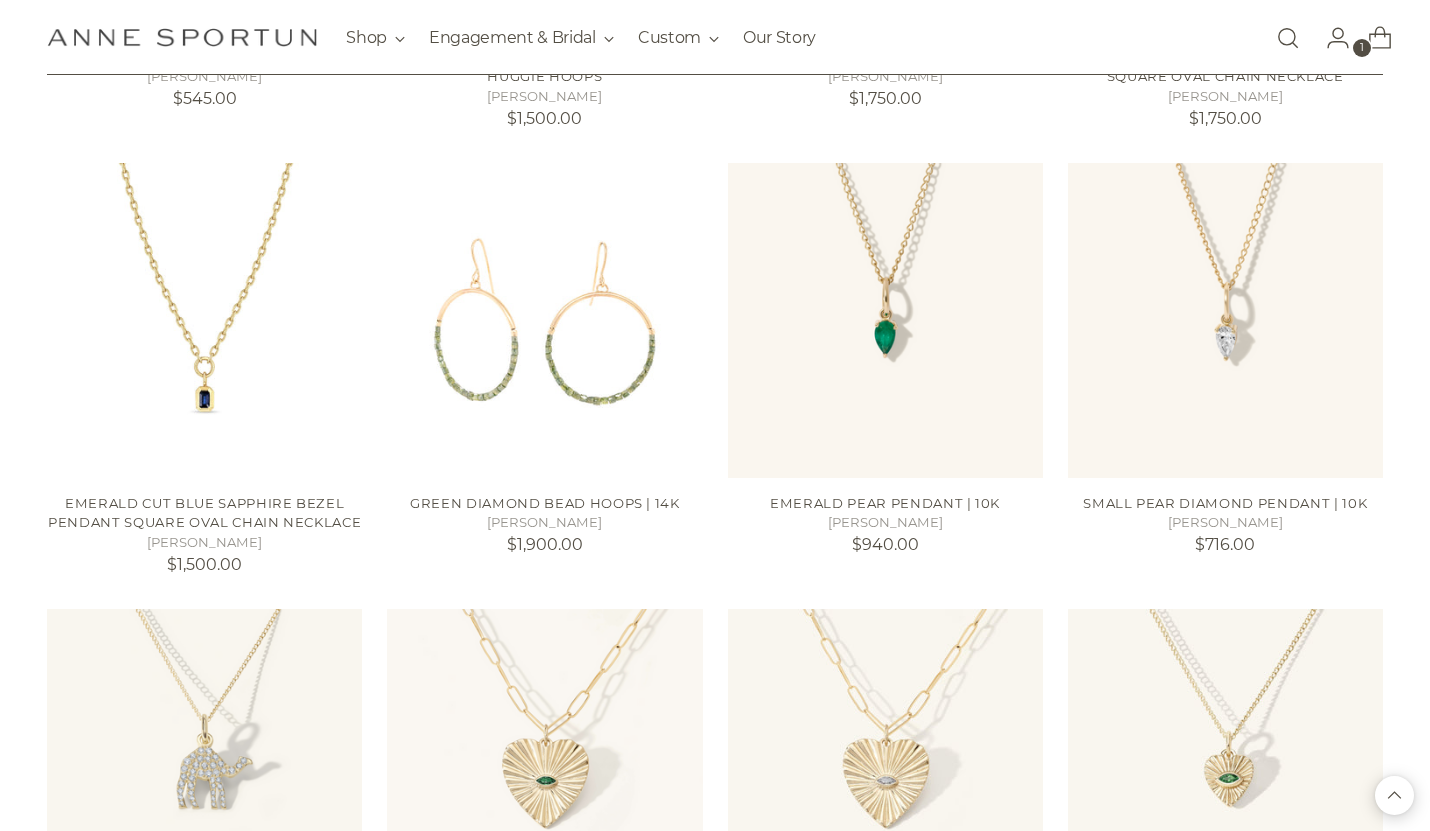 click at bounding box center [1288, 38] 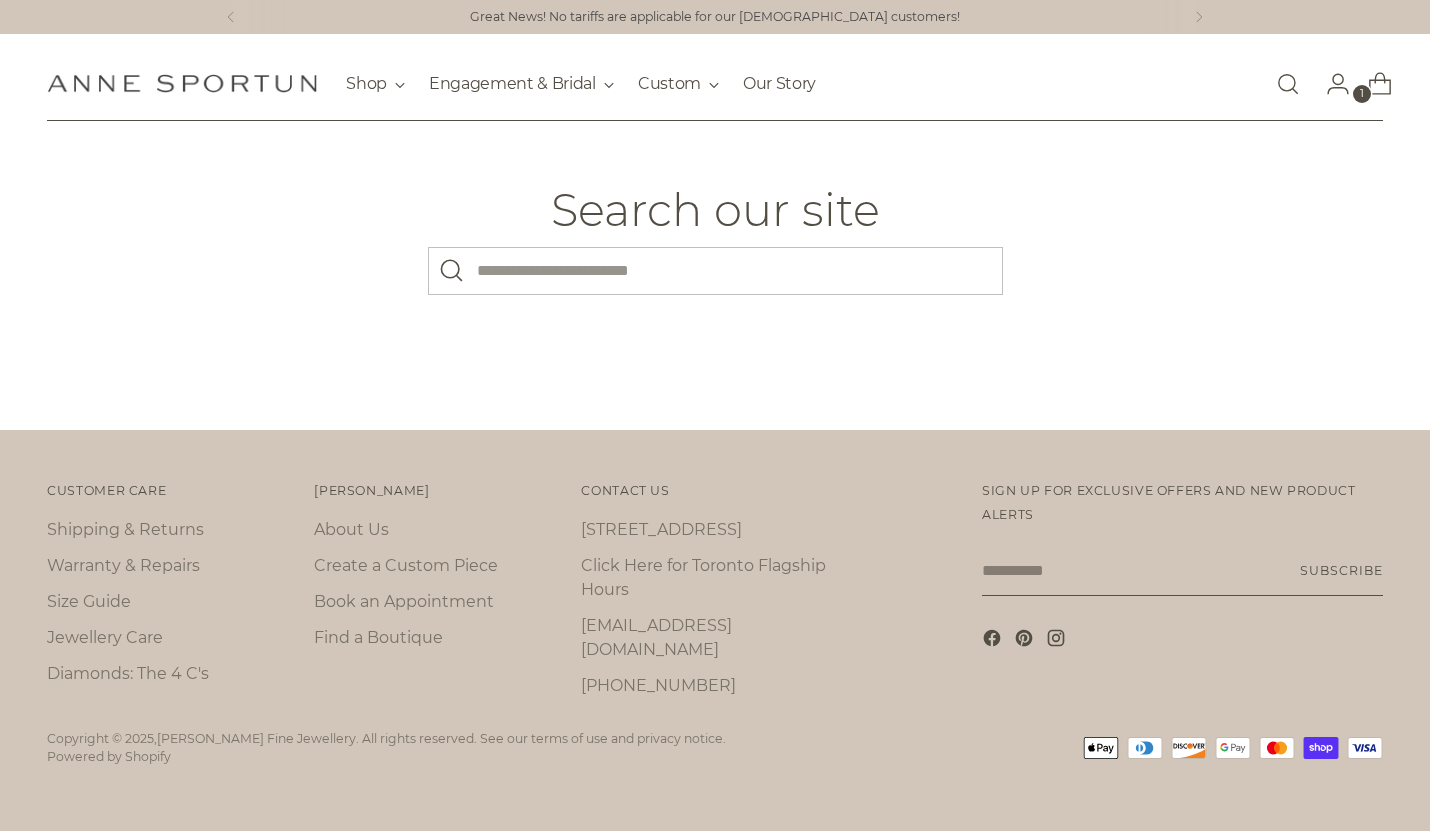 scroll, scrollTop: 0, scrollLeft: 0, axis: both 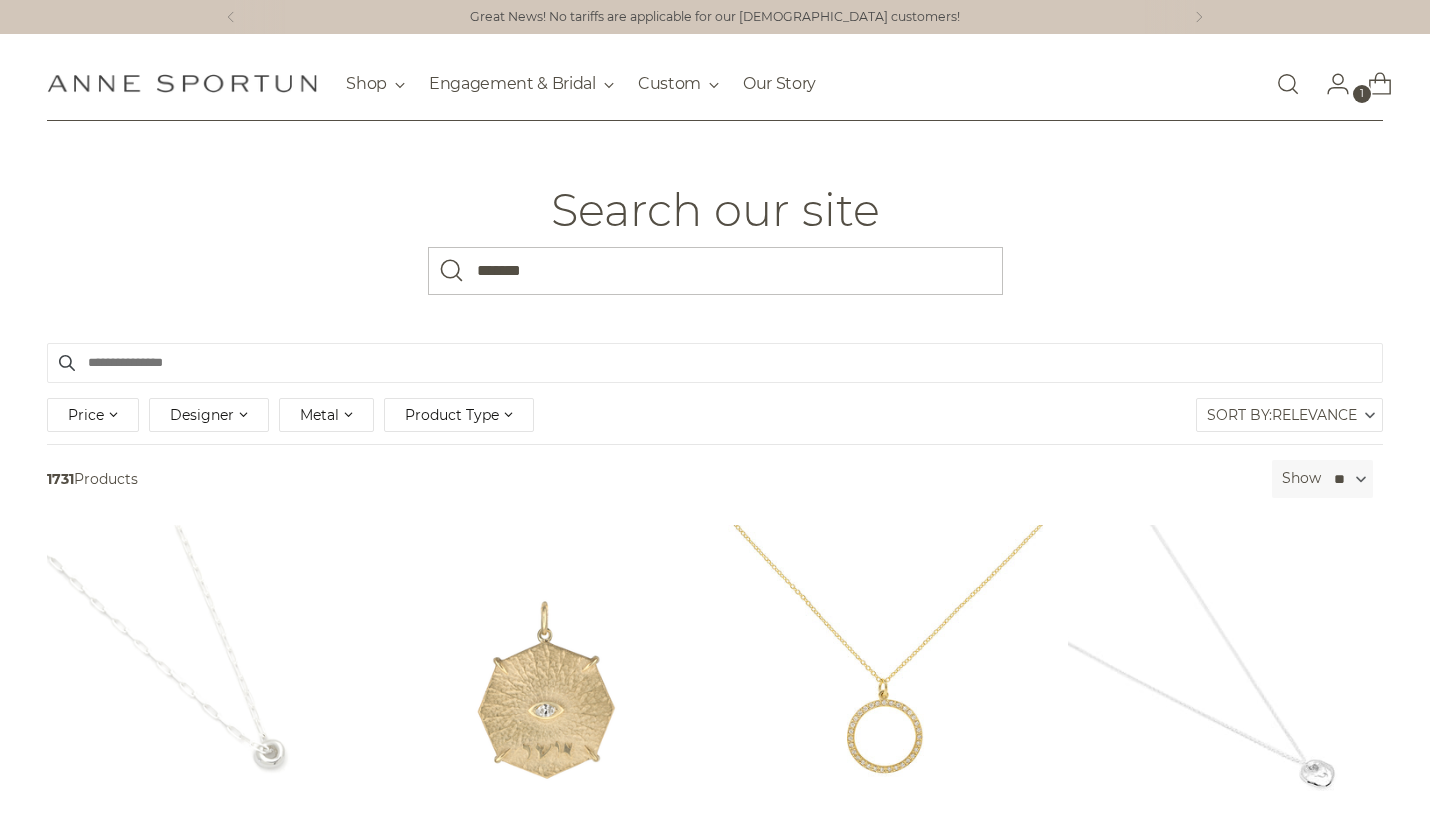 type on "*******" 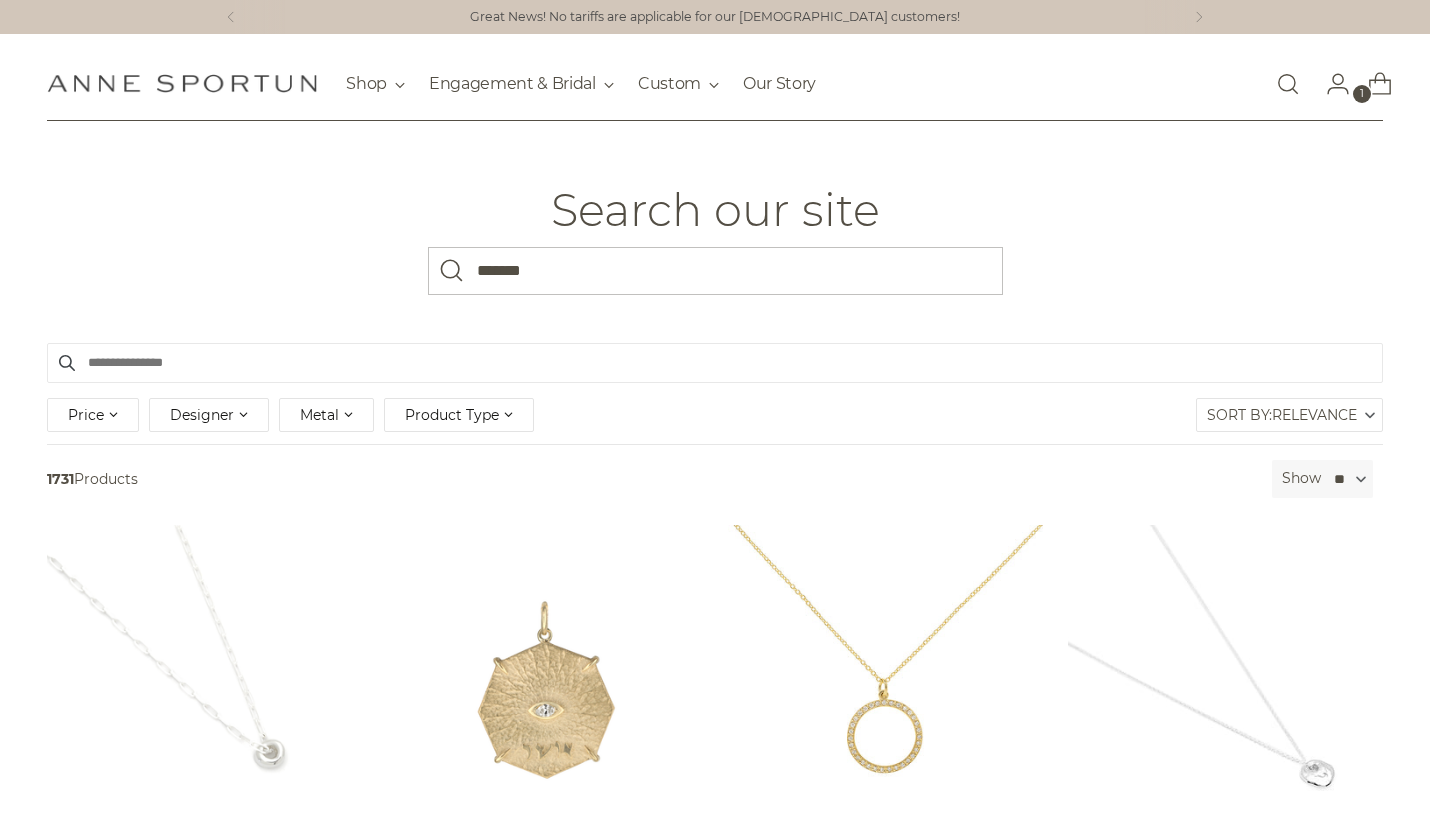 click at bounding box center [452, 271] 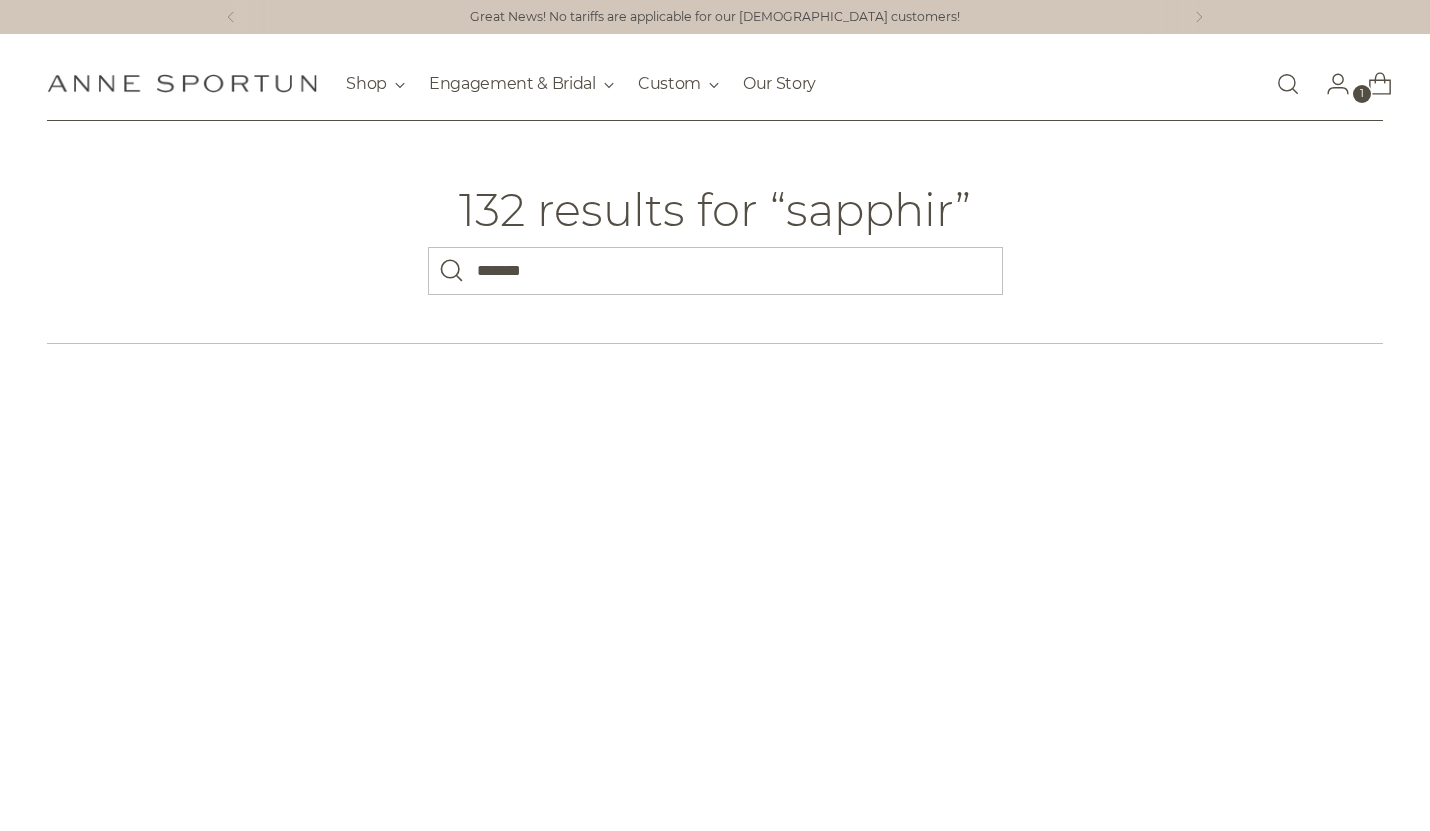 scroll, scrollTop: 0, scrollLeft: 0, axis: both 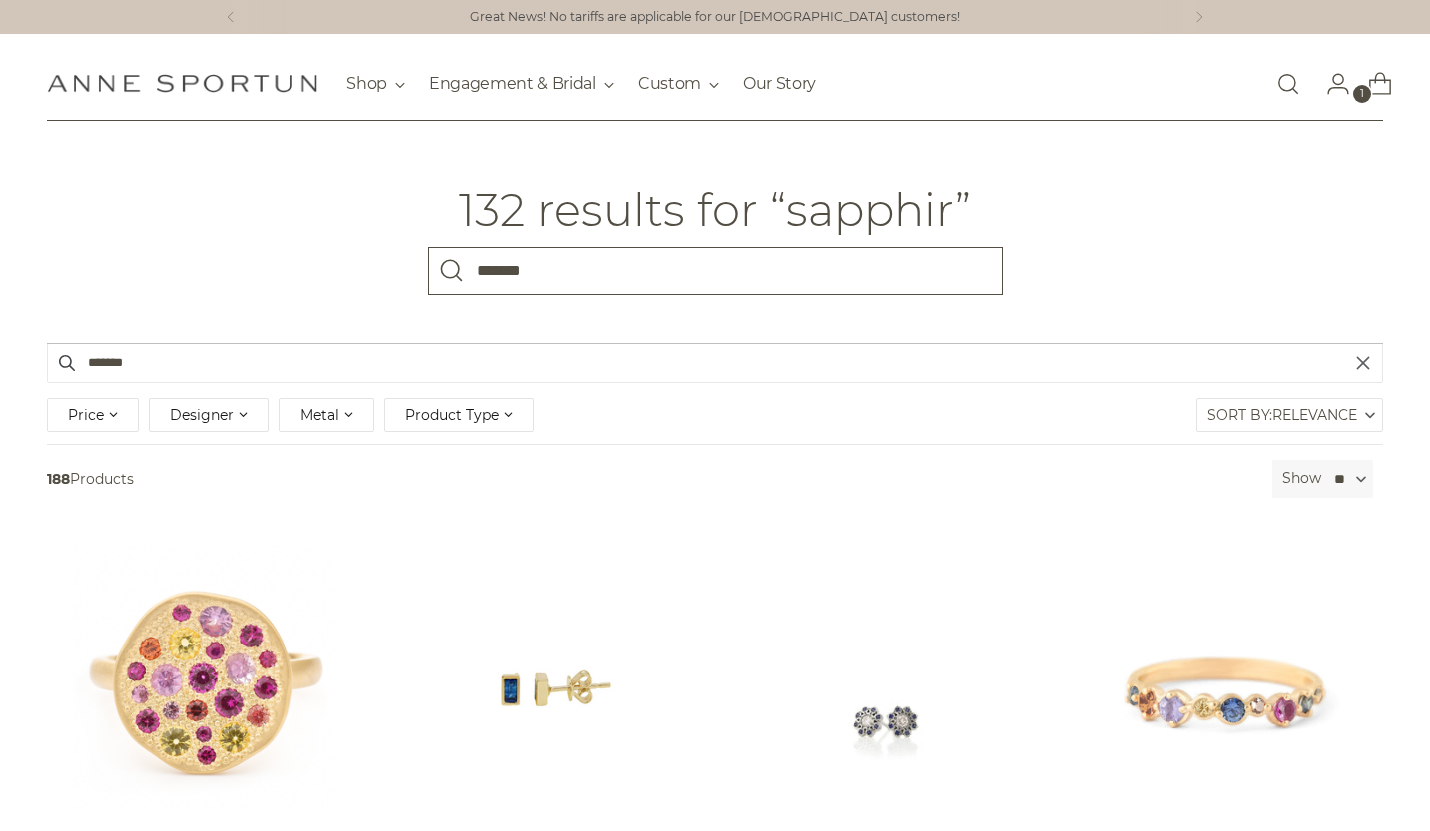 click on "*******" at bounding box center [715, 271] 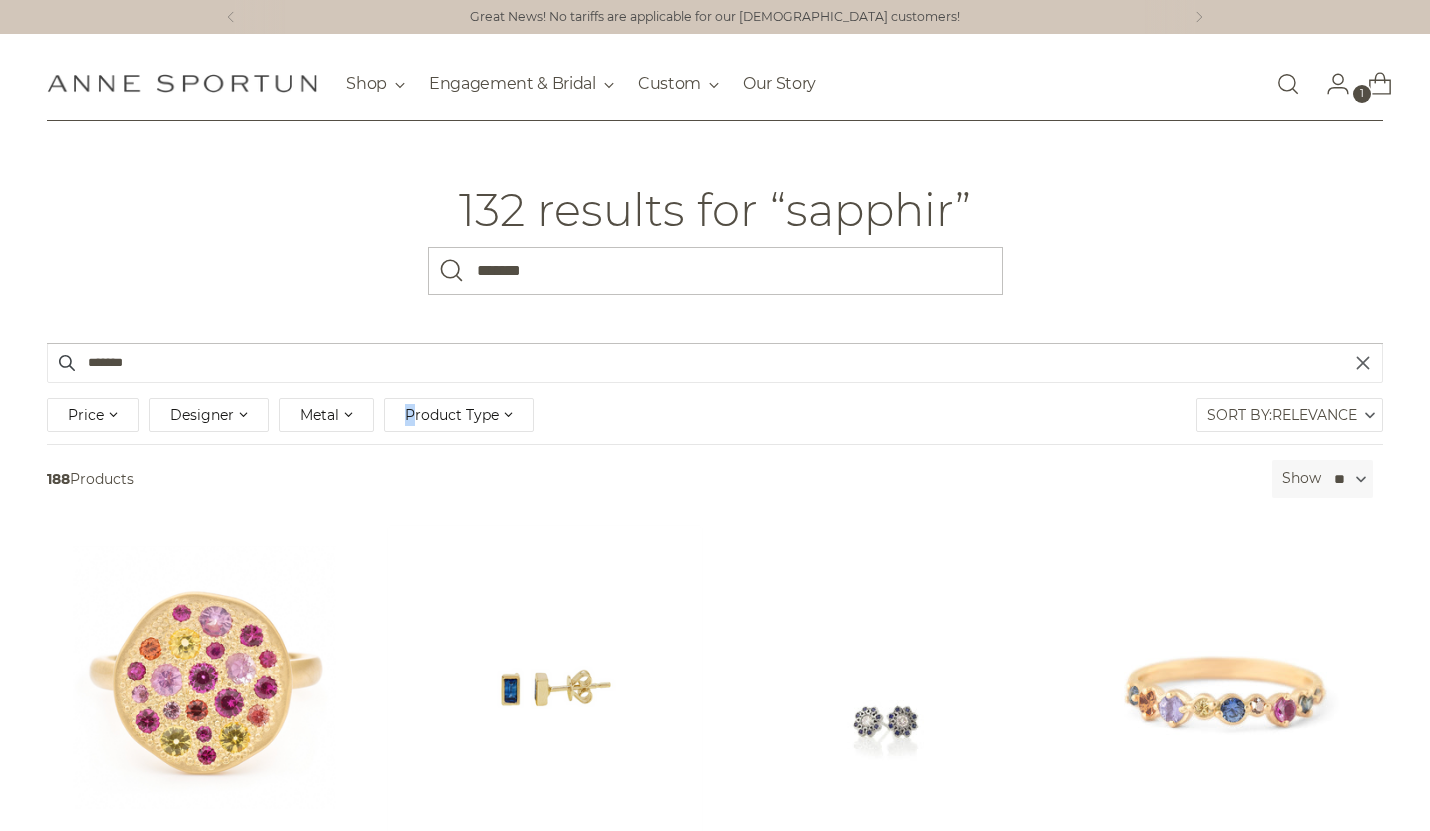 click on "Product Type" at bounding box center (452, 415) 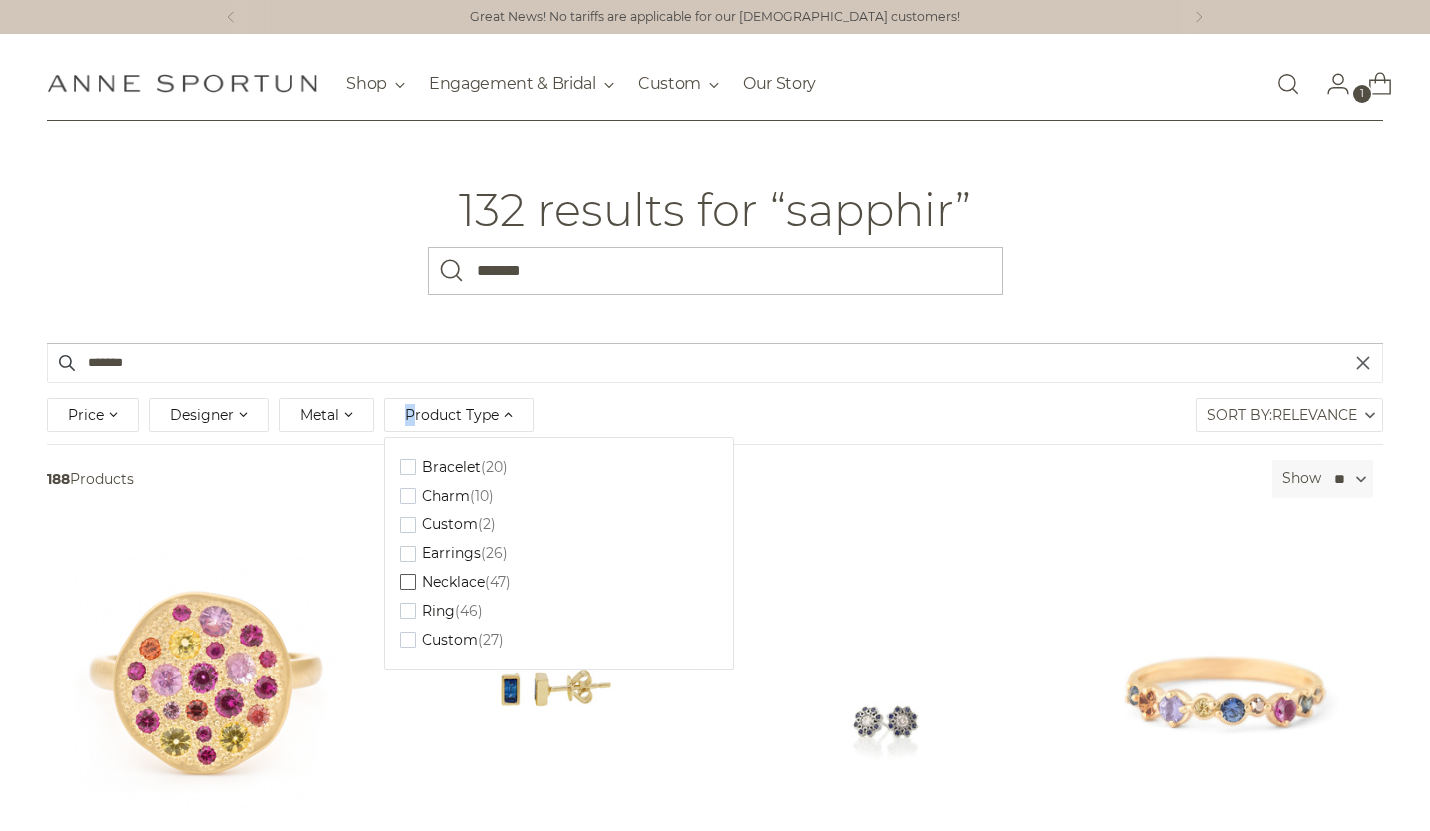 click on "Necklace" at bounding box center [453, 582] 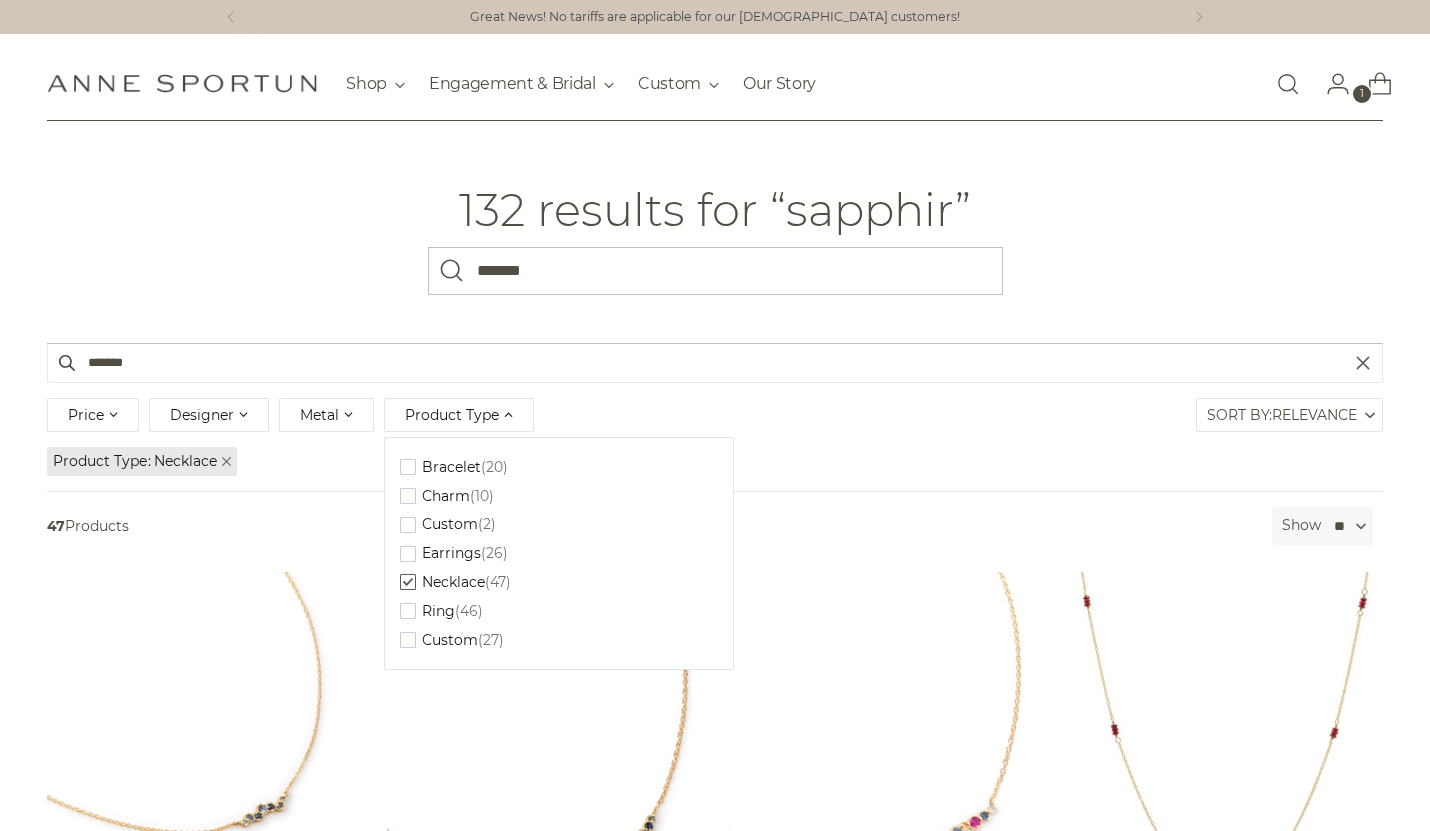 click on "132 results for “sapphir”
What are you looking for?
*******" at bounding box center (715, 232) 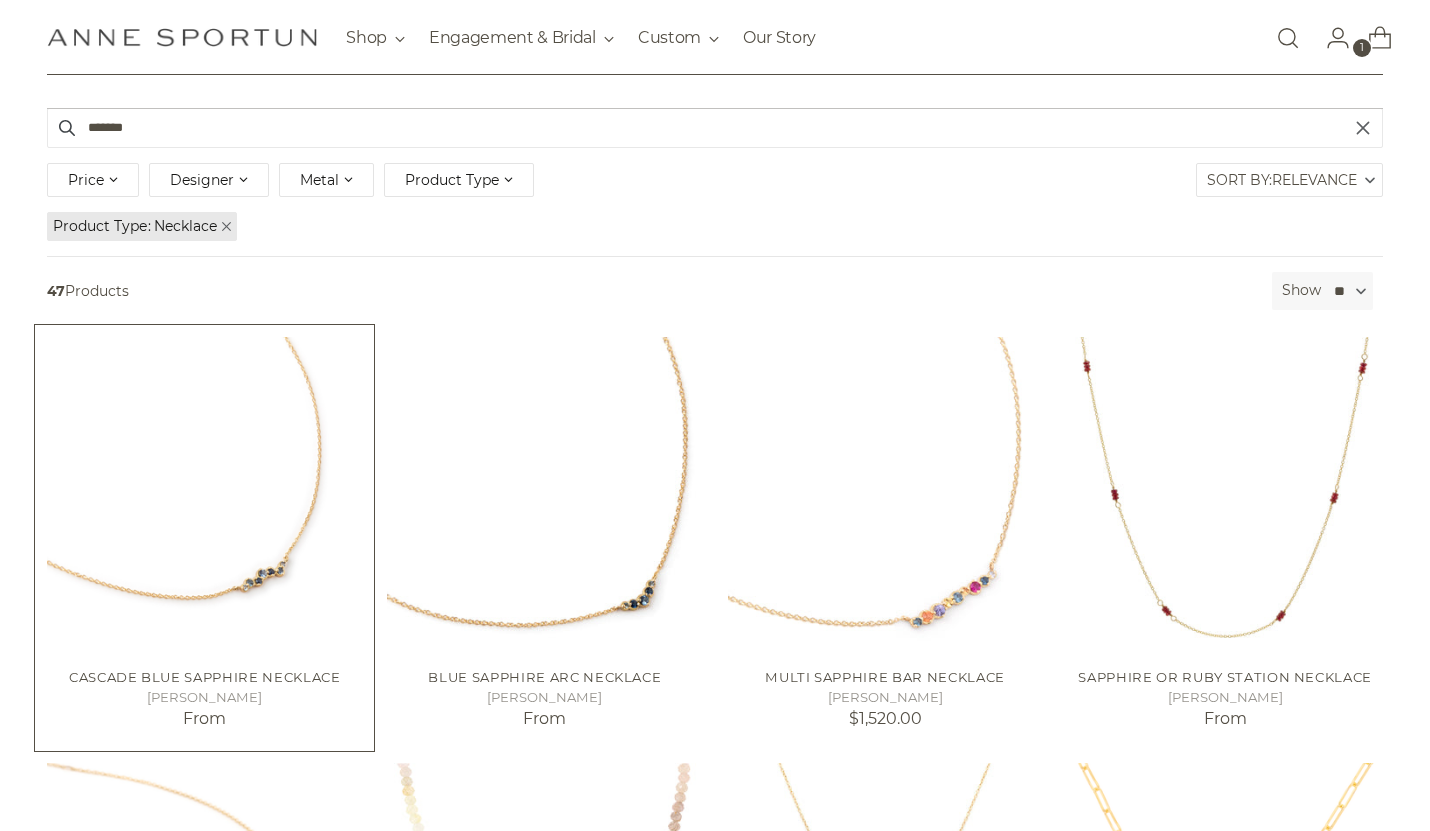 scroll, scrollTop: 0, scrollLeft: 0, axis: both 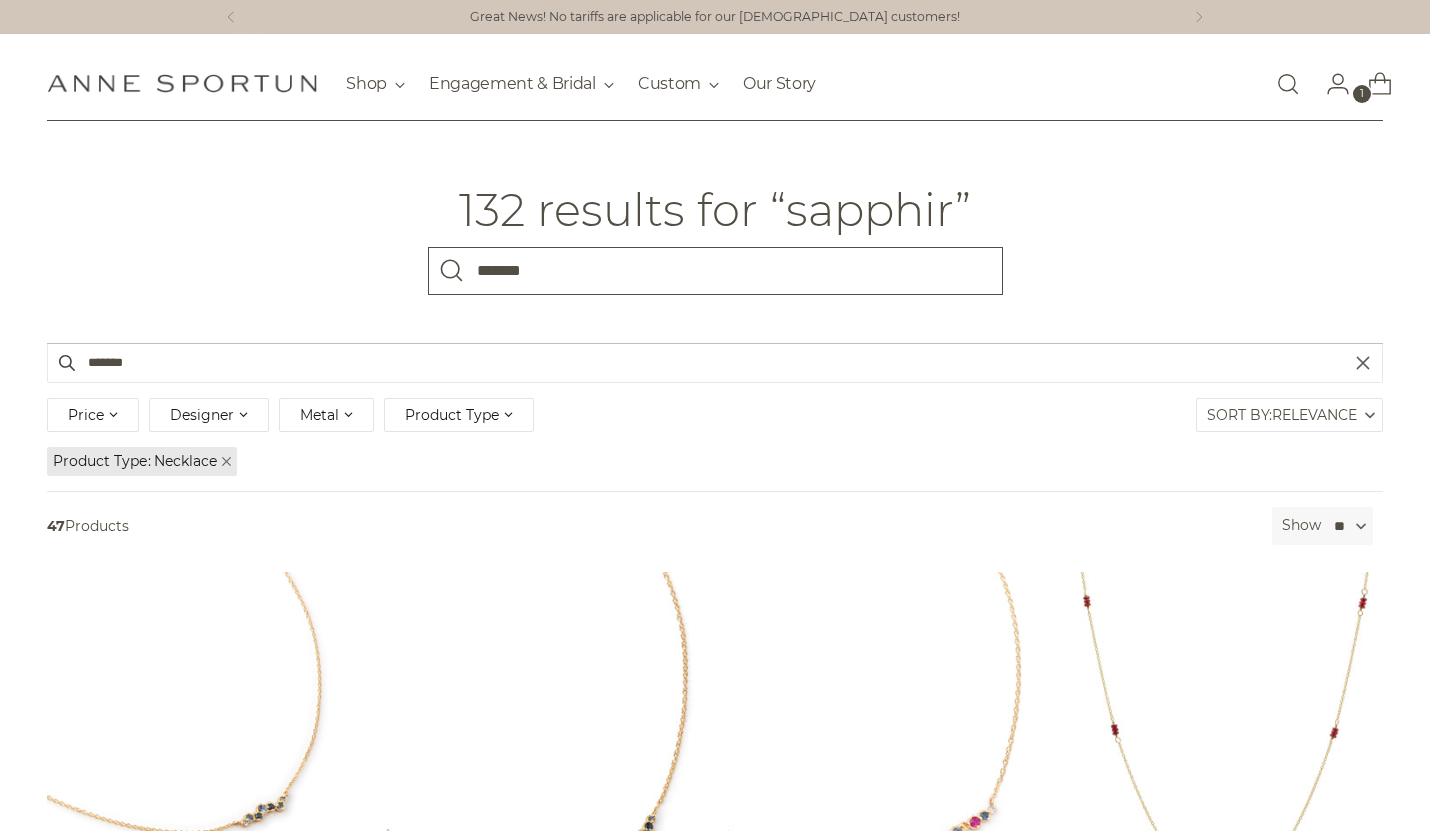 click on "*******" at bounding box center [715, 271] 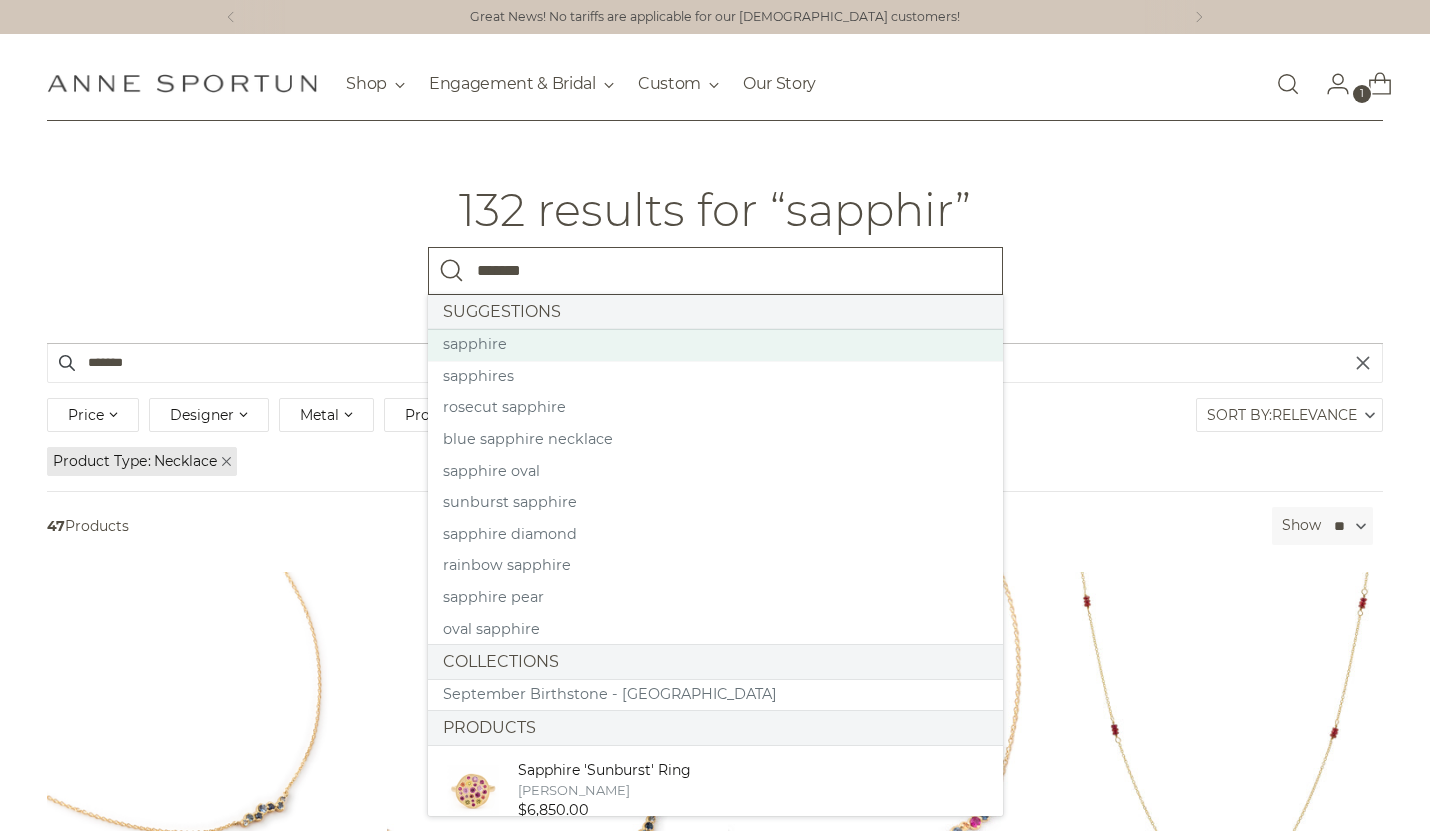 click on "sapphire" at bounding box center (715, 345) 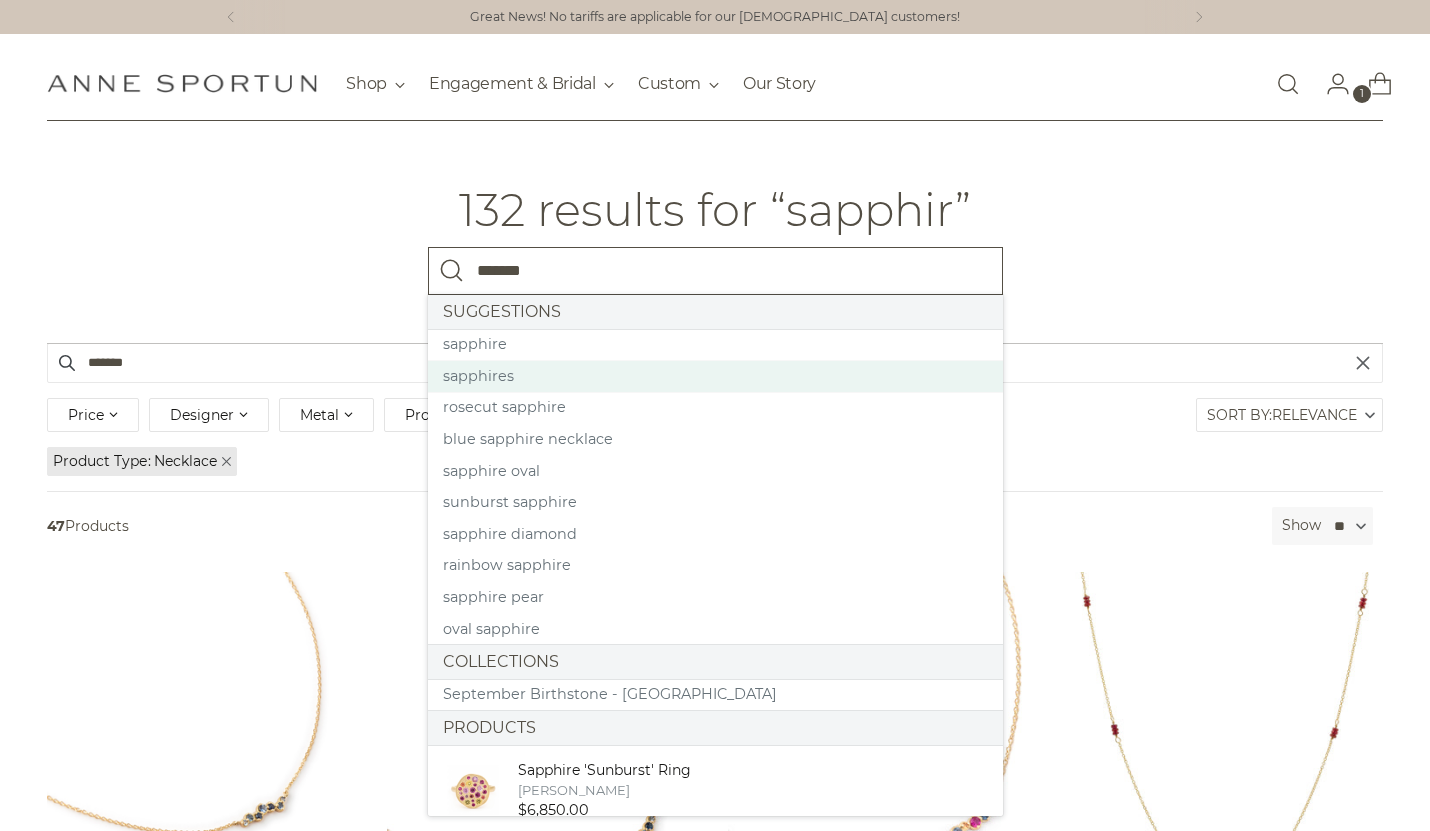 click on "sapphire" at bounding box center (715, 345) 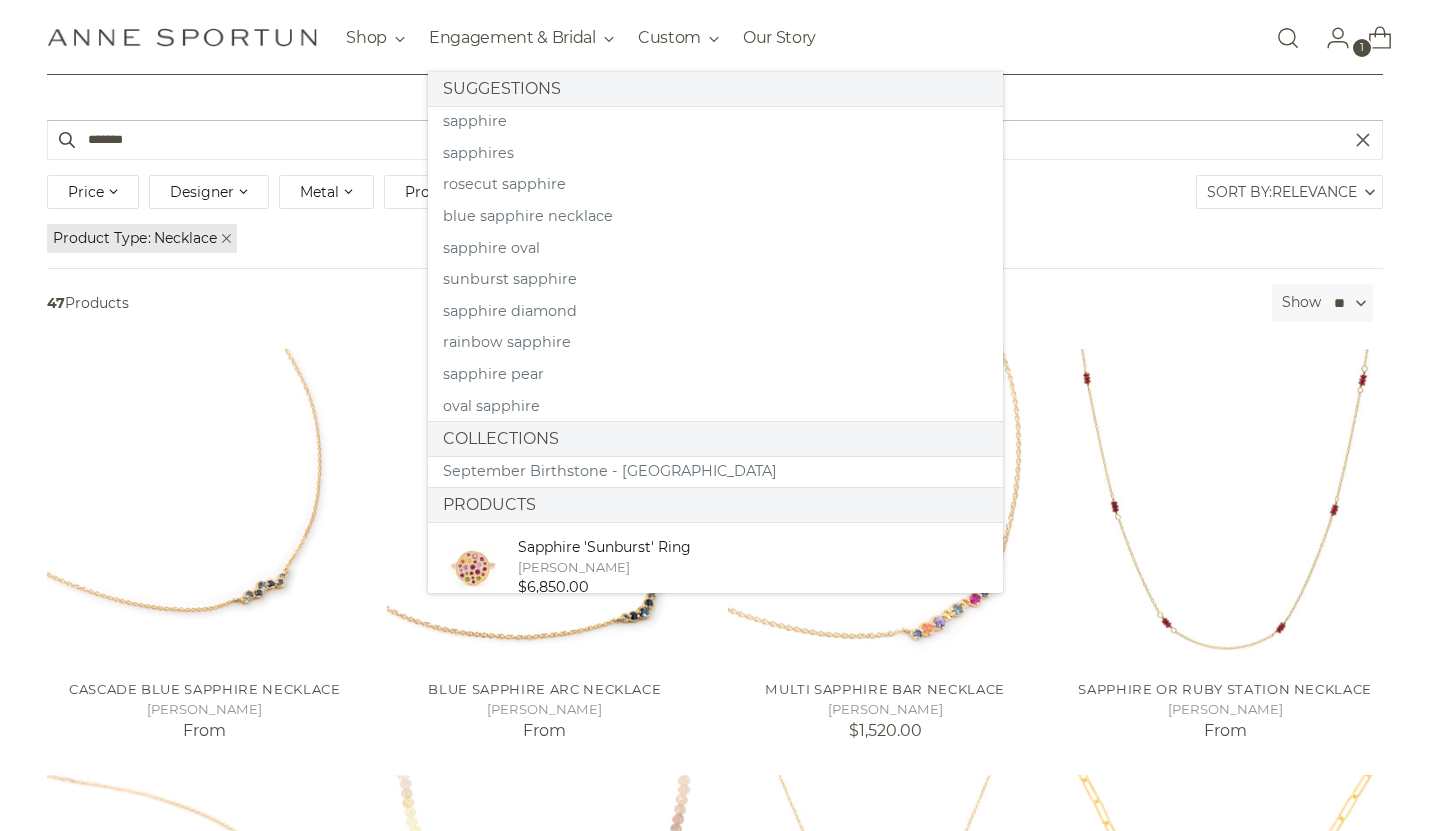 click on "Filter By
*******
Price
***
-
****
$115.00 $7,590.00
Designer
Adel Chefridi
(5)
Alexa Jill Jewellery
(3)
Anne Sportun
(33) (2) 47" at bounding box center [715, 1139] 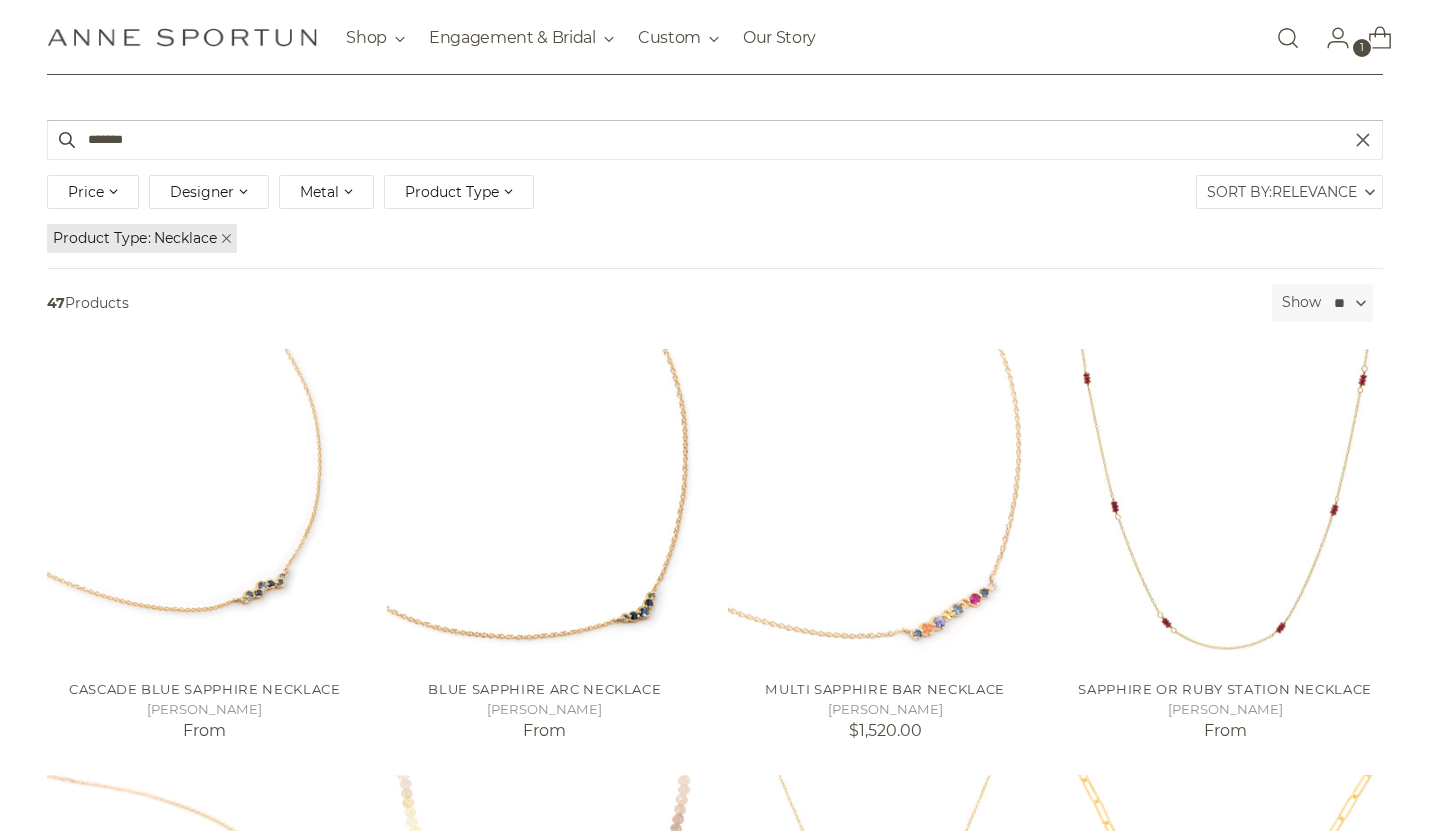 scroll, scrollTop: 462, scrollLeft: 0, axis: vertical 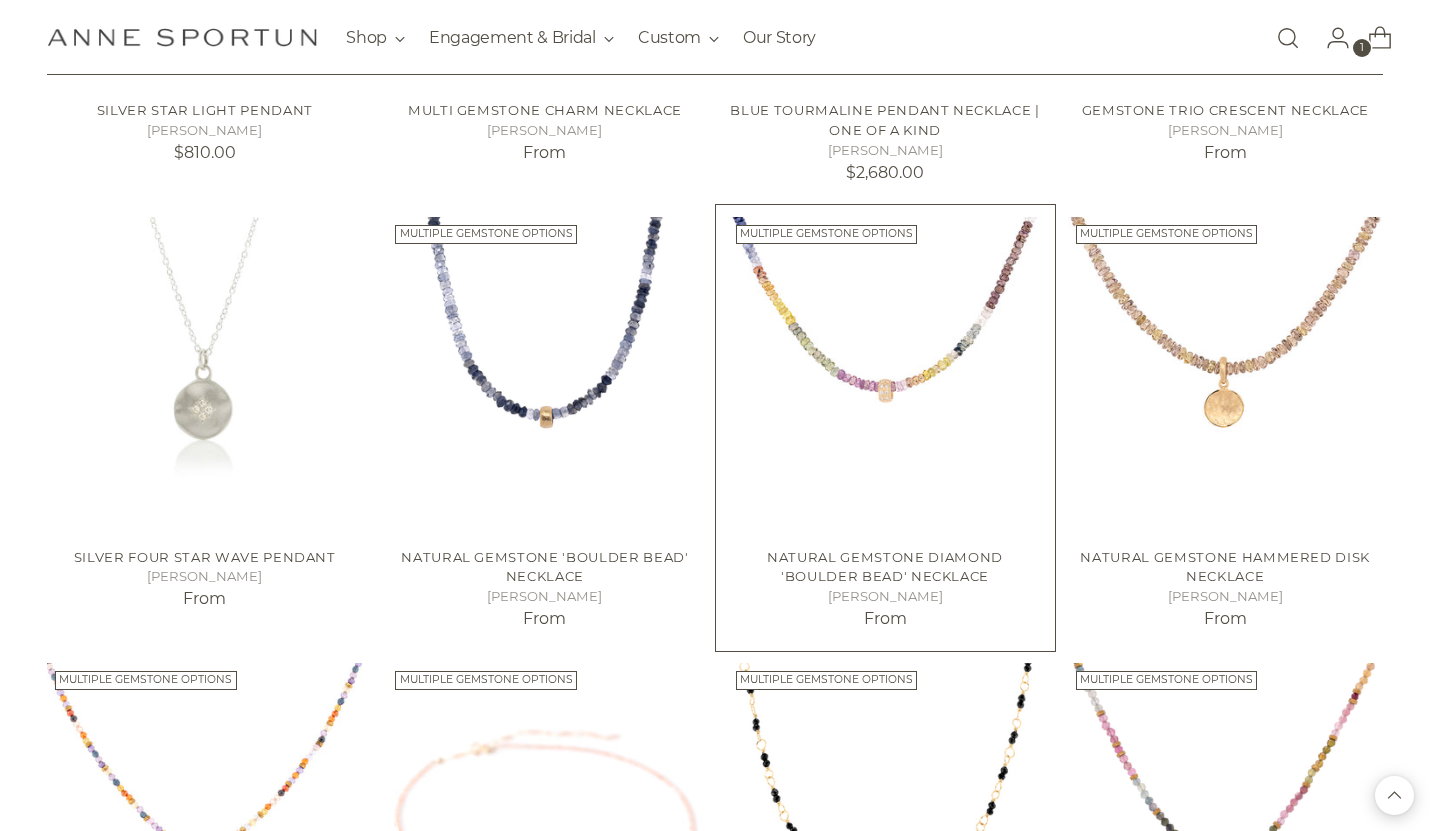 click at bounding box center [885, 428] 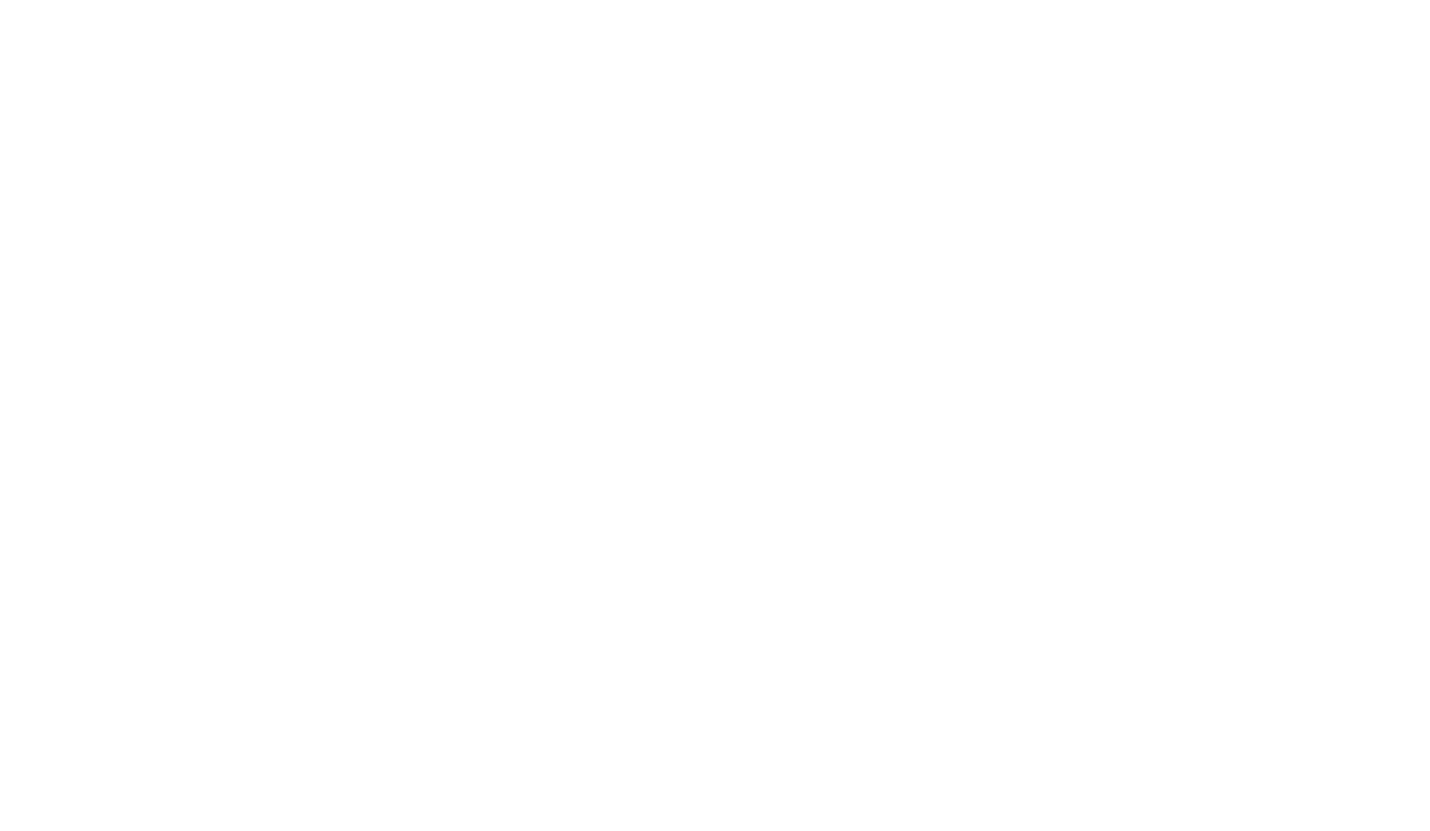 scroll, scrollTop: 0, scrollLeft: 0, axis: both 